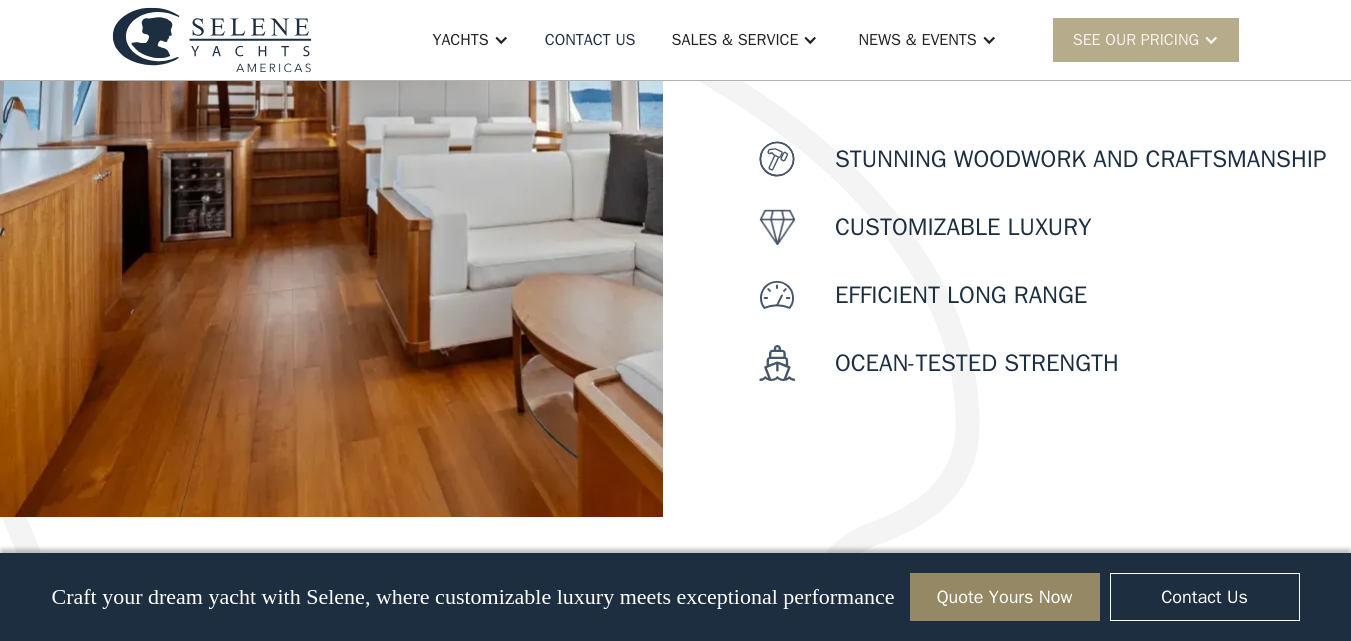 scroll, scrollTop: 1000, scrollLeft: 0, axis: vertical 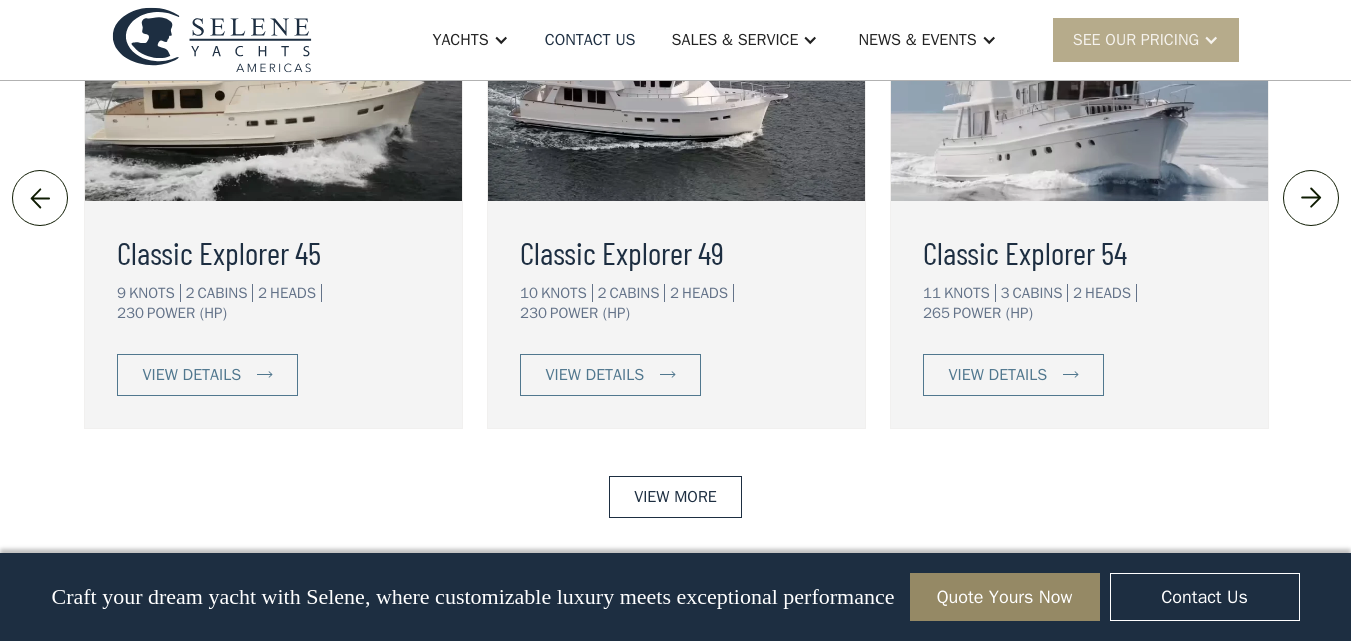 click on "View More" at bounding box center [675, 497] 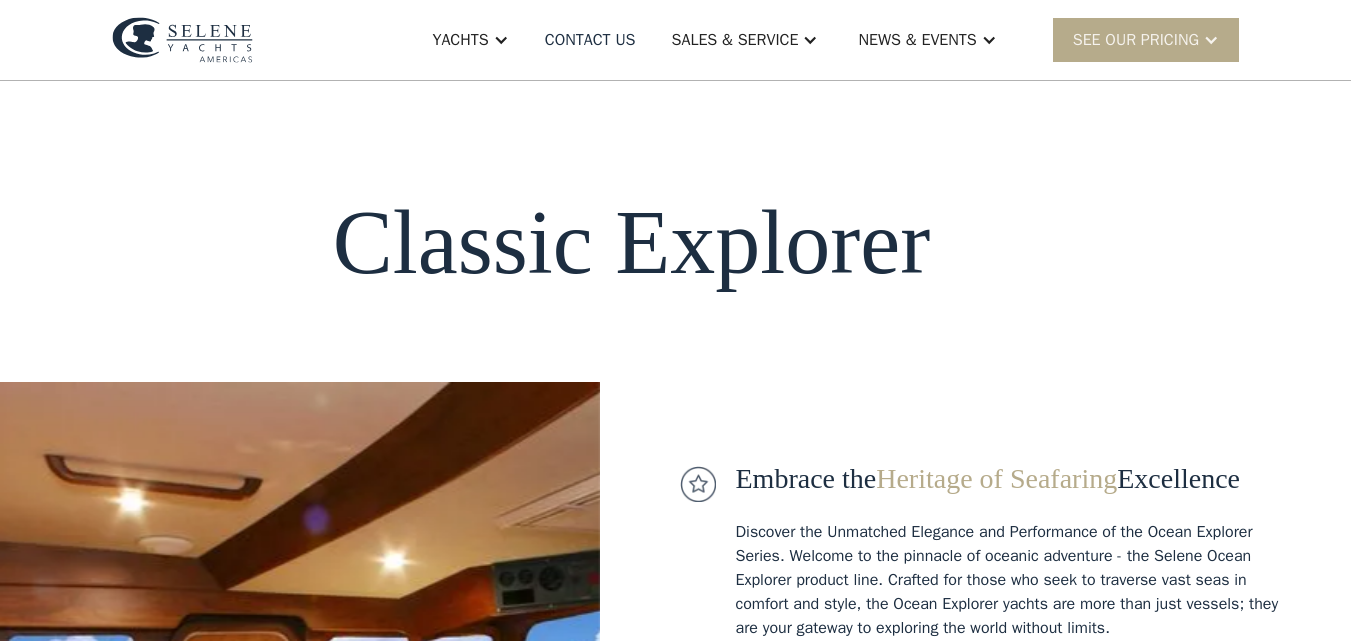 scroll, scrollTop: 0, scrollLeft: 0, axis: both 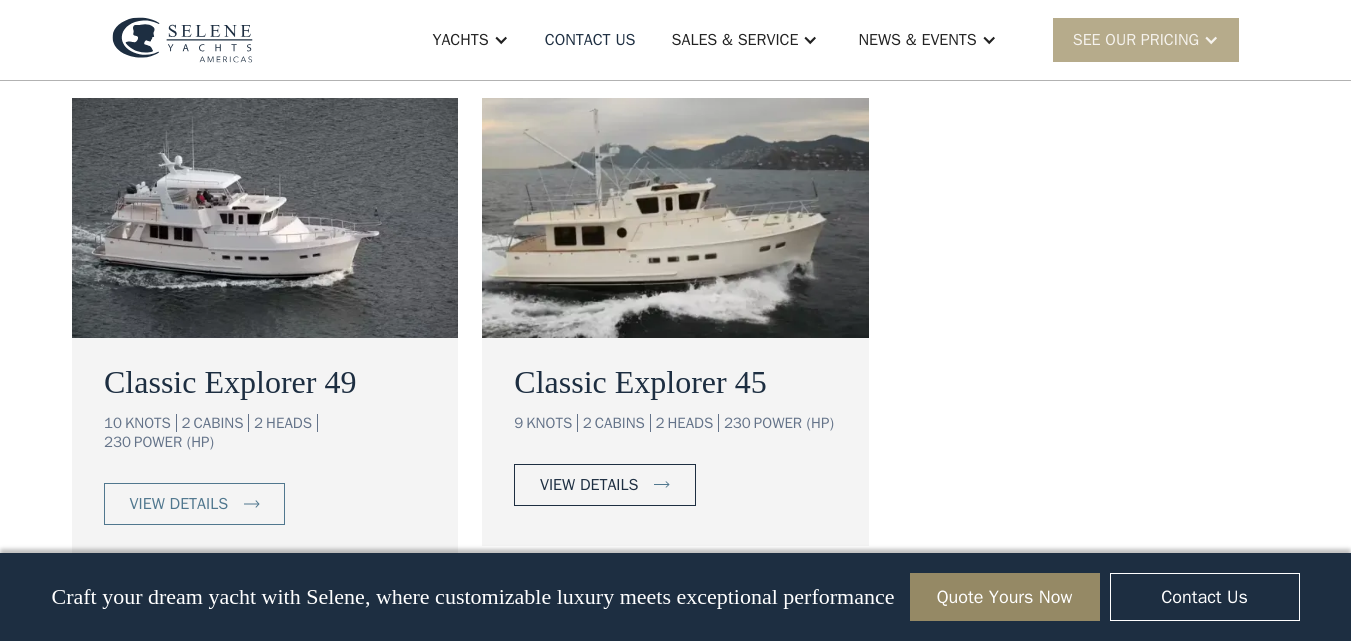 click on "view details" at bounding box center (589, 485) 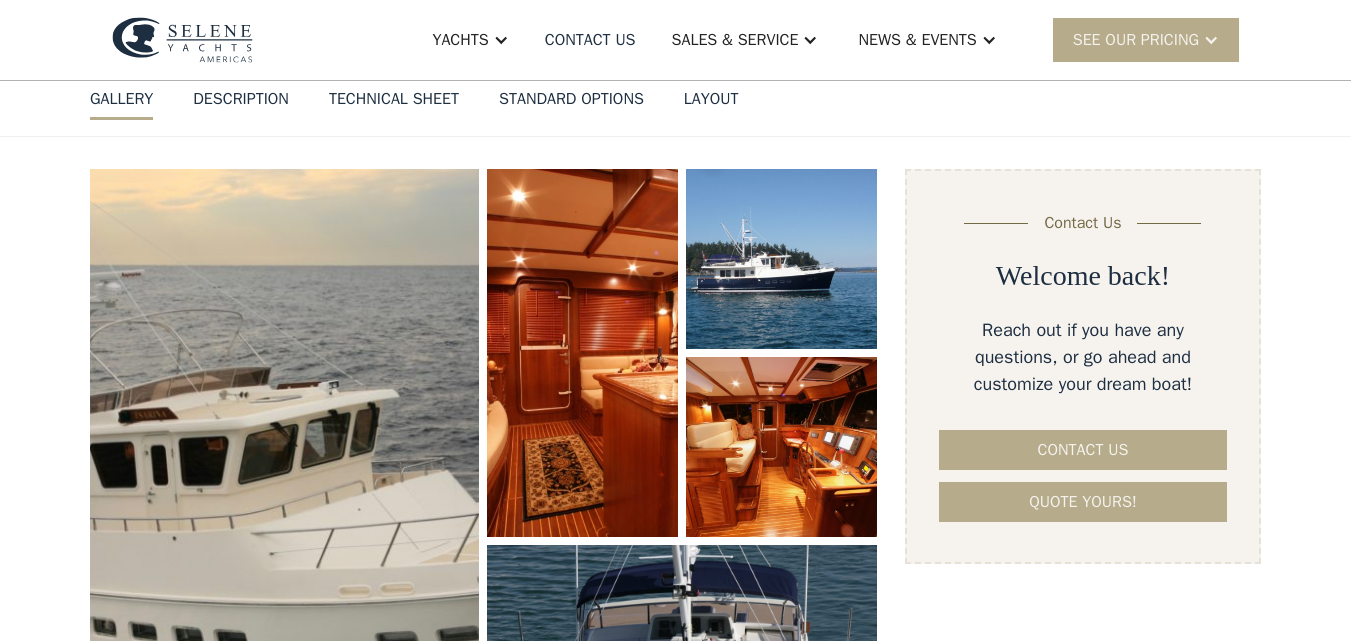 scroll, scrollTop: 200, scrollLeft: 0, axis: vertical 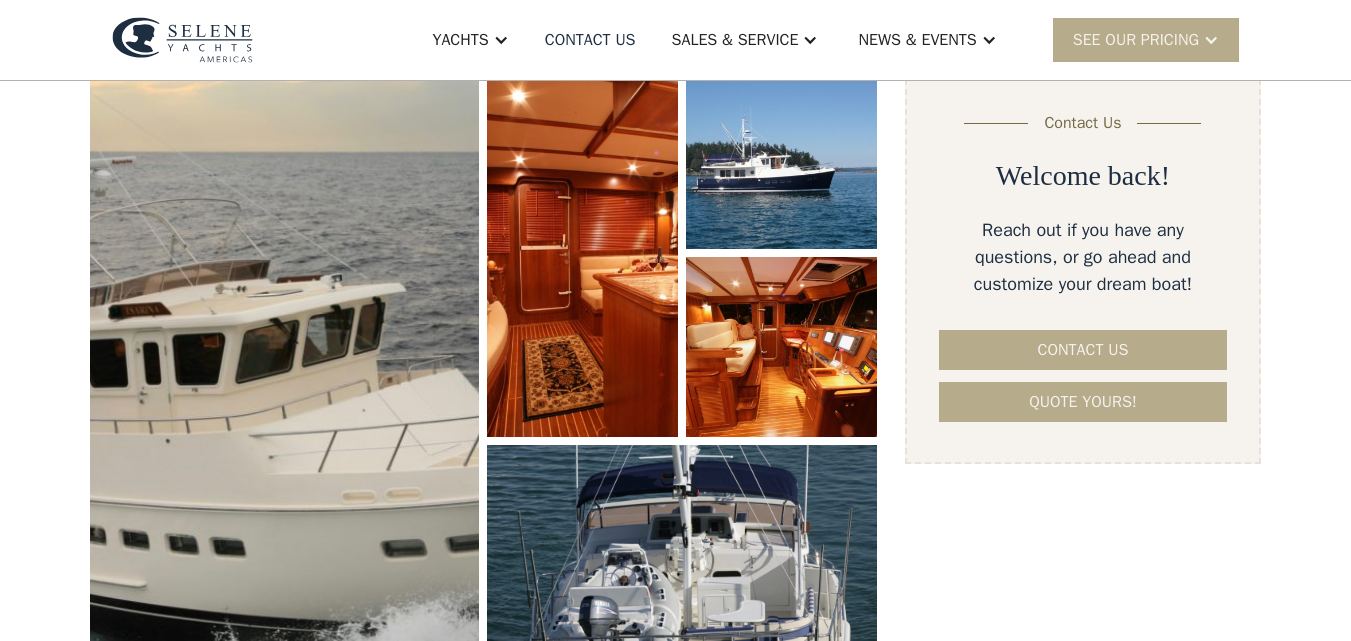 click at bounding box center (284, 386) 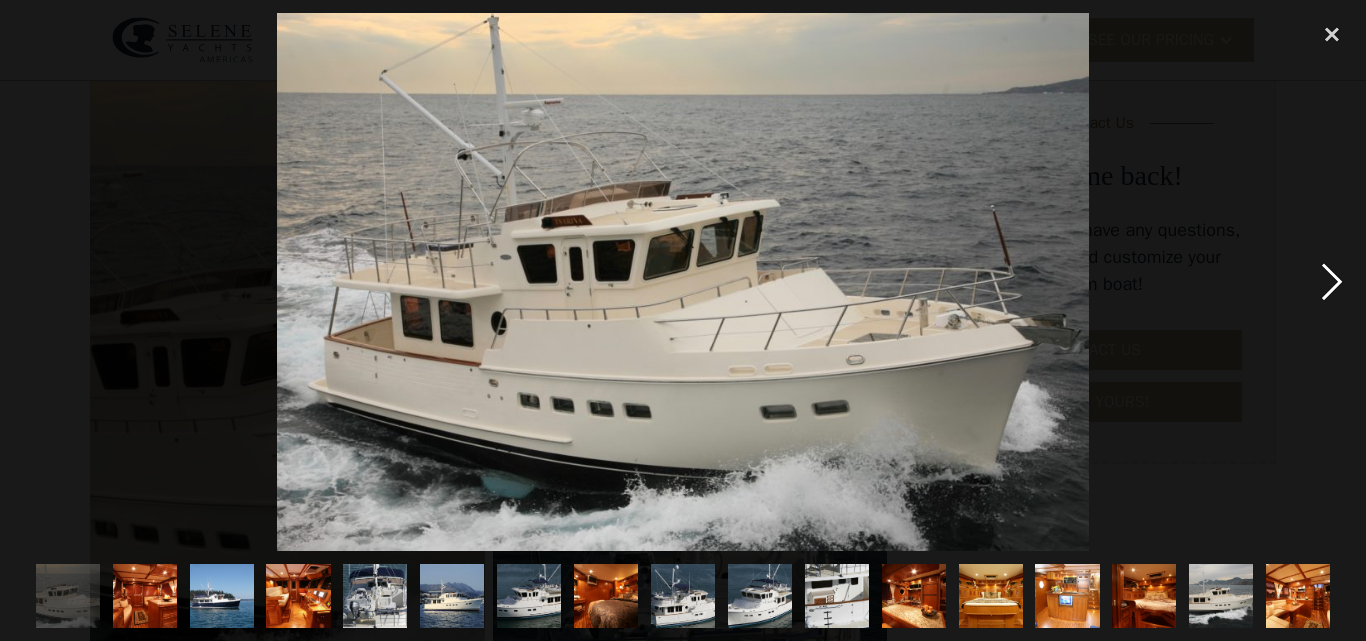 click at bounding box center [1332, 282] 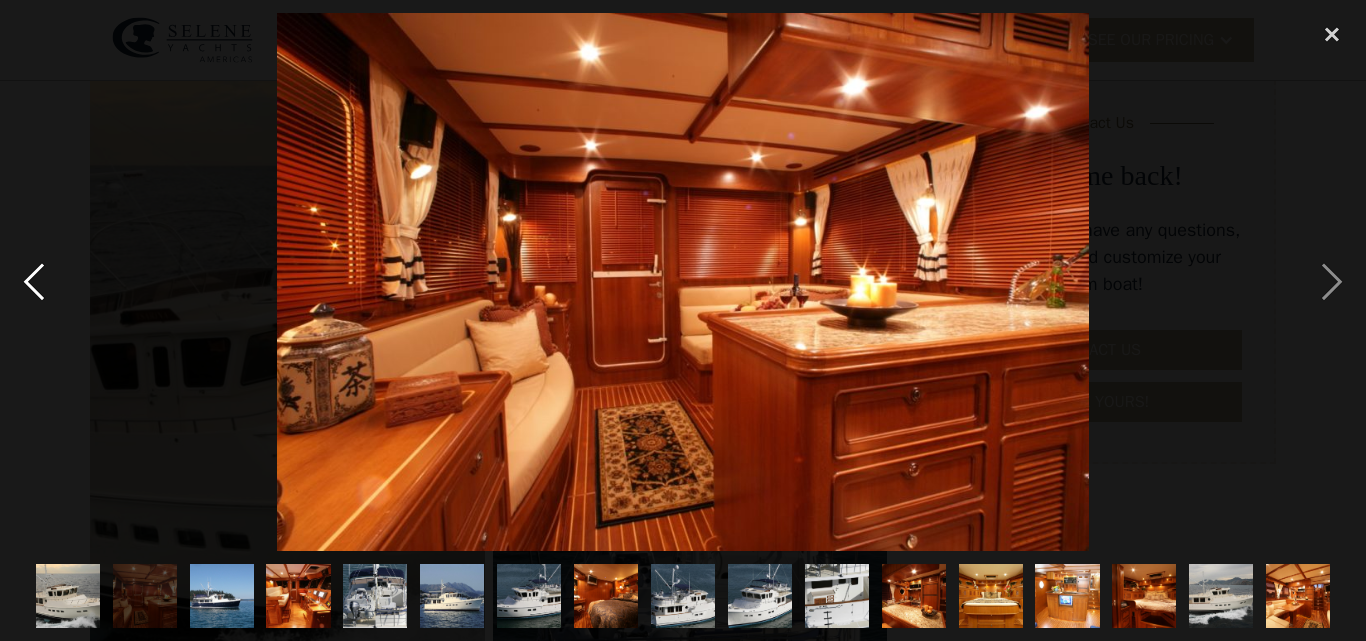 click at bounding box center [34, 282] 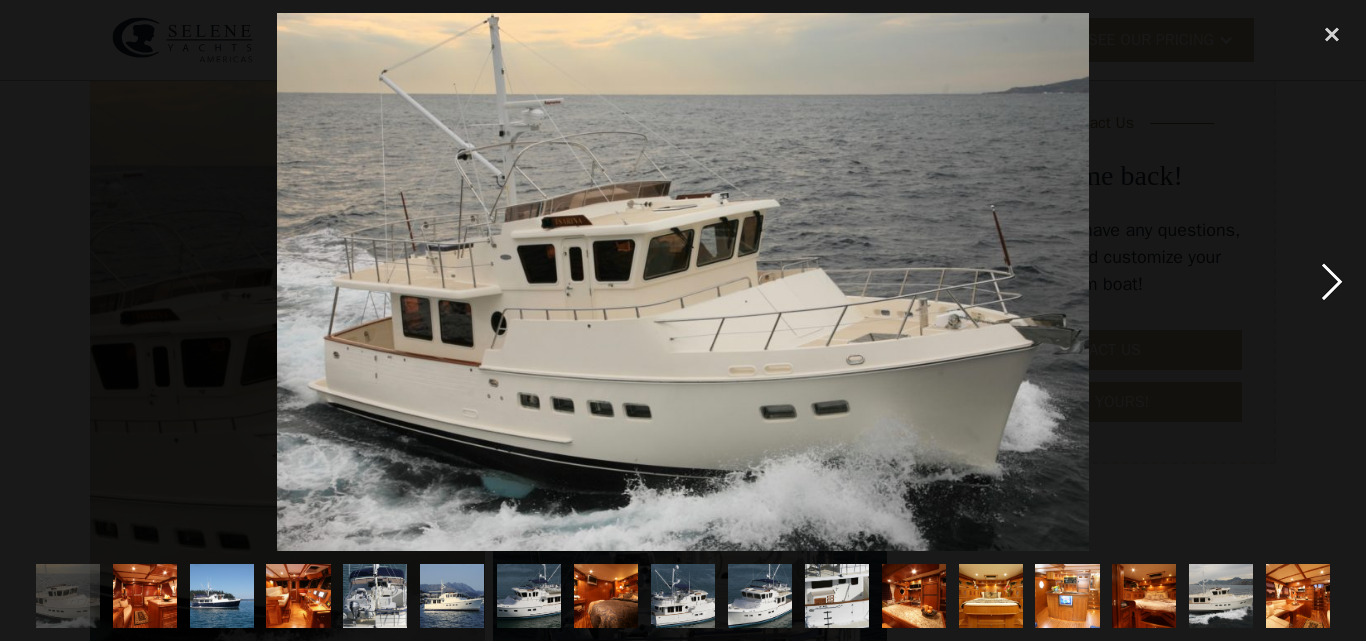 click at bounding box center (1332, 282) 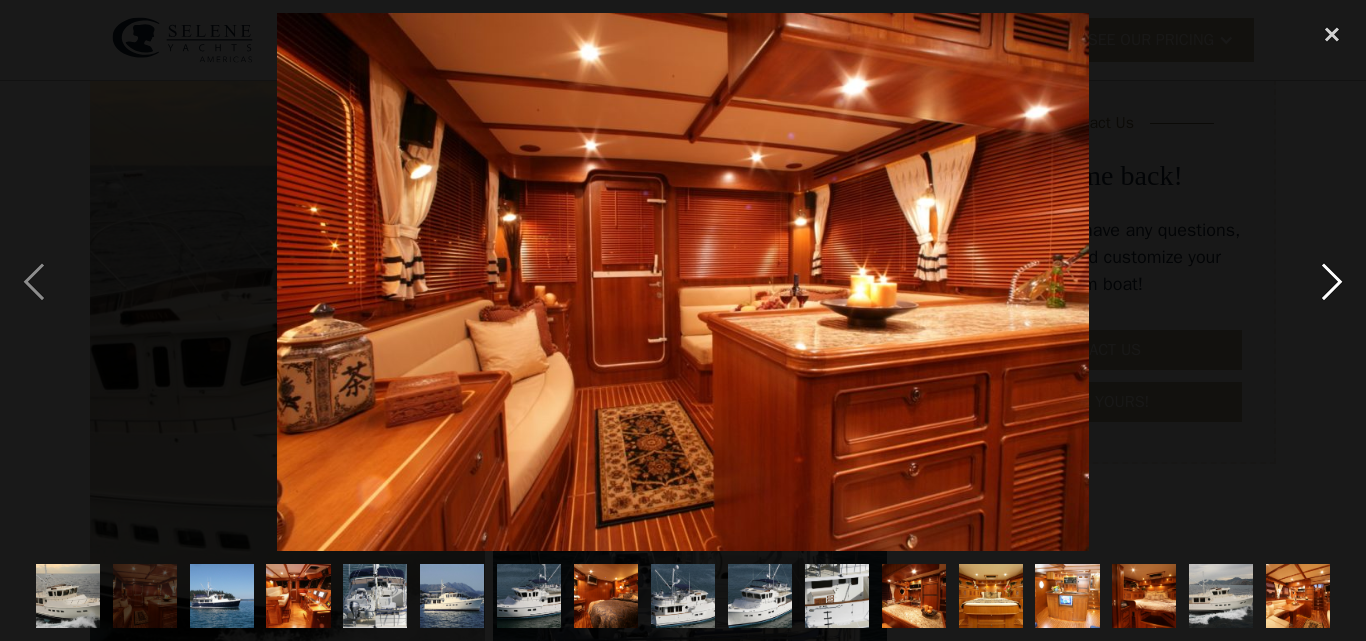 click at bounding box center [1332, 282] 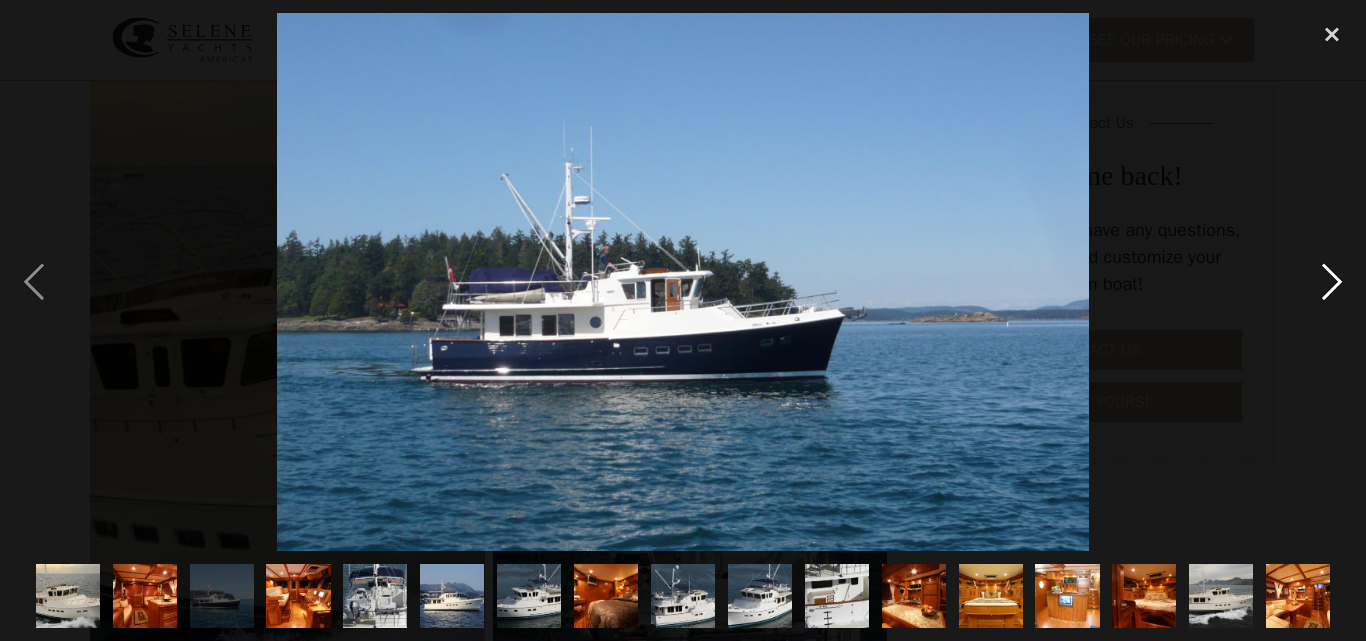 click at bounding box center [1332, 282] 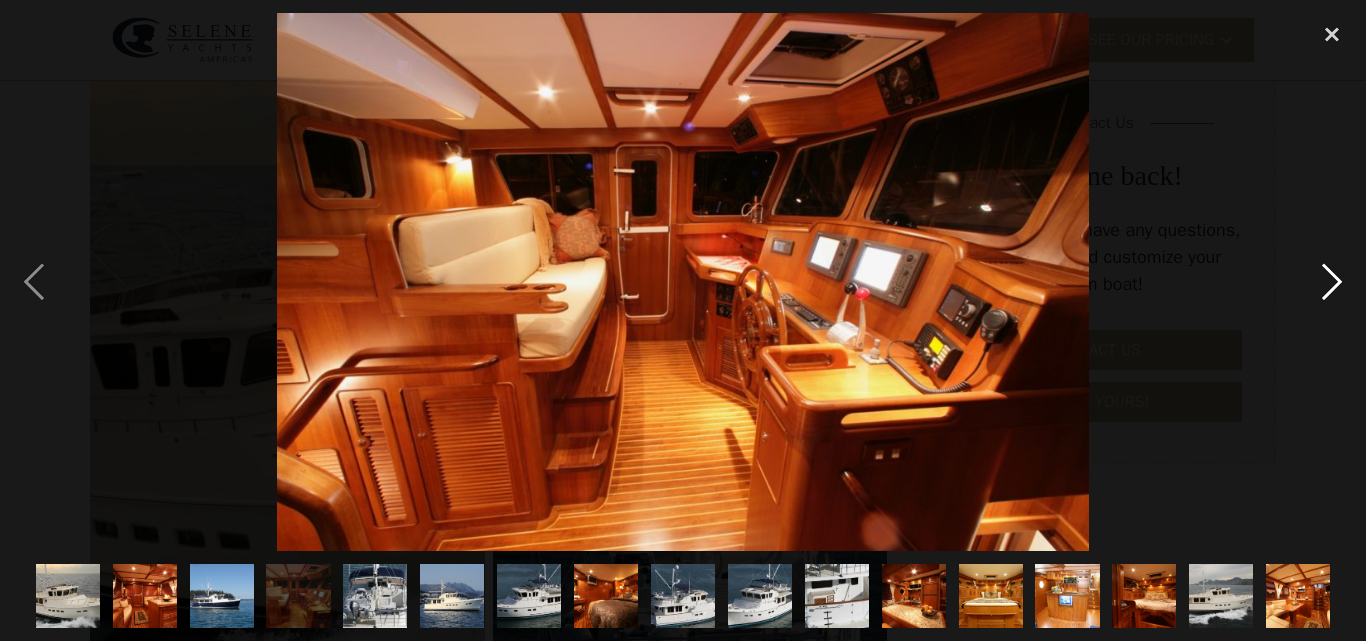 click at bounding box center [1332, 282] 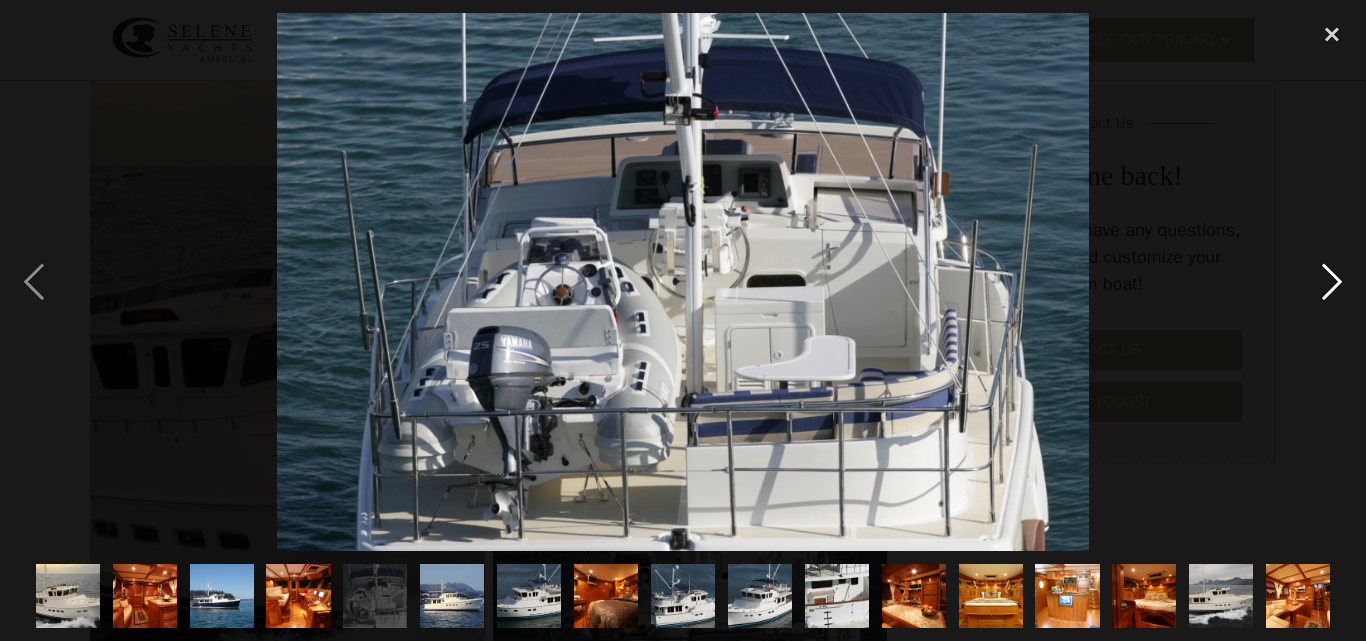 click at bounding box center [1332, 282] 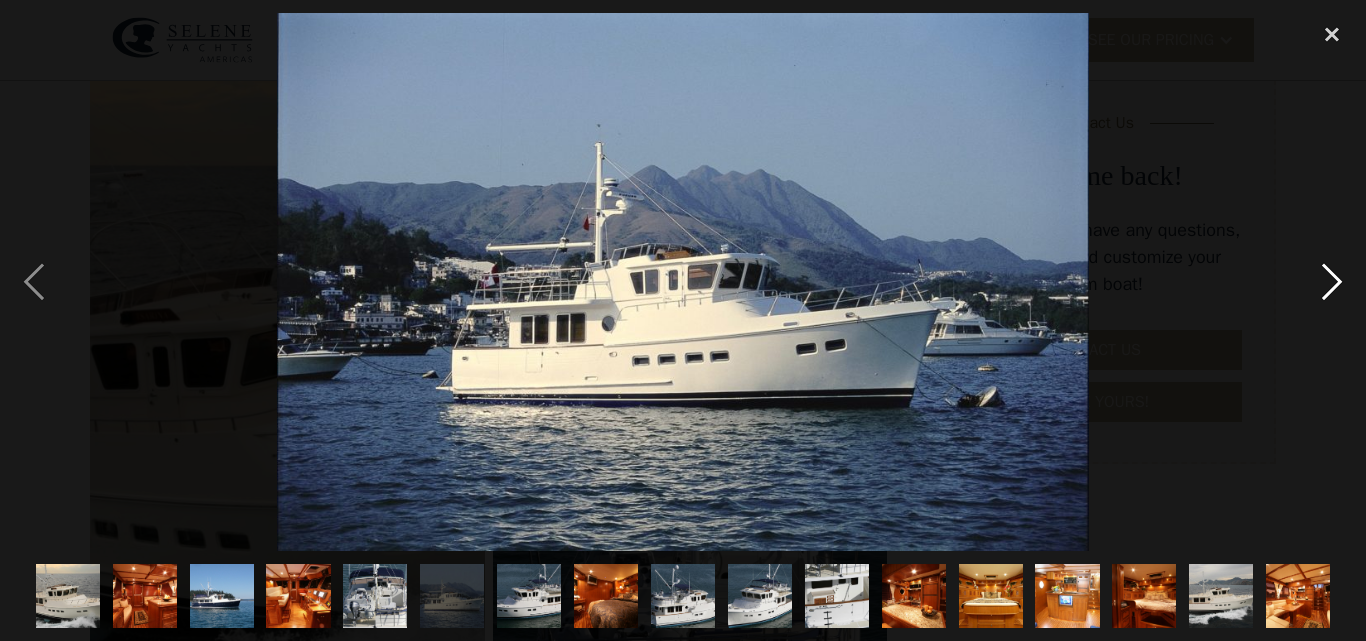 click at bounding box center [1332, 282] 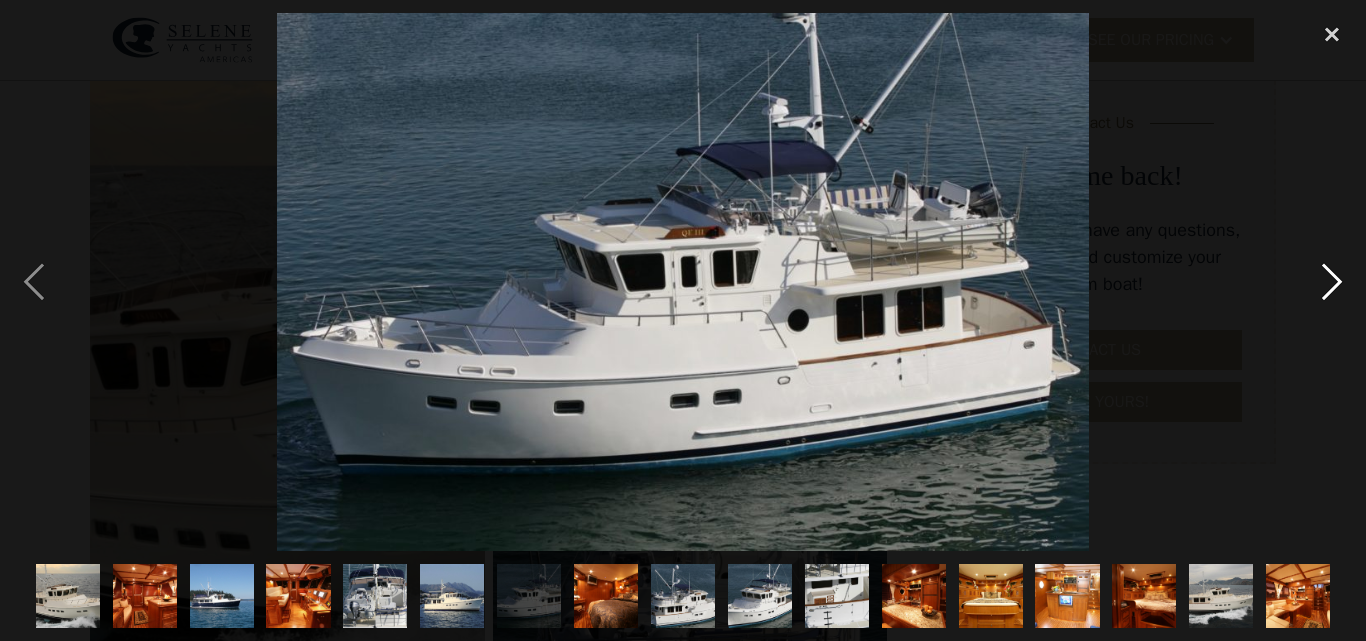 click at bounding box center (1332, 282) 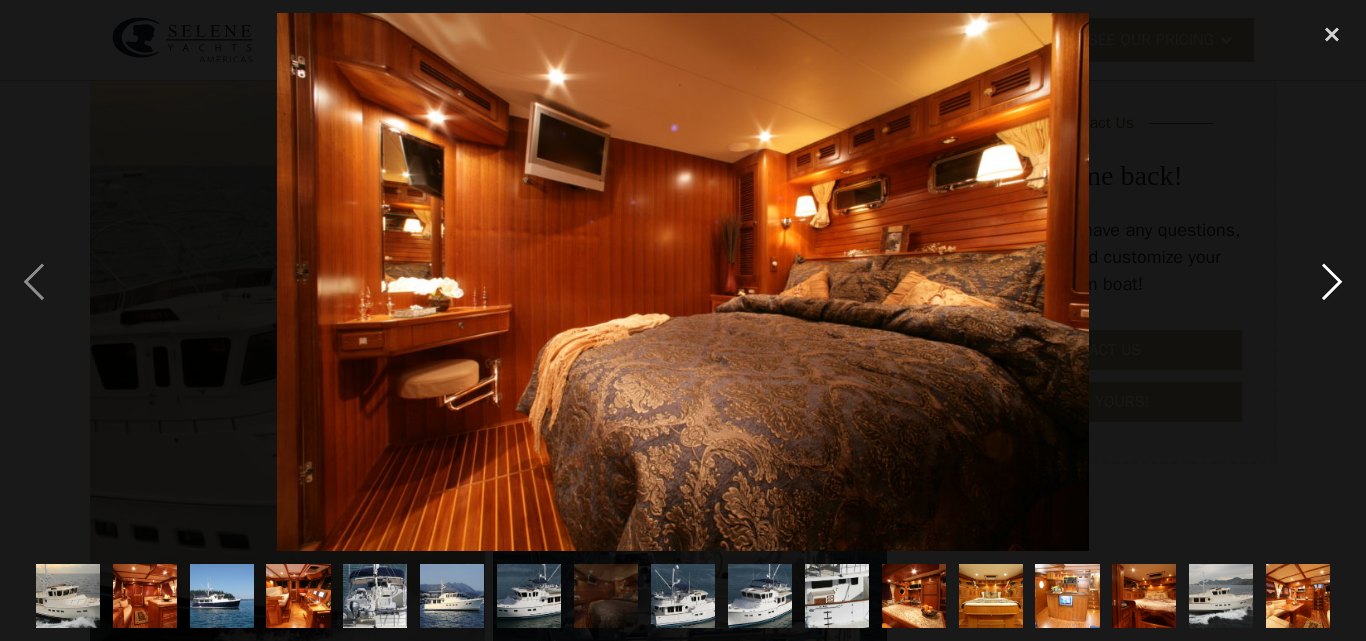 click at bounding box center [1332, 282] 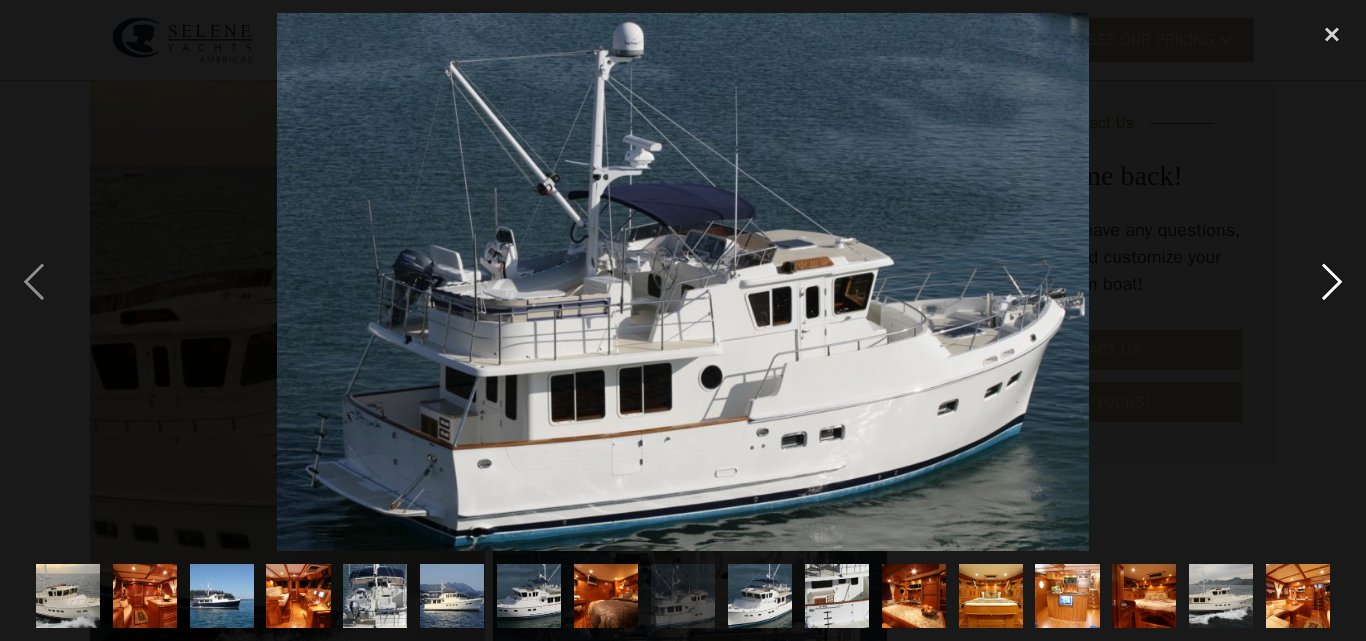 click at bounding box center [1332, 282] 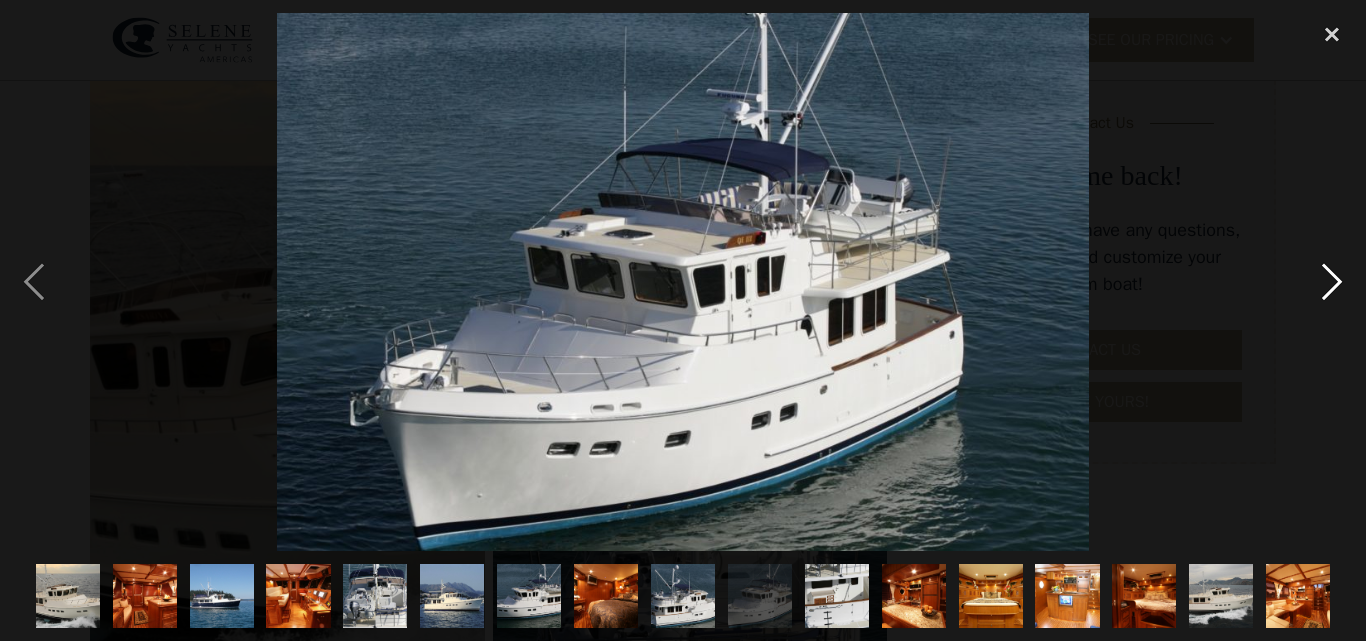 click at bounding box center (1332, 282) 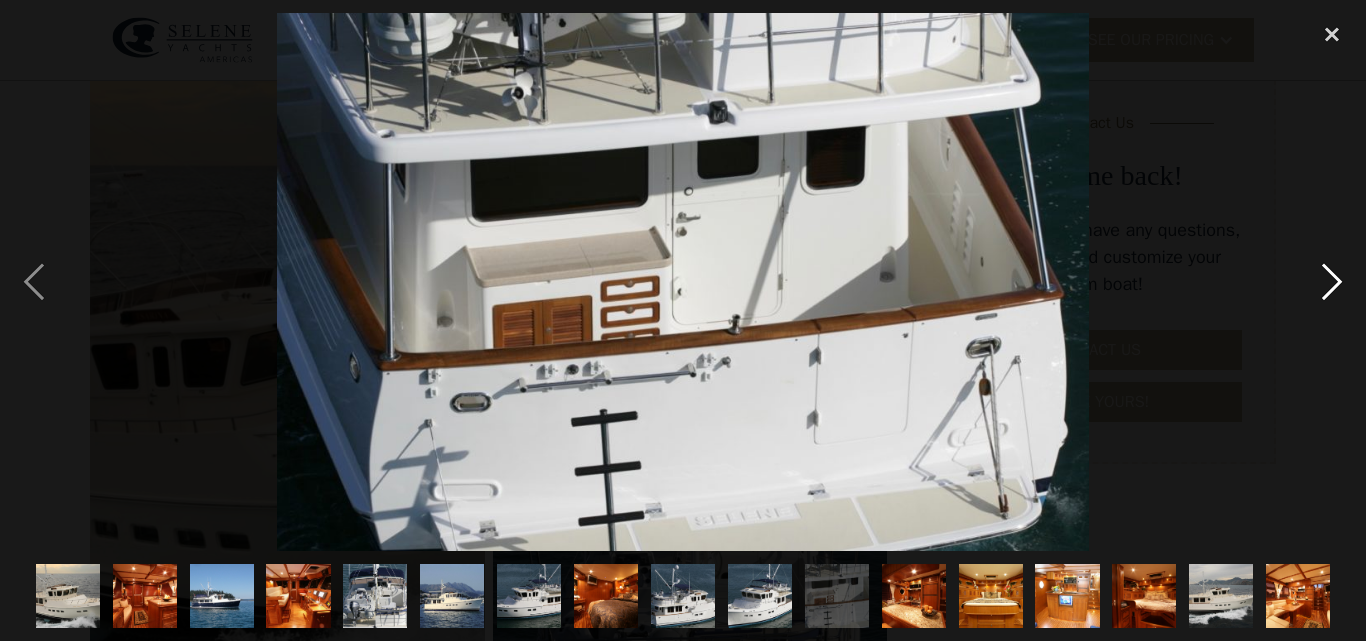 click at bounding box center (1332, 282) 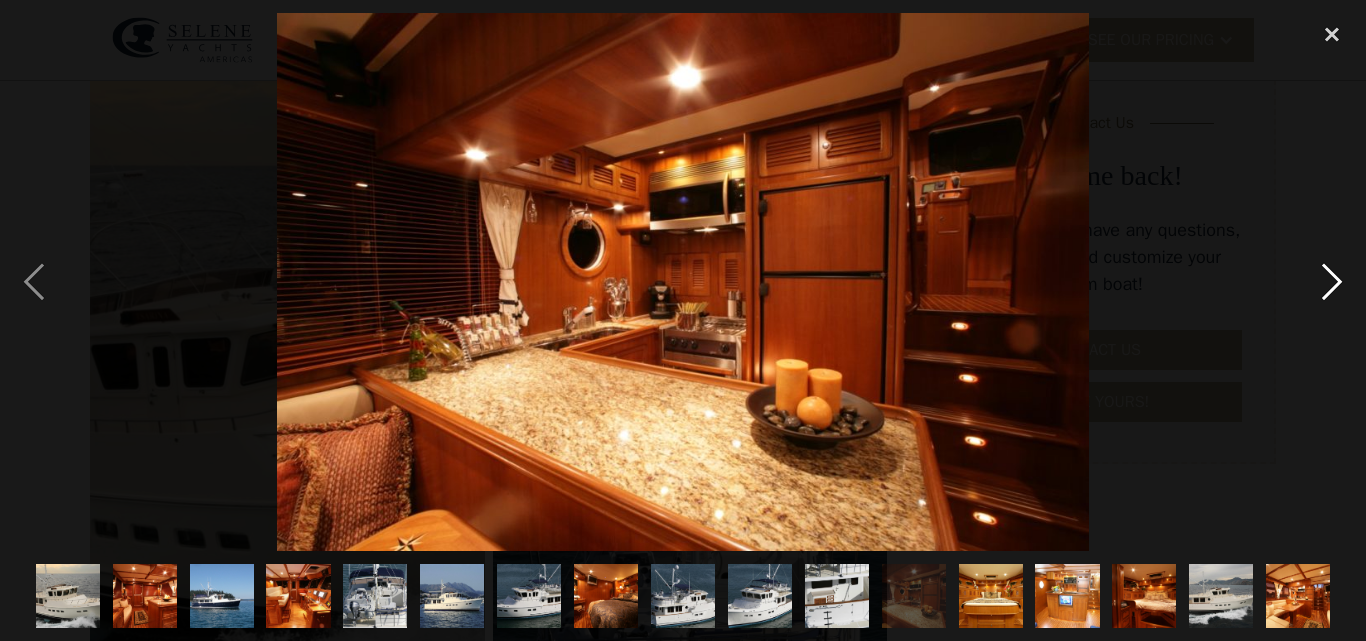 click at bounding box center [1332, 282] 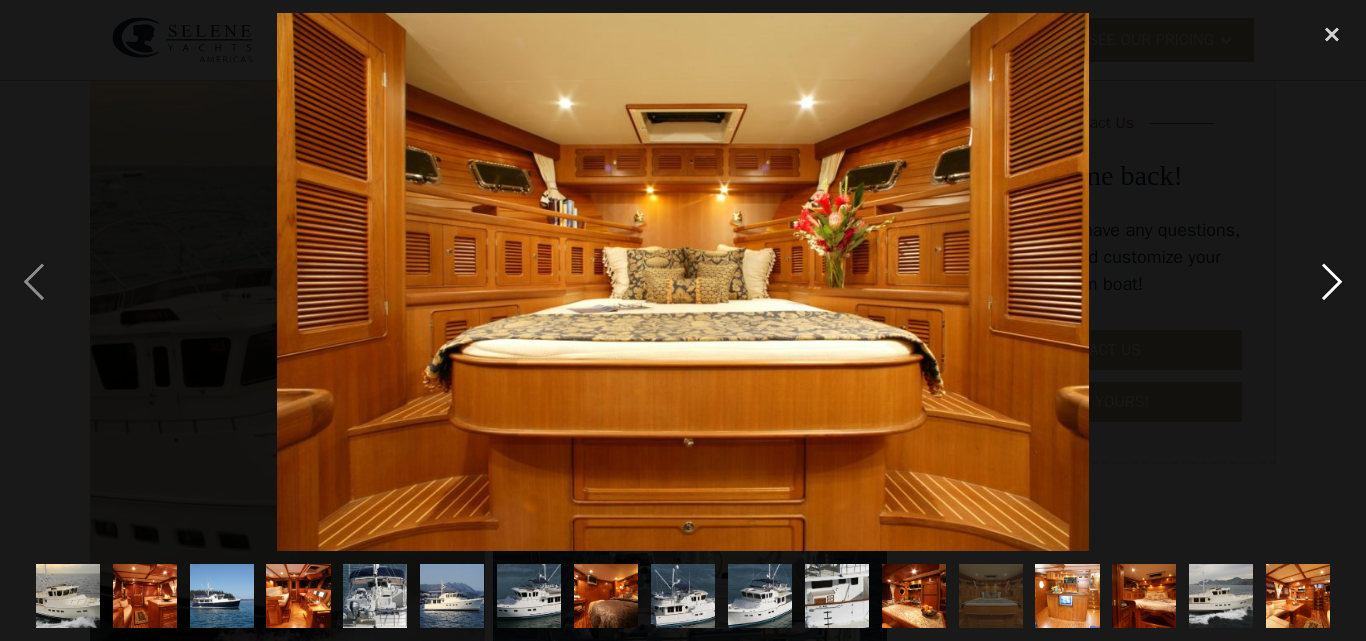 click at bounding box center (1332, 282) 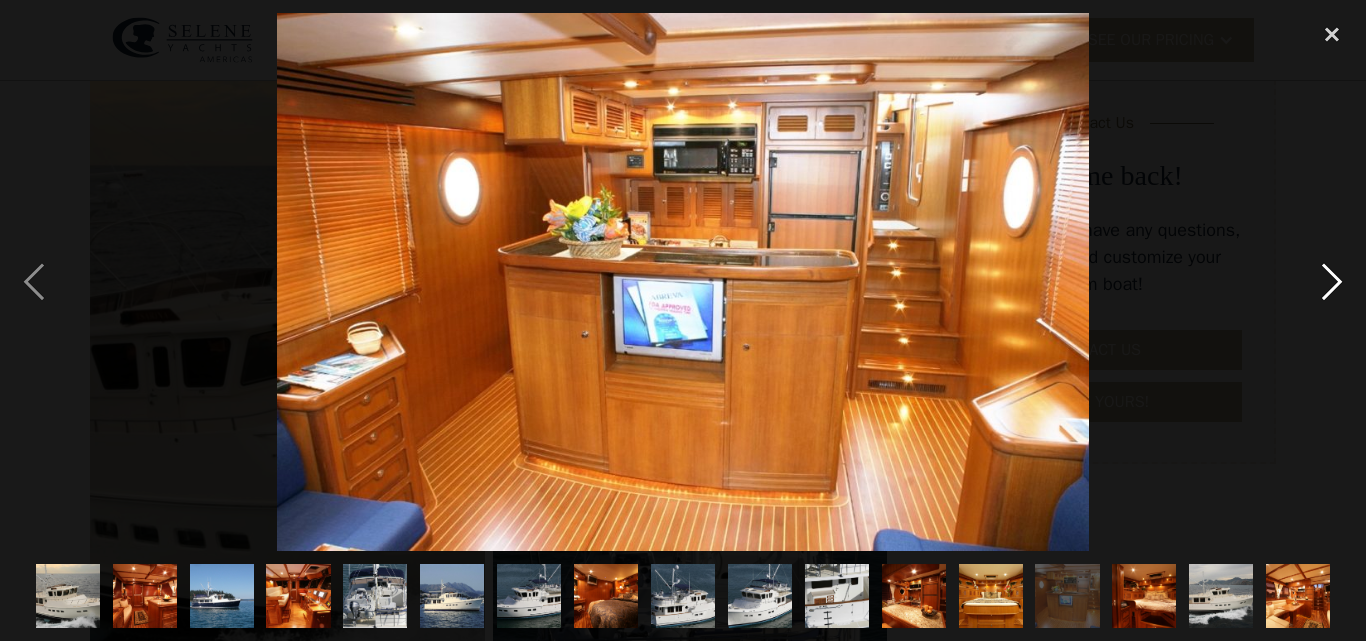 click at bounding box center [1332, 282] 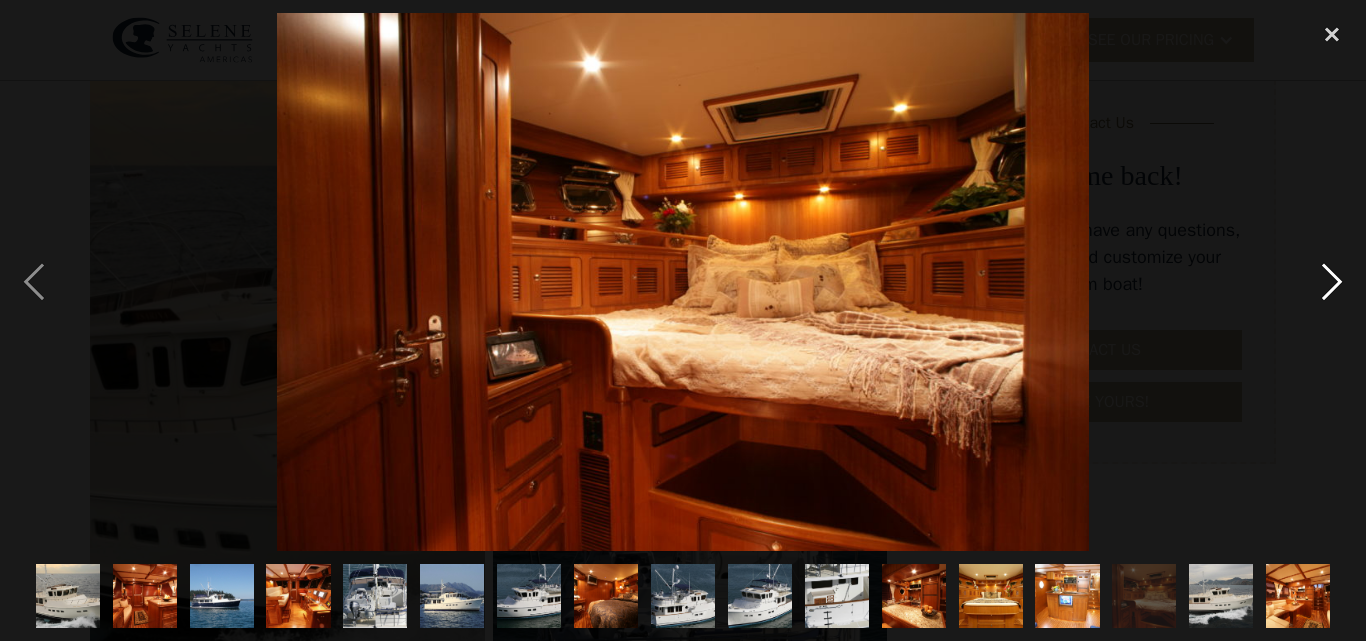 click at bounding box center [1332, 282] 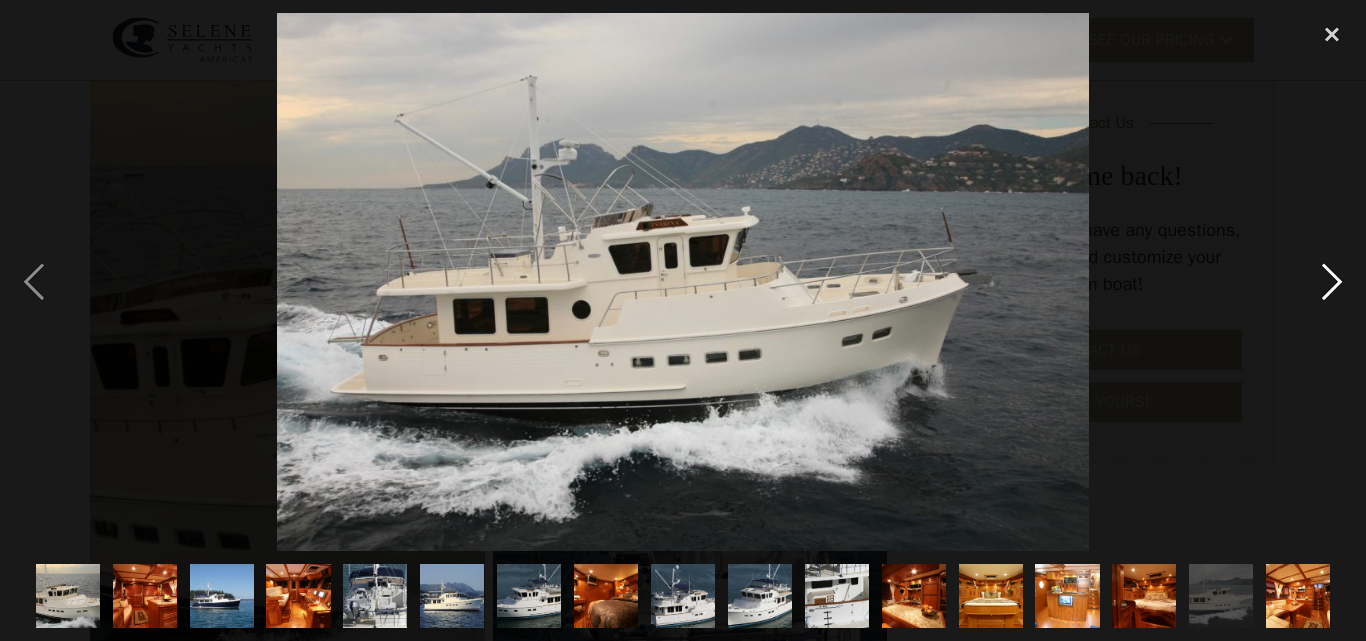 click at bounding box center [1332, 282] 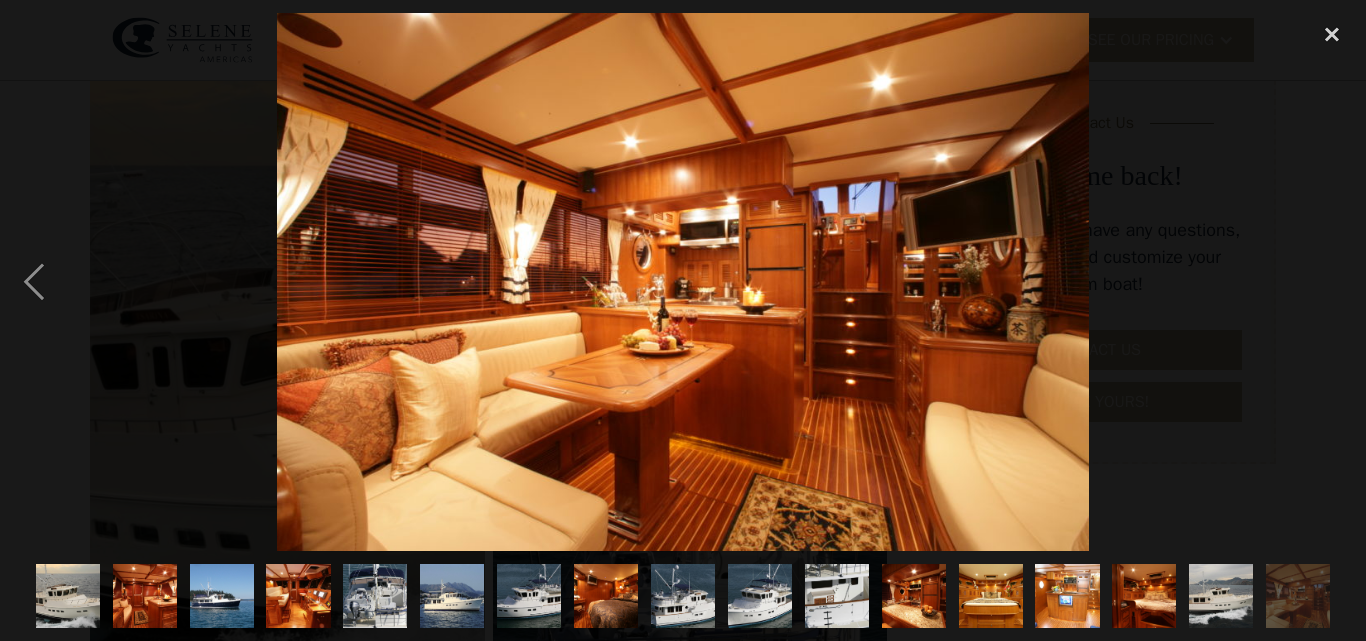 click at bounding box center (683, 282) 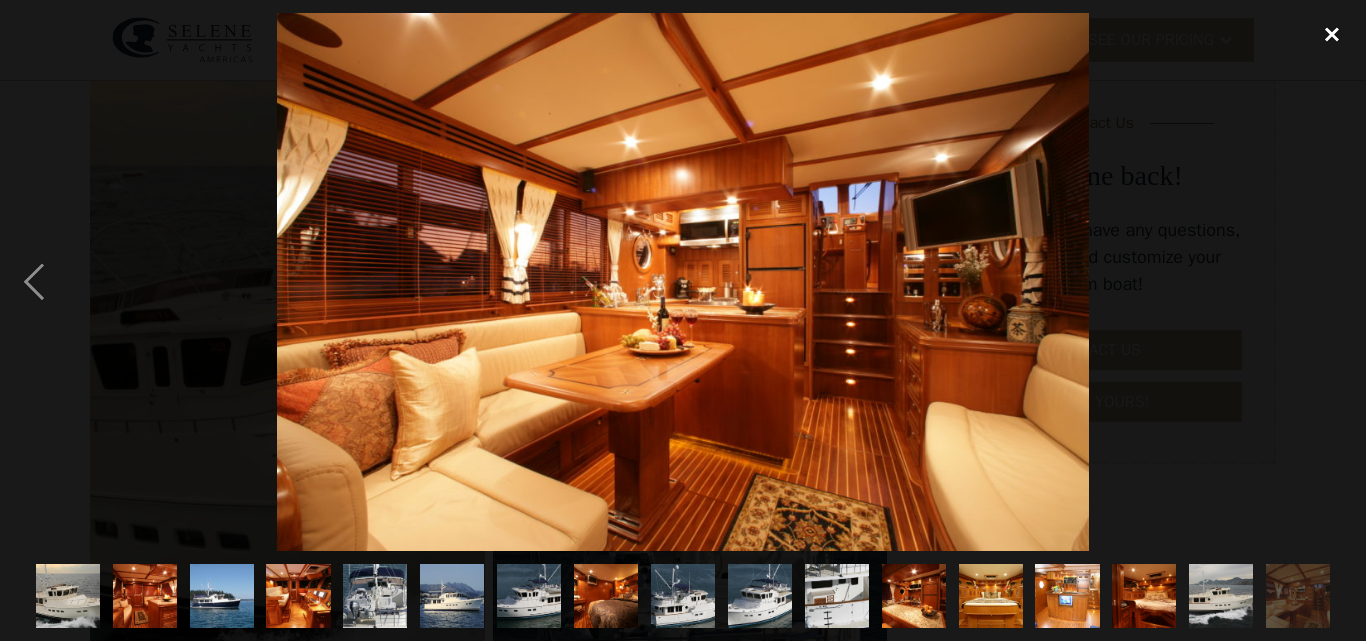 click at bounding box center (1332, 35) 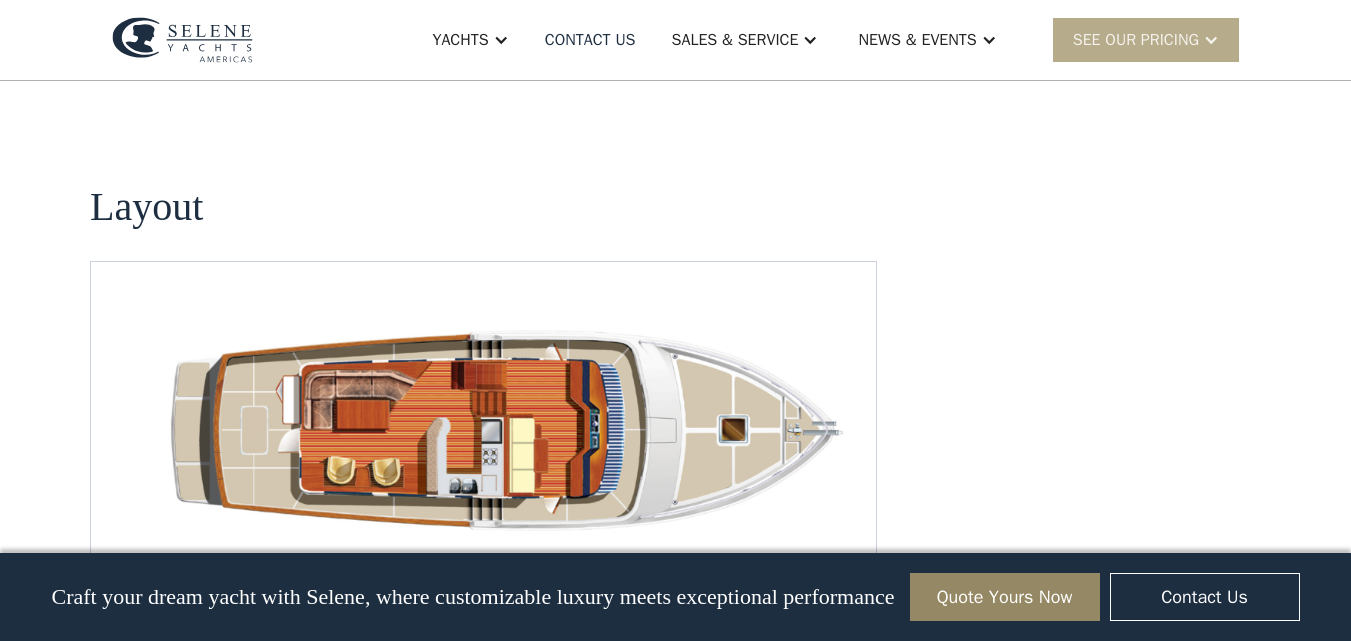 scroll, scrollTop: 2963, scrollLeft: 0, axis: vertical 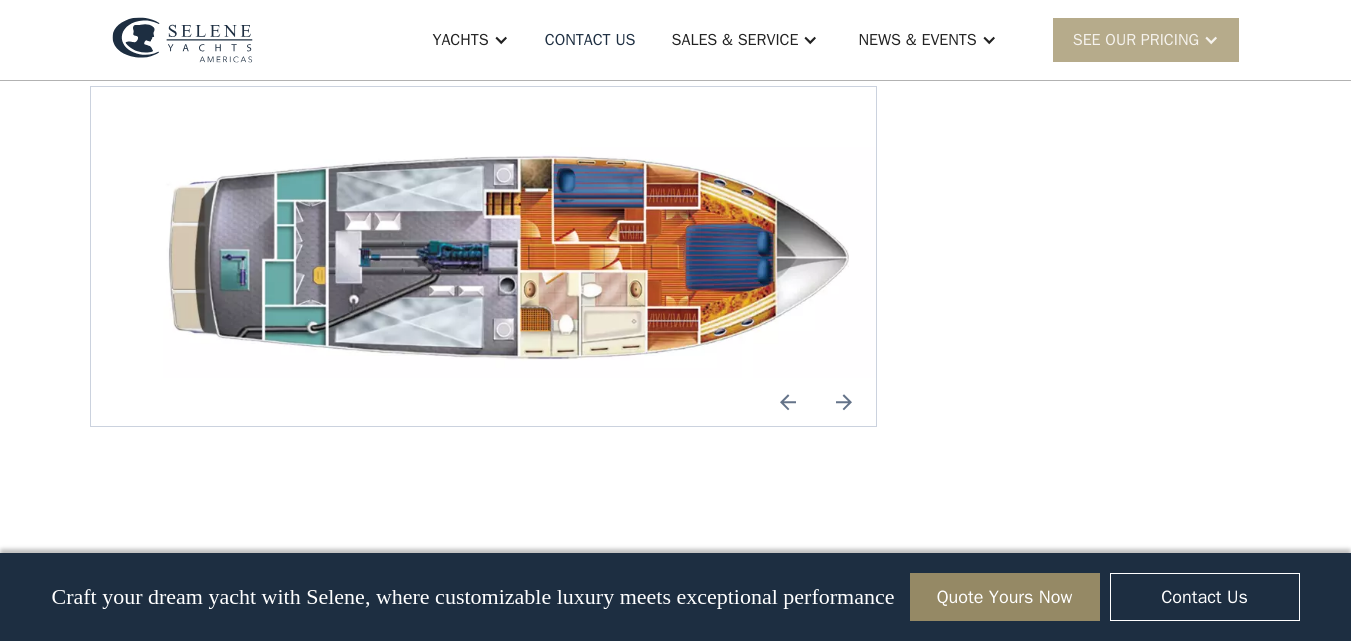 click at bounding box center (515, 257) 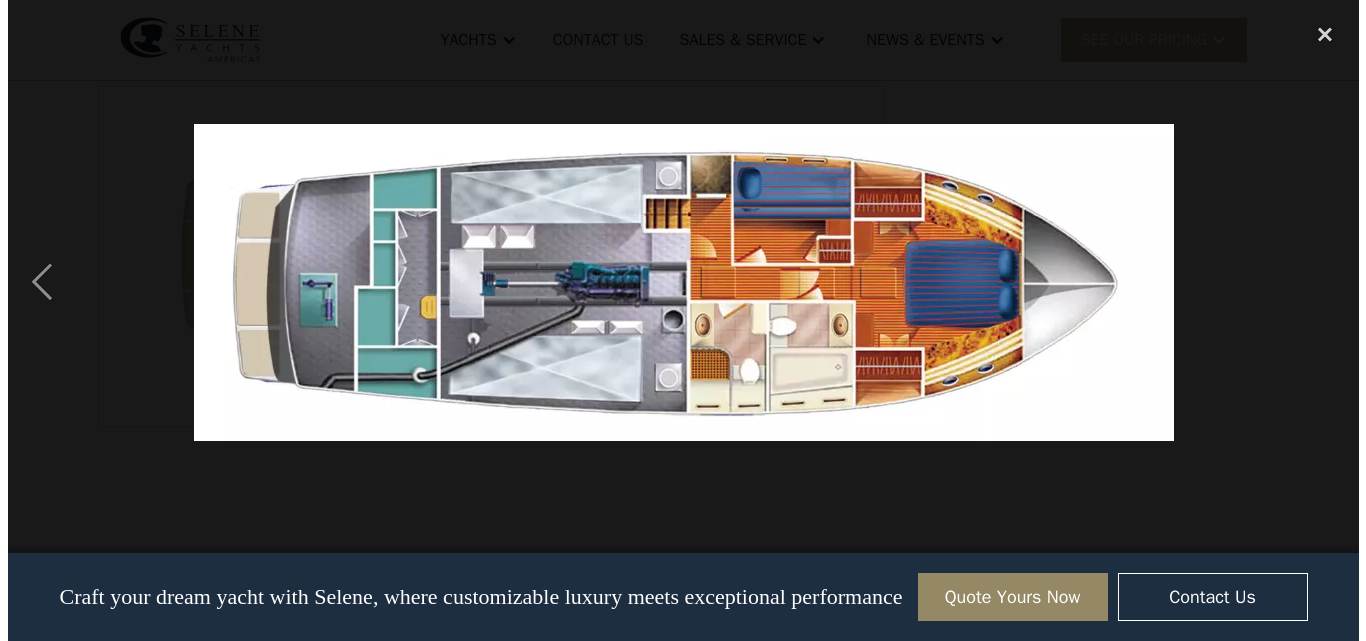 scroll, scrollTop: 2966, scrollLeft: 0, axis: vertical 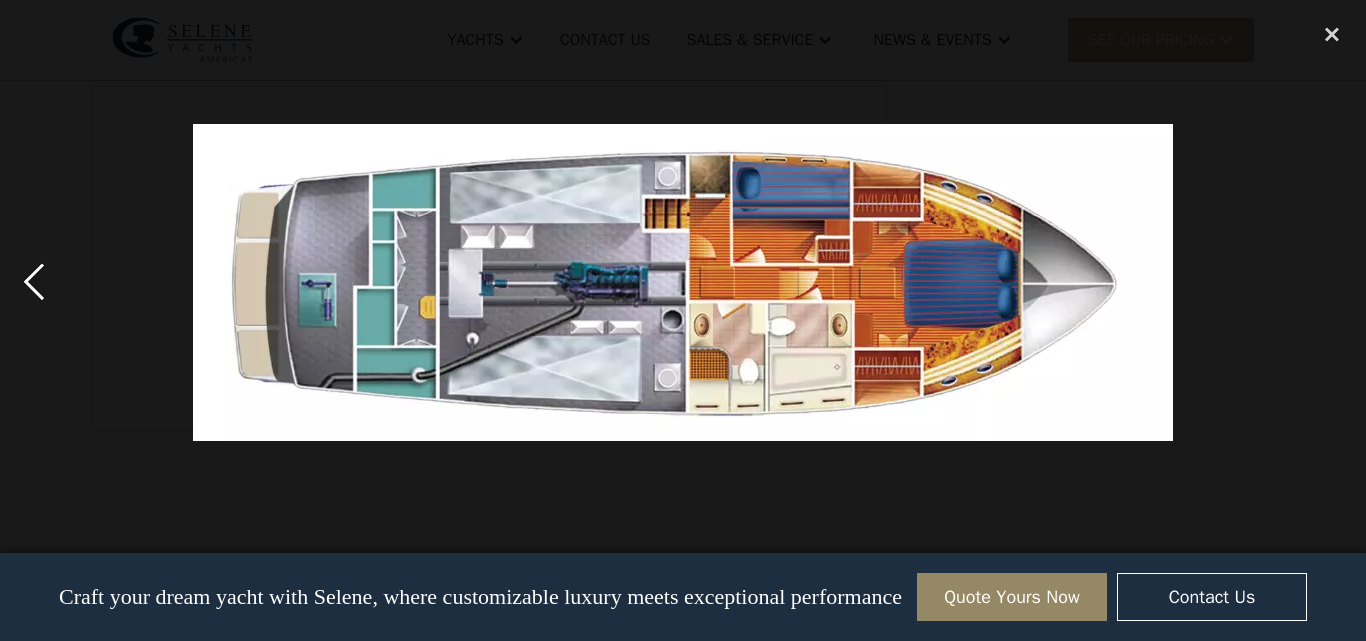 click at bounding box center (34, 282) 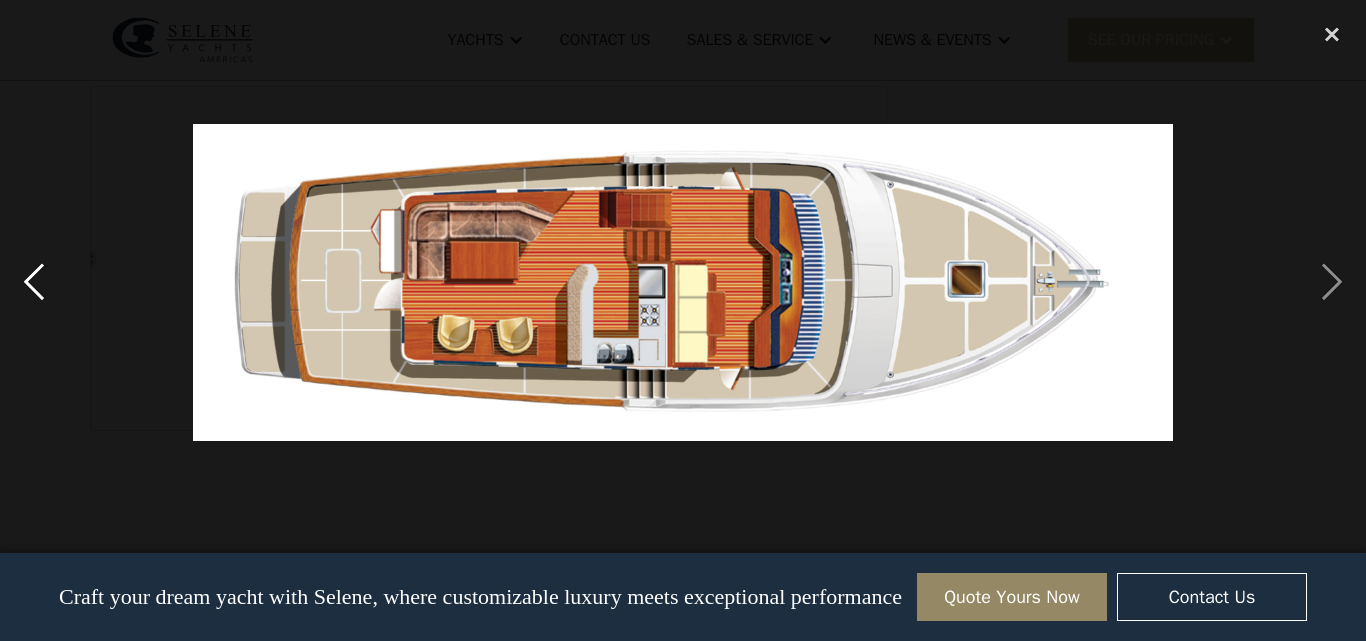 click at bounding box center (34, 282) 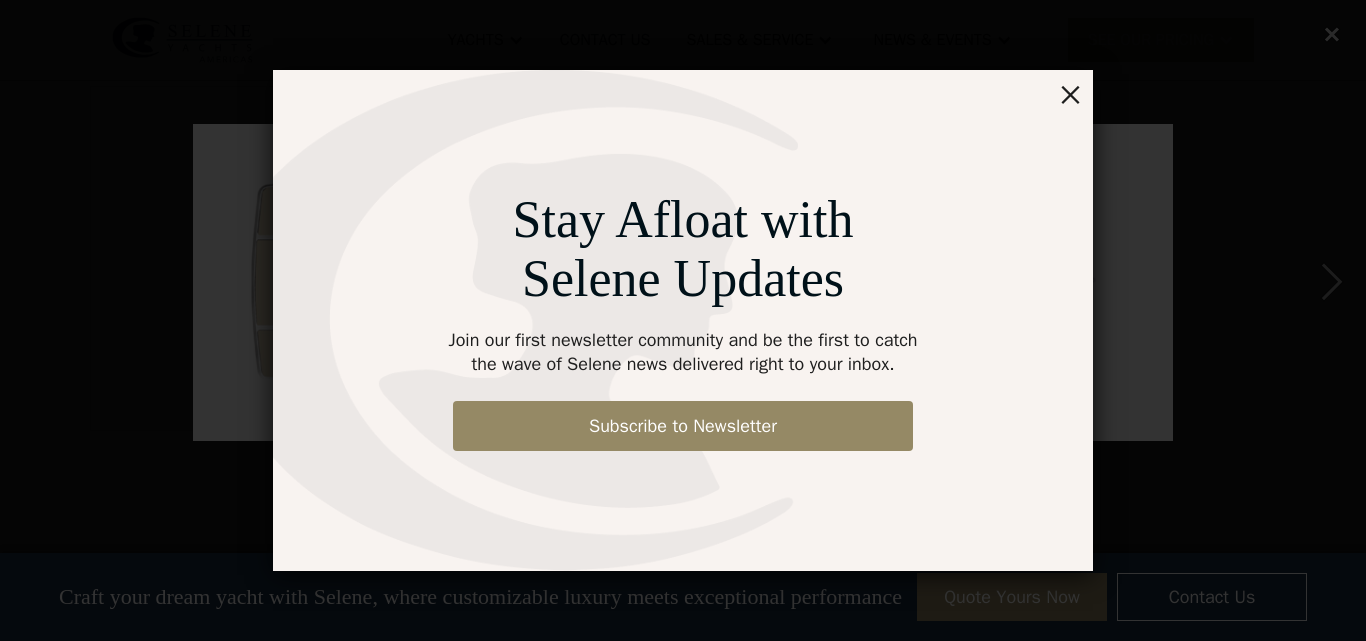 click on "×" at bounding box center [1070, 93] 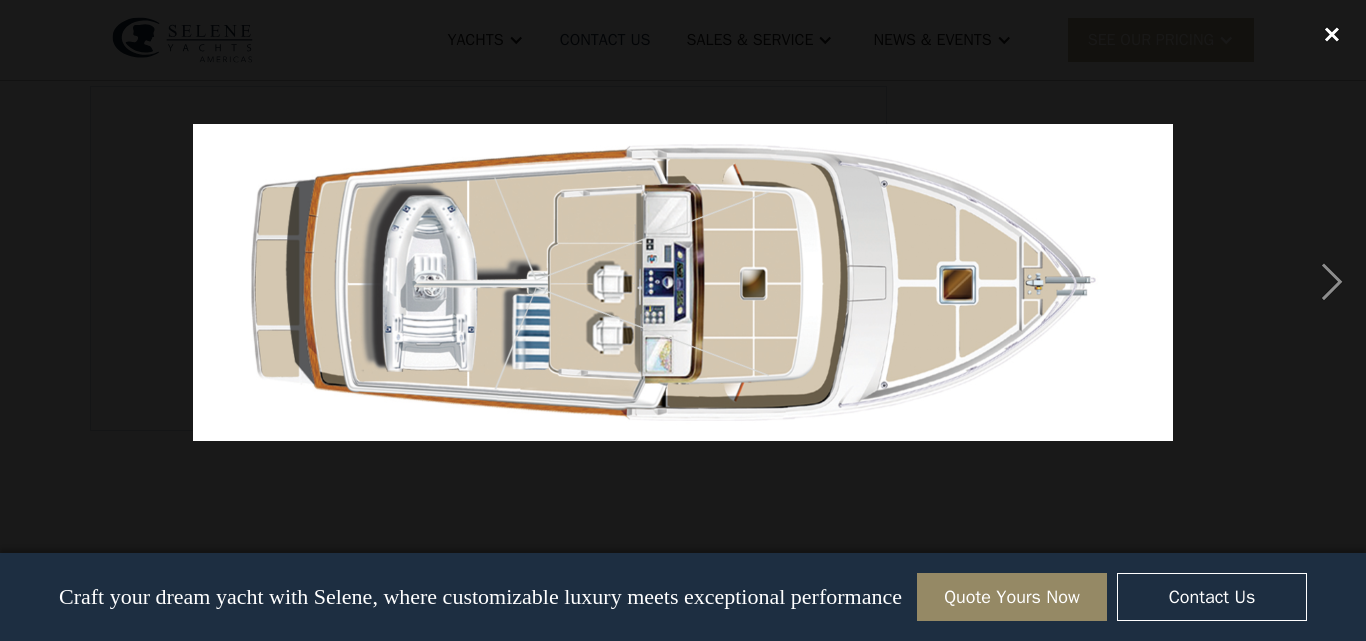 click at bounding box center (1332, 35) 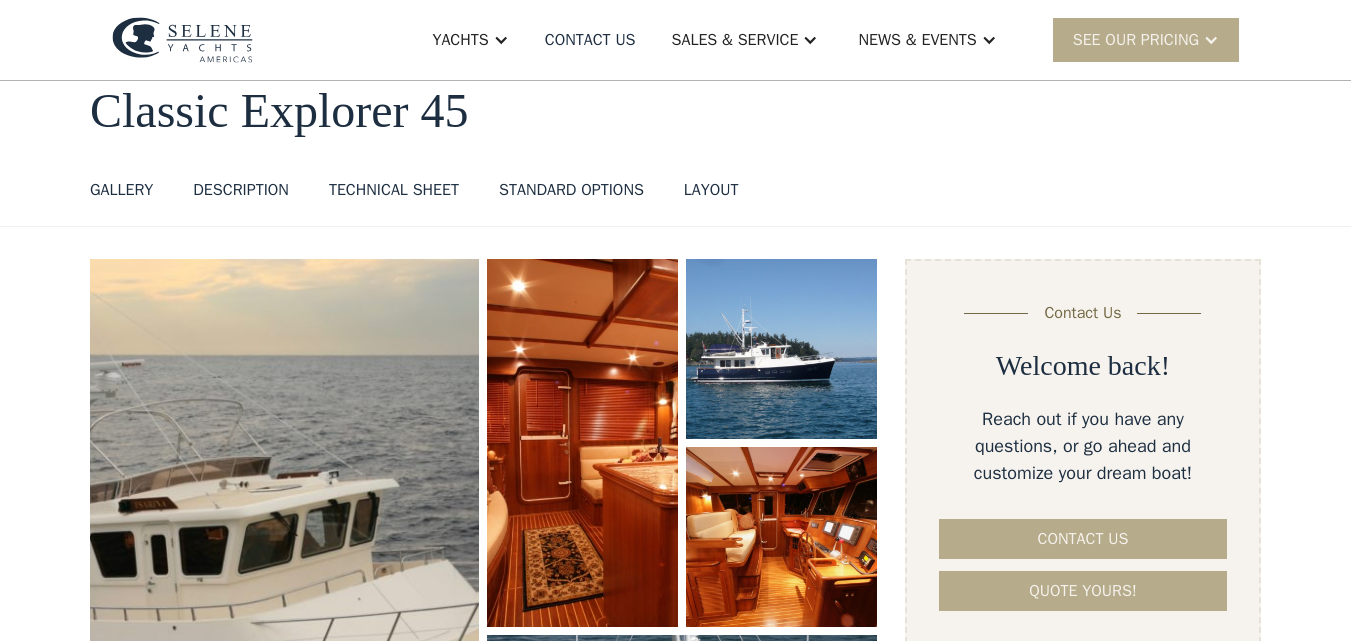 scroll, scrollTop: 0, scrollLeft: 0, axis: both 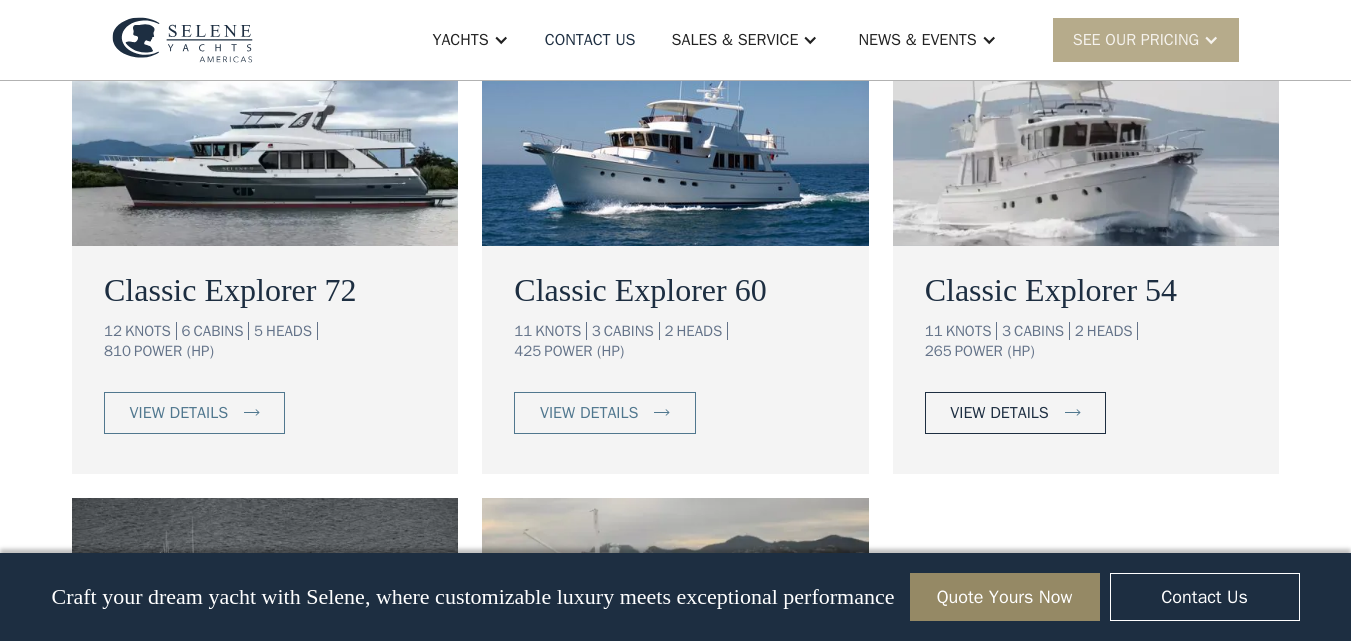 click on "view details" at bounding box center [999, 413] 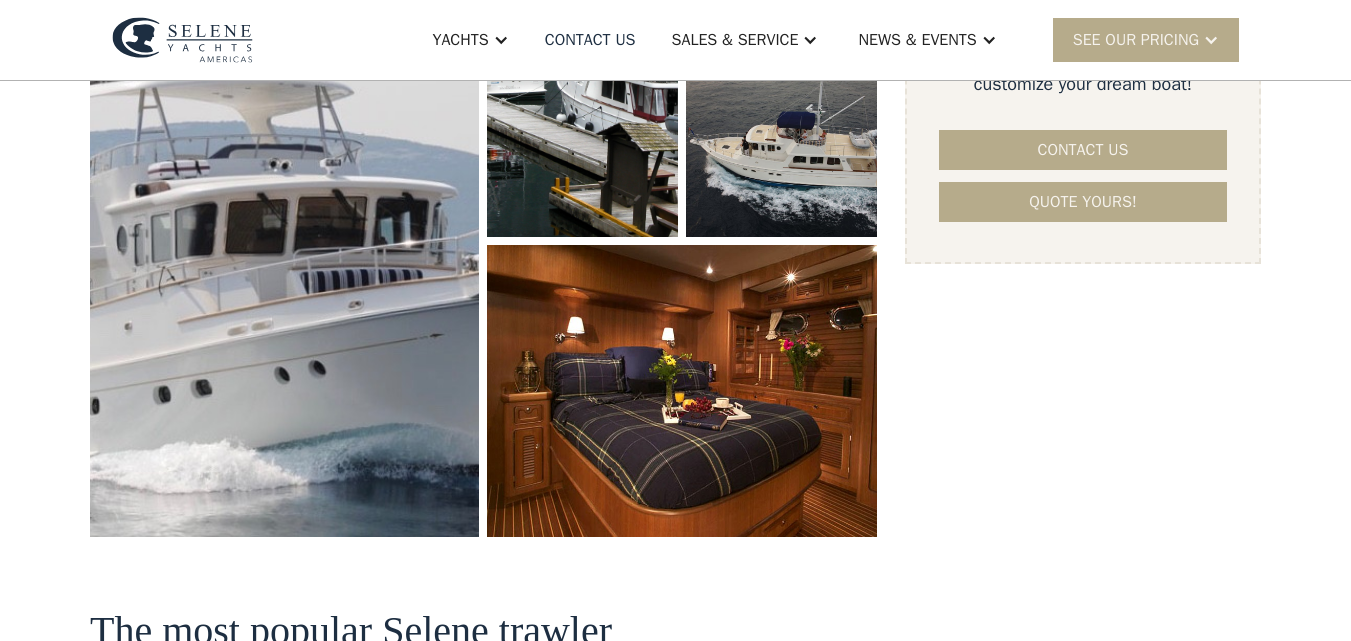 scroll, scrollTop: 400, scrollLeft: 0, axis: vertical 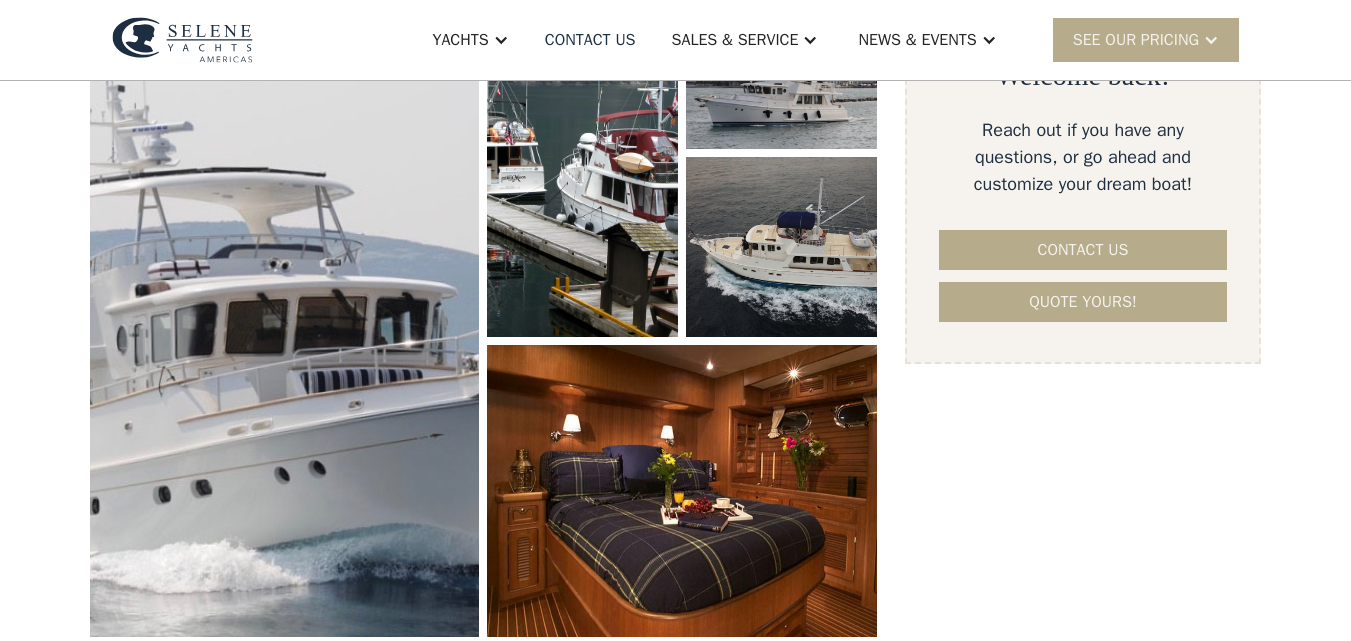 click at bounding box center [284, 303] 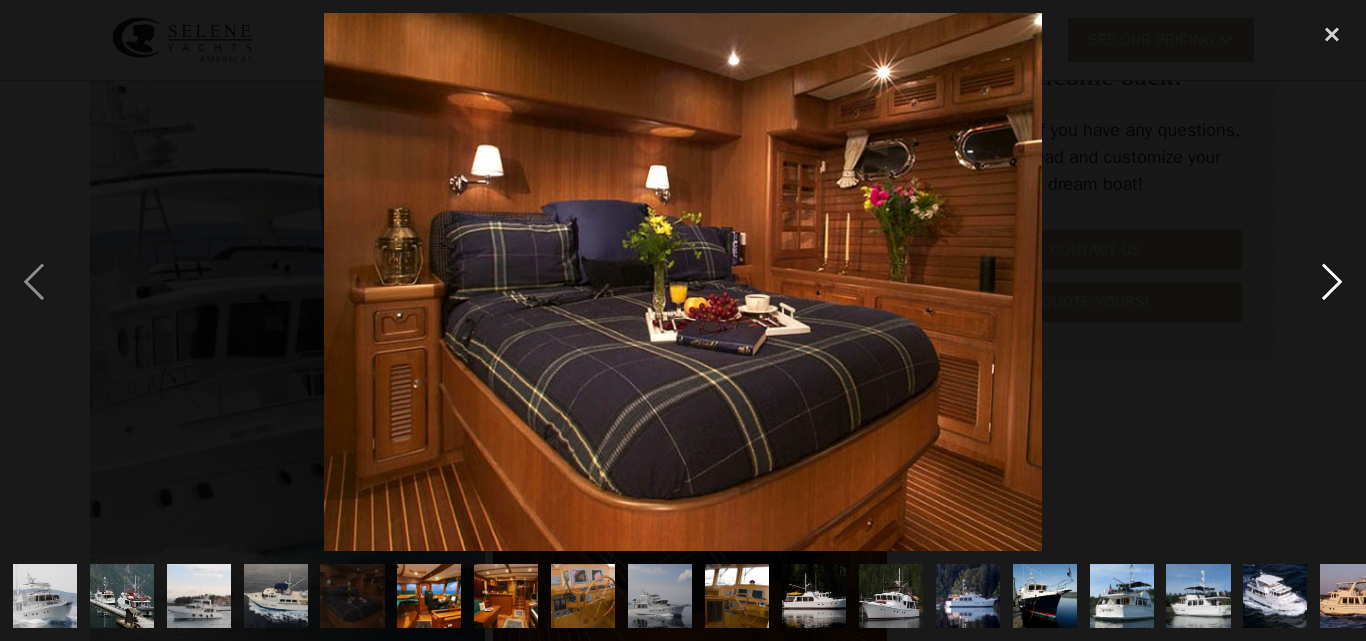 click at bounding box center (1332, 282) 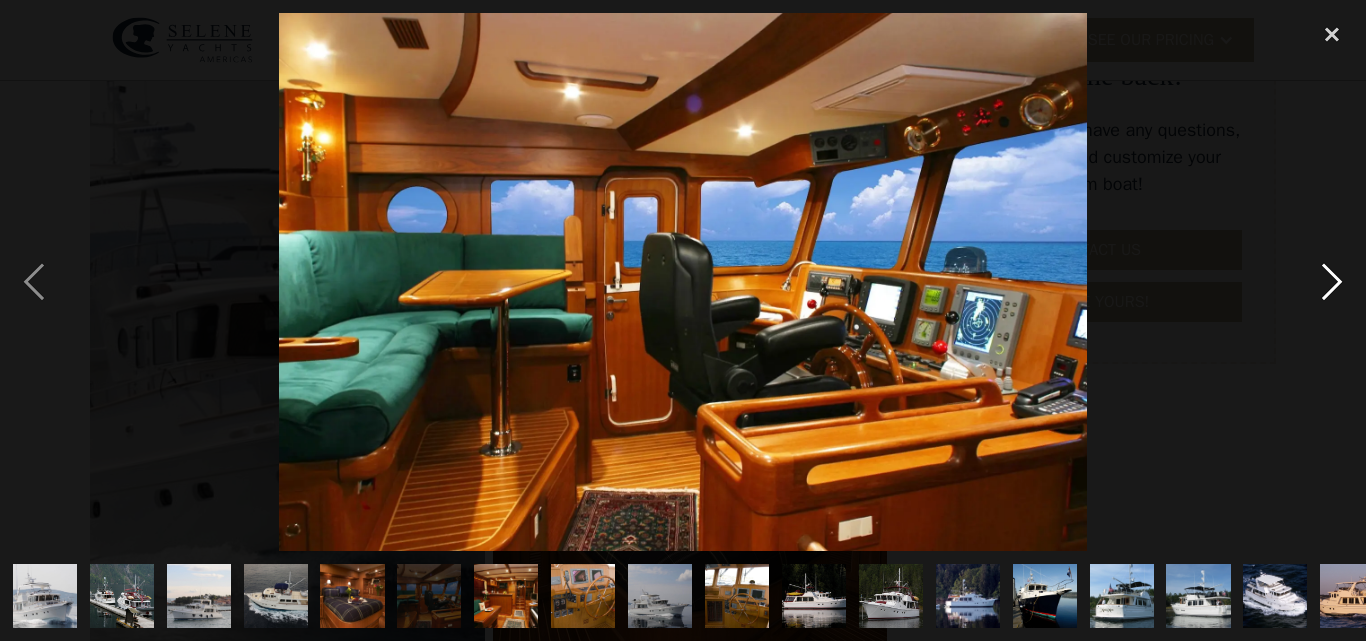 click at bounding box center [1332, 282] 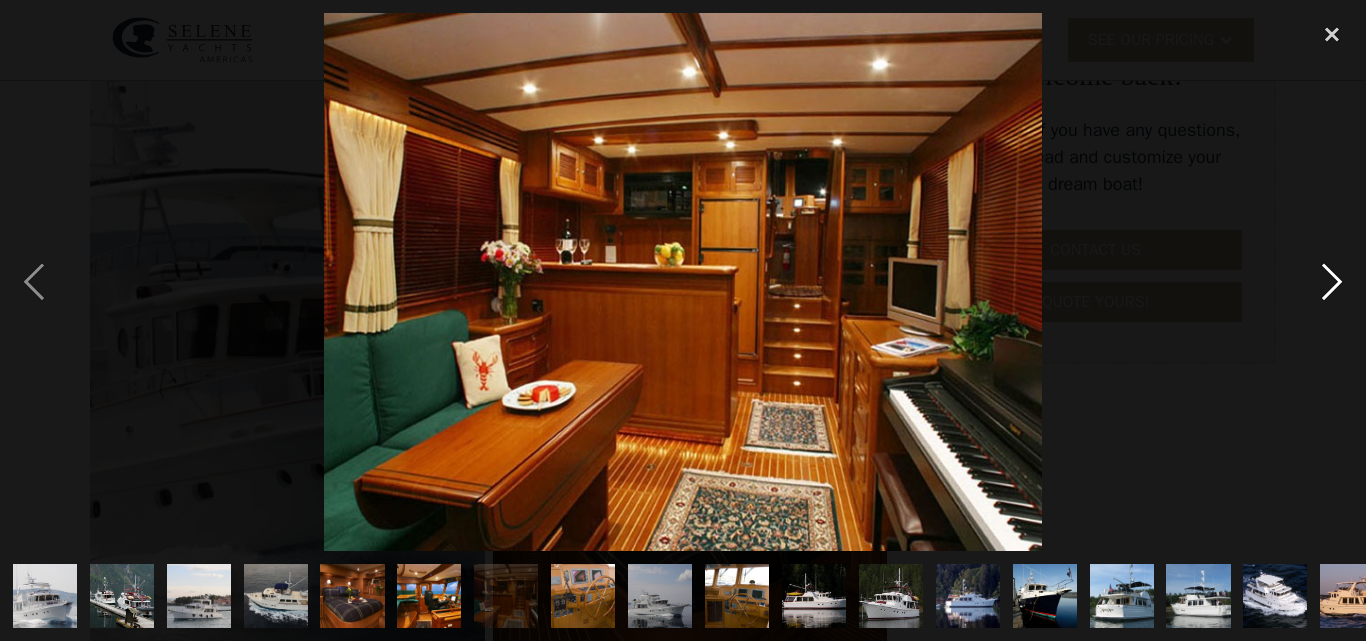 click at bounding box center (1332, 282) 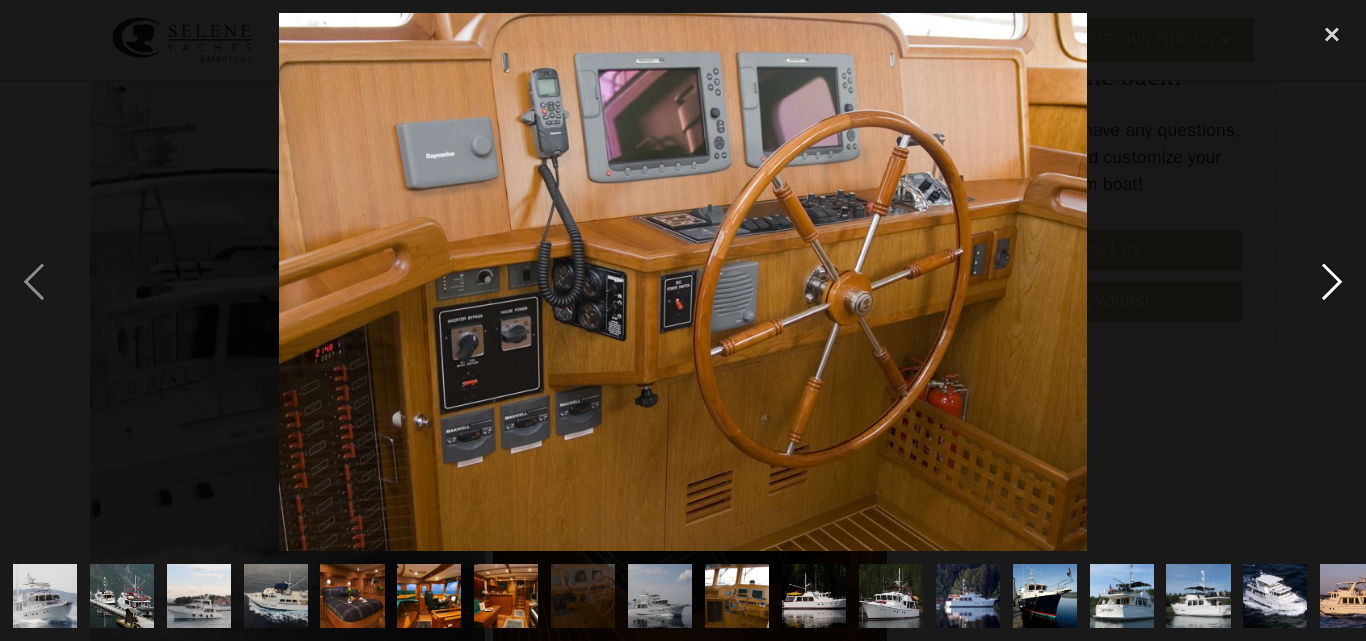 click at bounding box center [1332, 282] 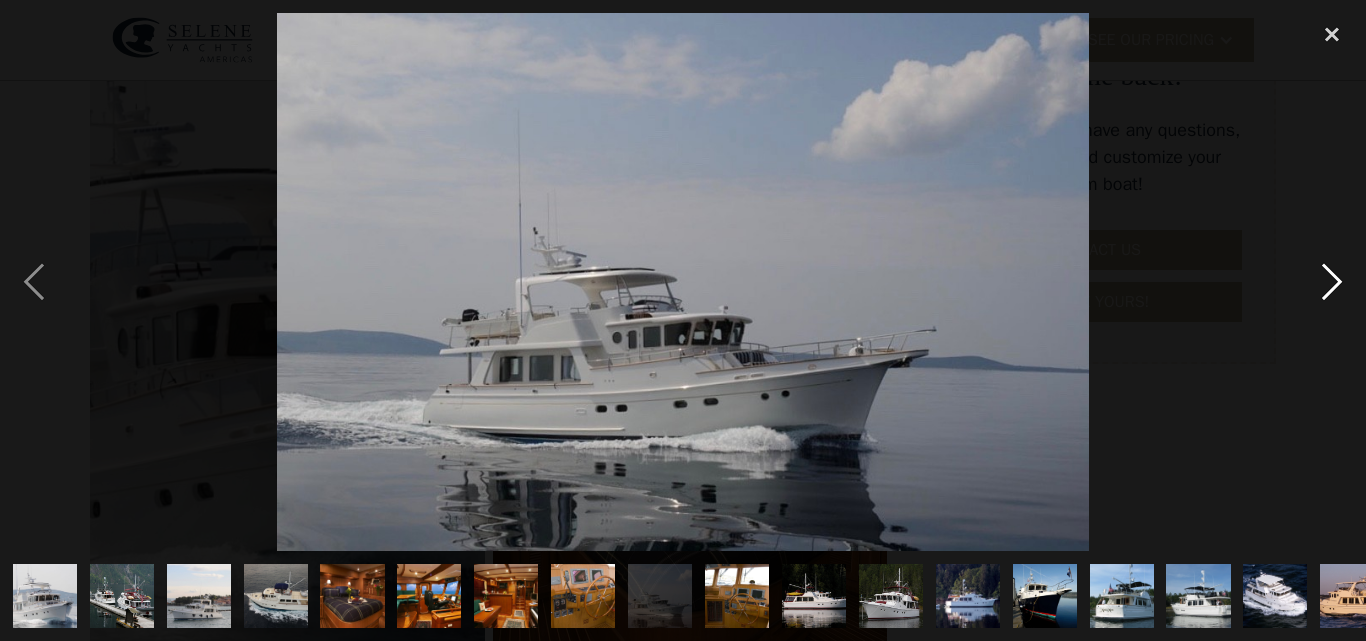 click at bounding box center [1332, 282] 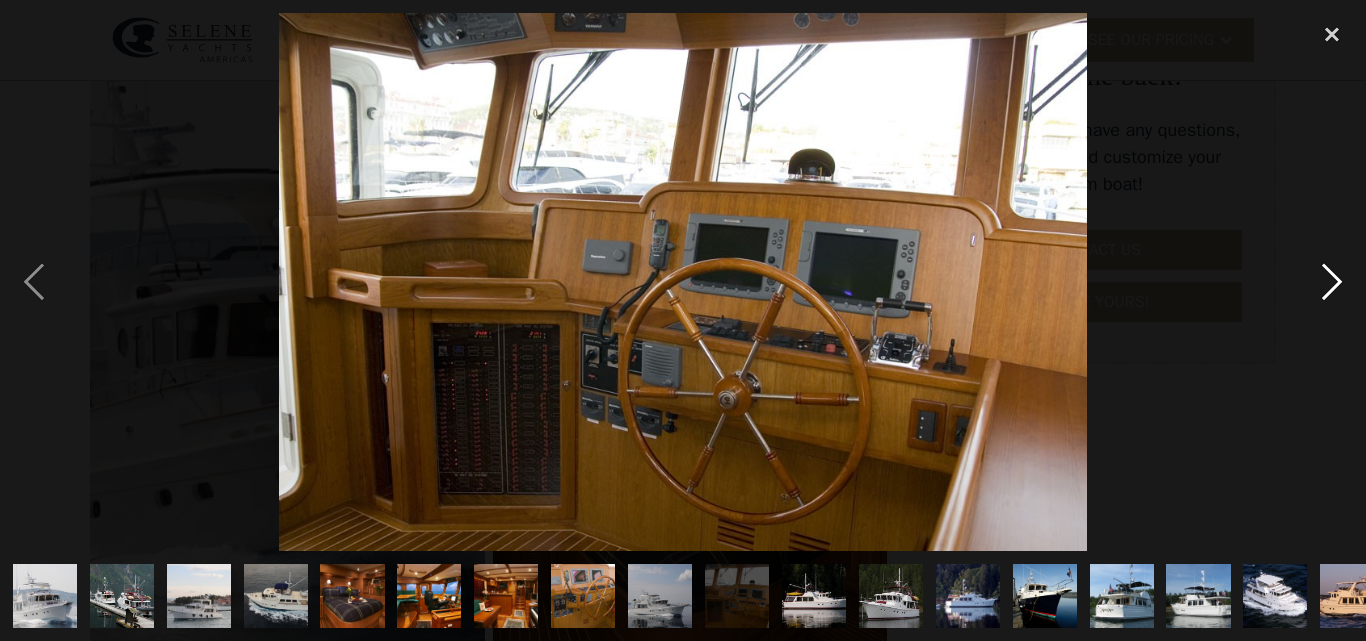 click at bounding box center (1332, 282) 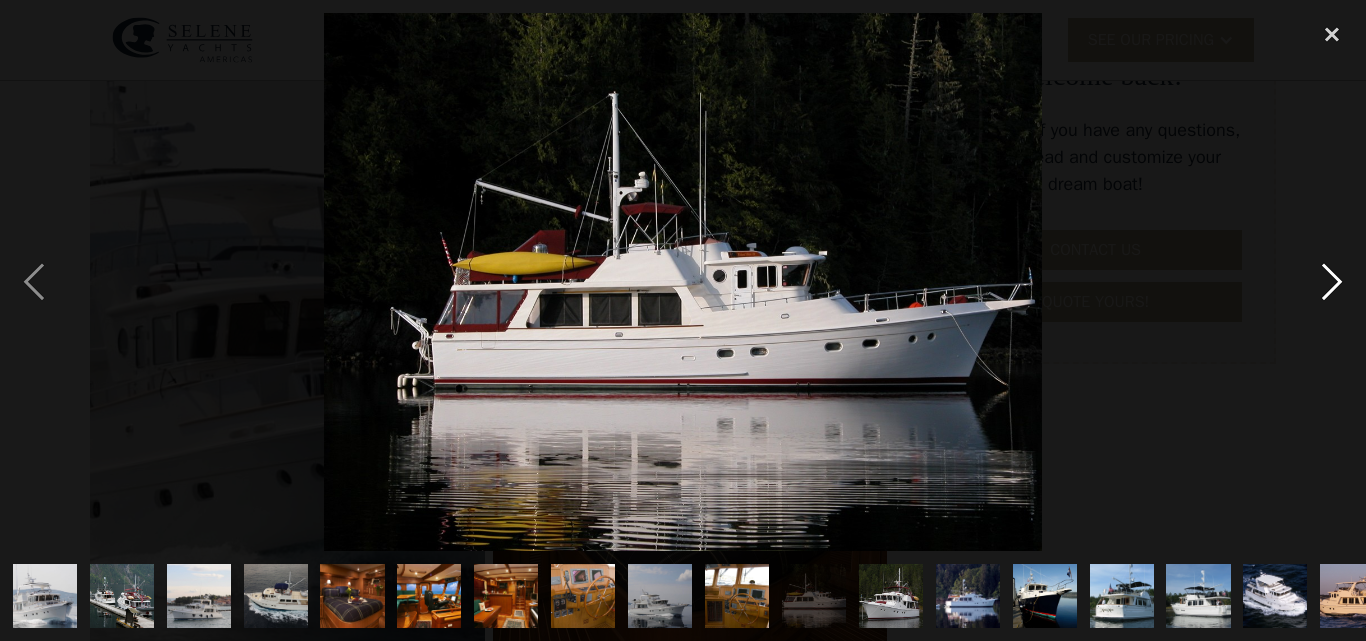 click at bounding box center [1332, 282] 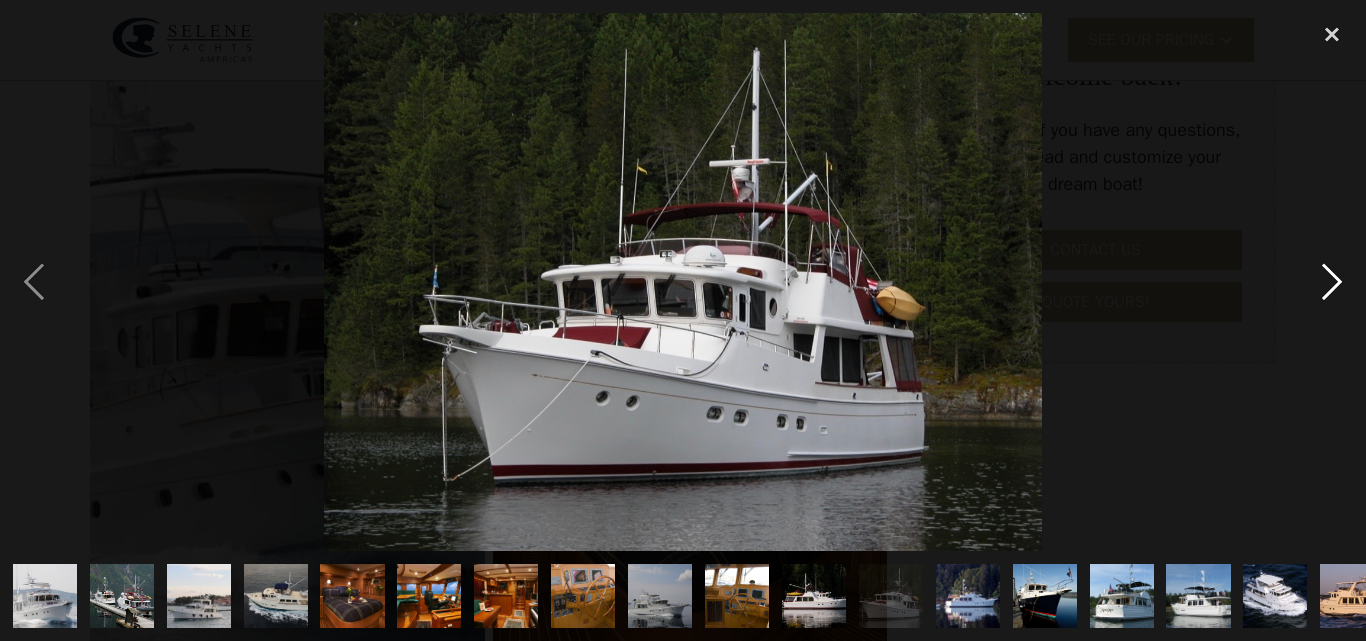 click at bounding box center [1332, 282] 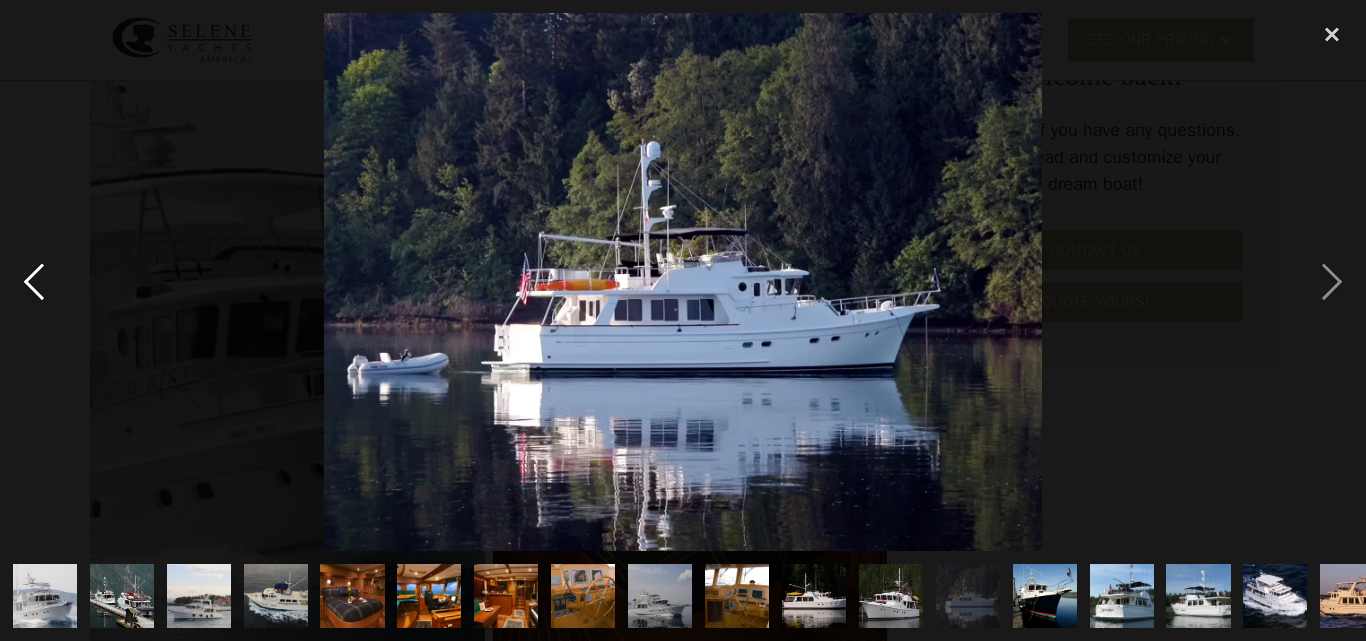click at bounding box center (34, 282) 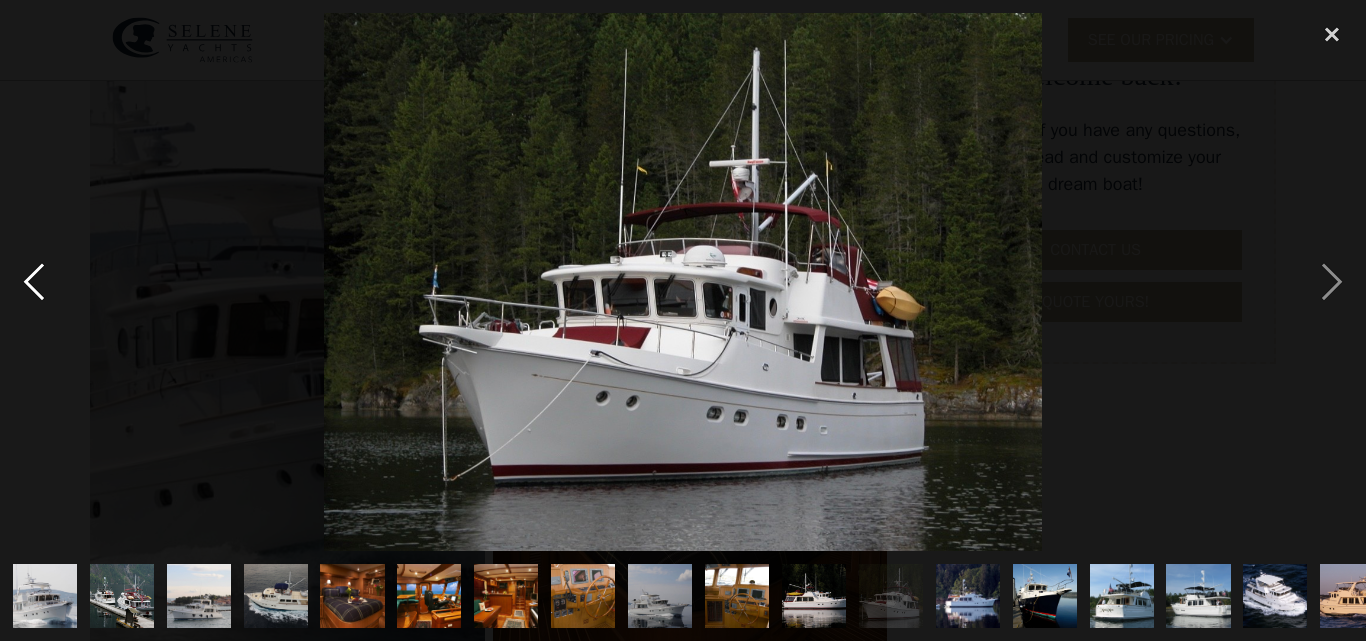click at bounding box center (34, 282) 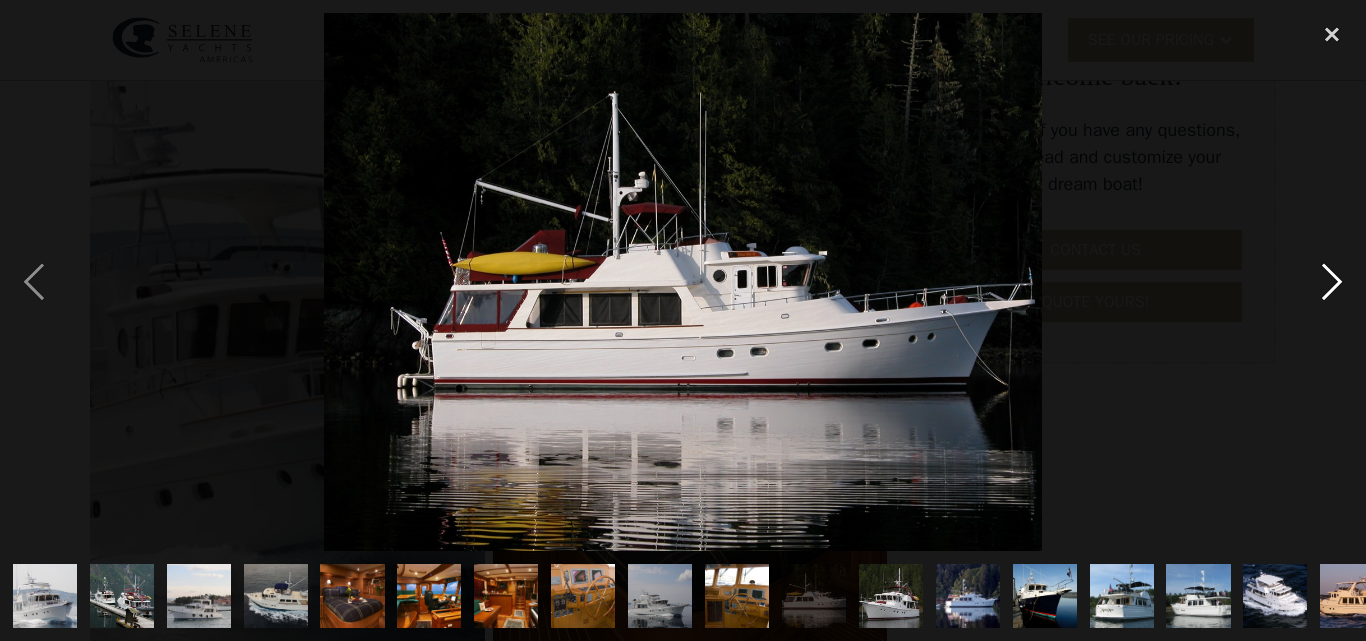 click at bounding box center (1332, 282) 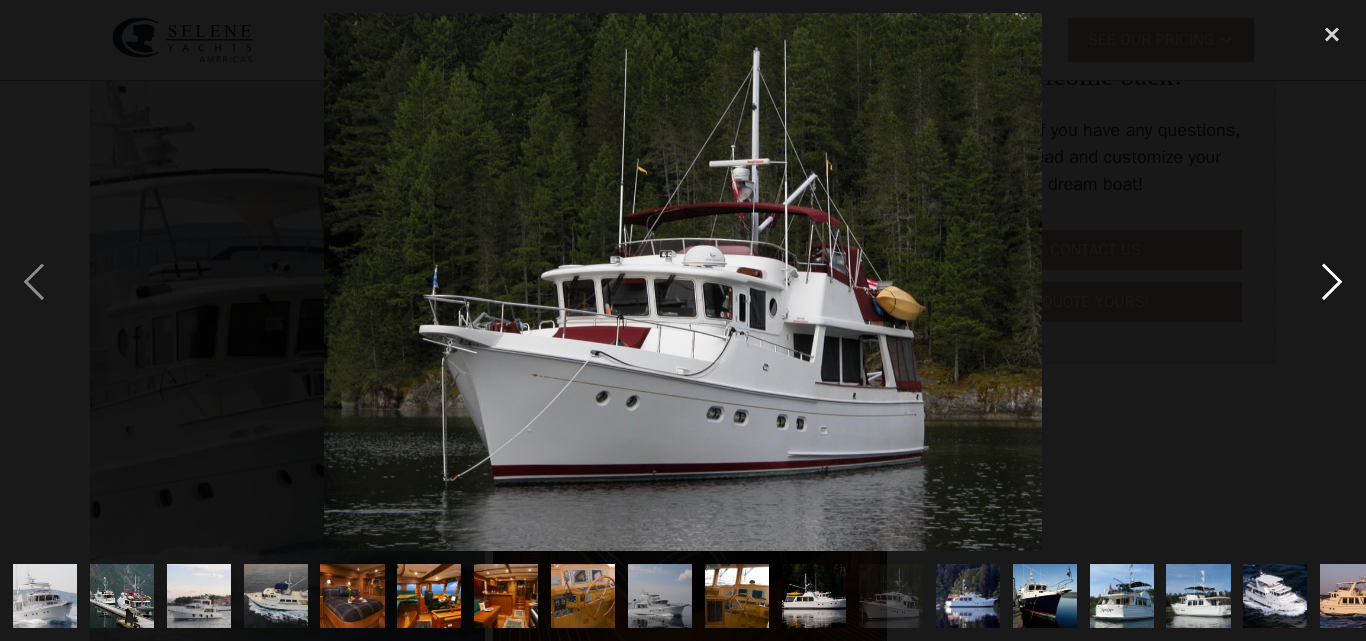 click at bounding box center (1332, 282) 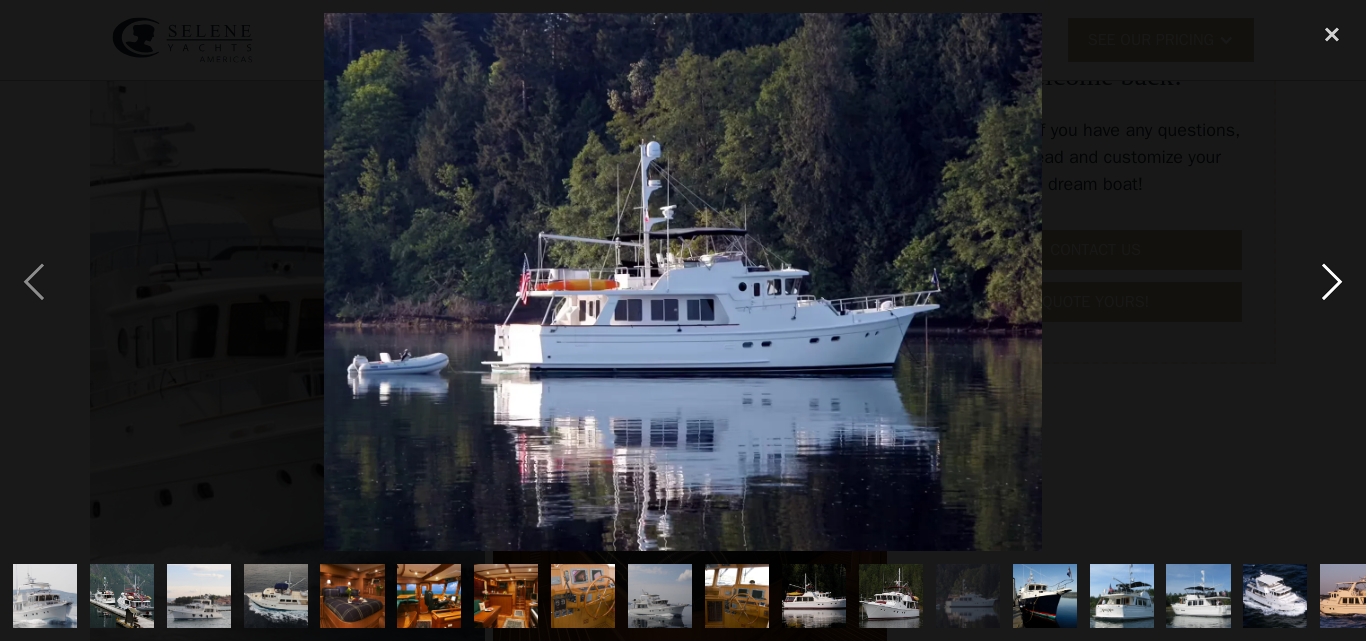click at bounding box center [1332, 282] 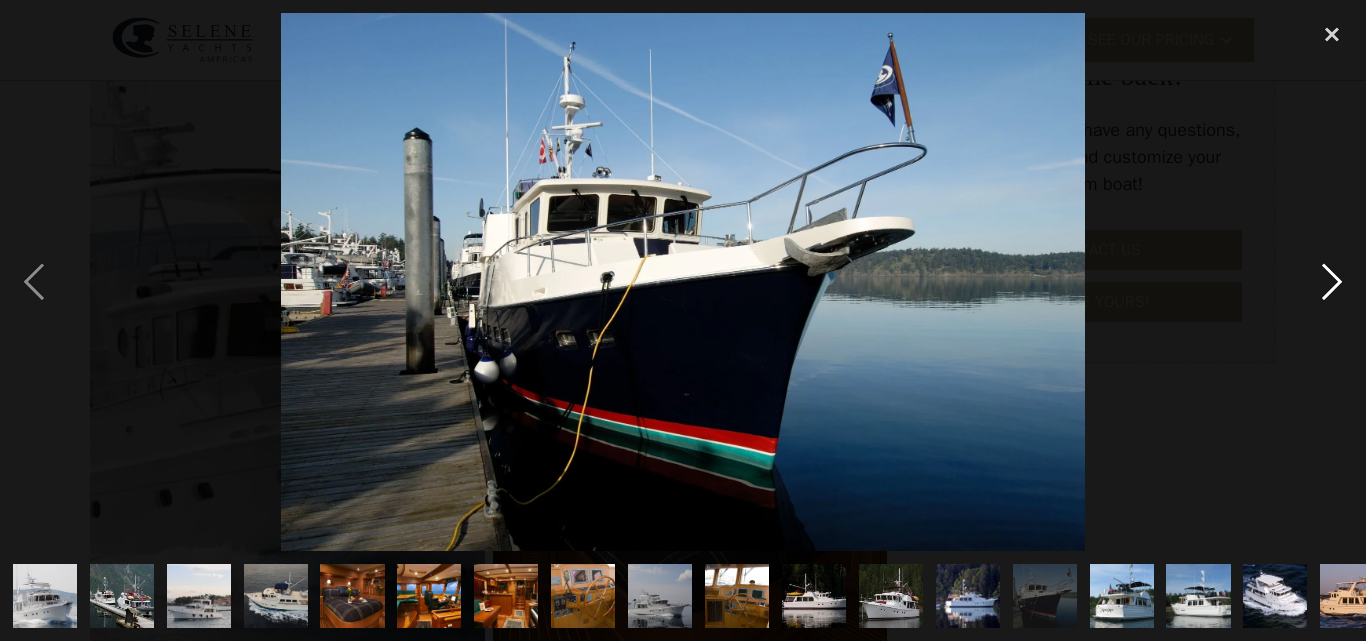click at bounding box center (1332, 282) 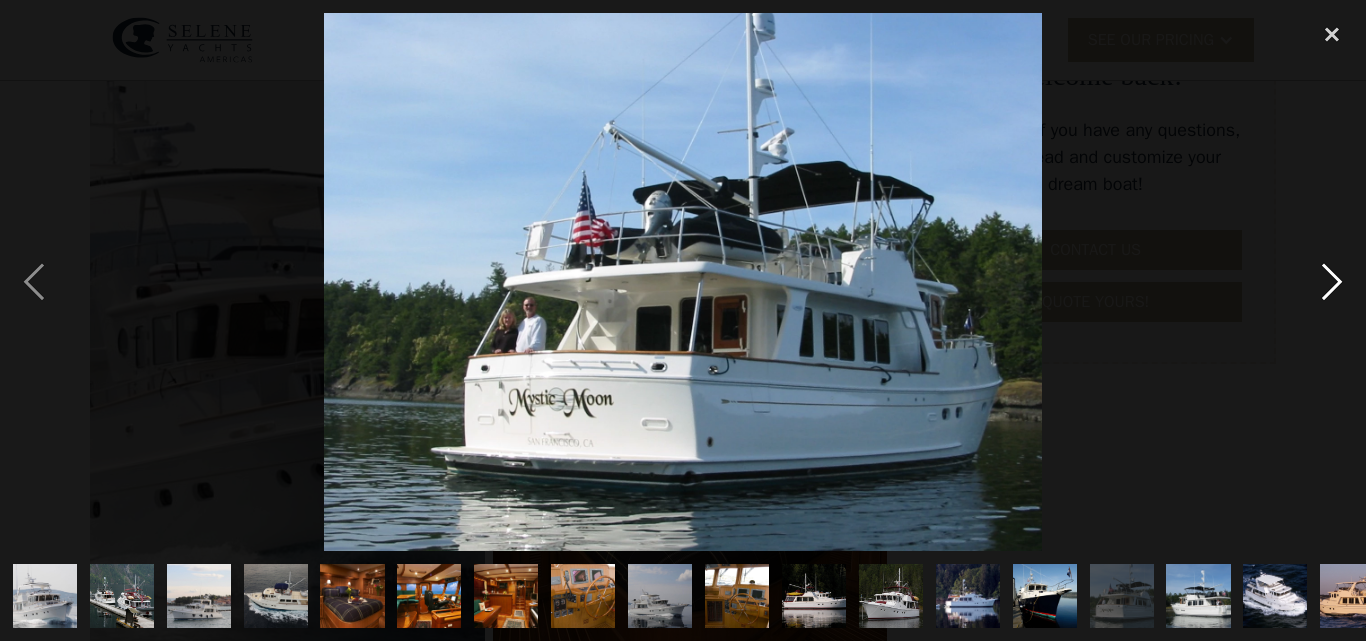 click at bounding box center (1332, 282) 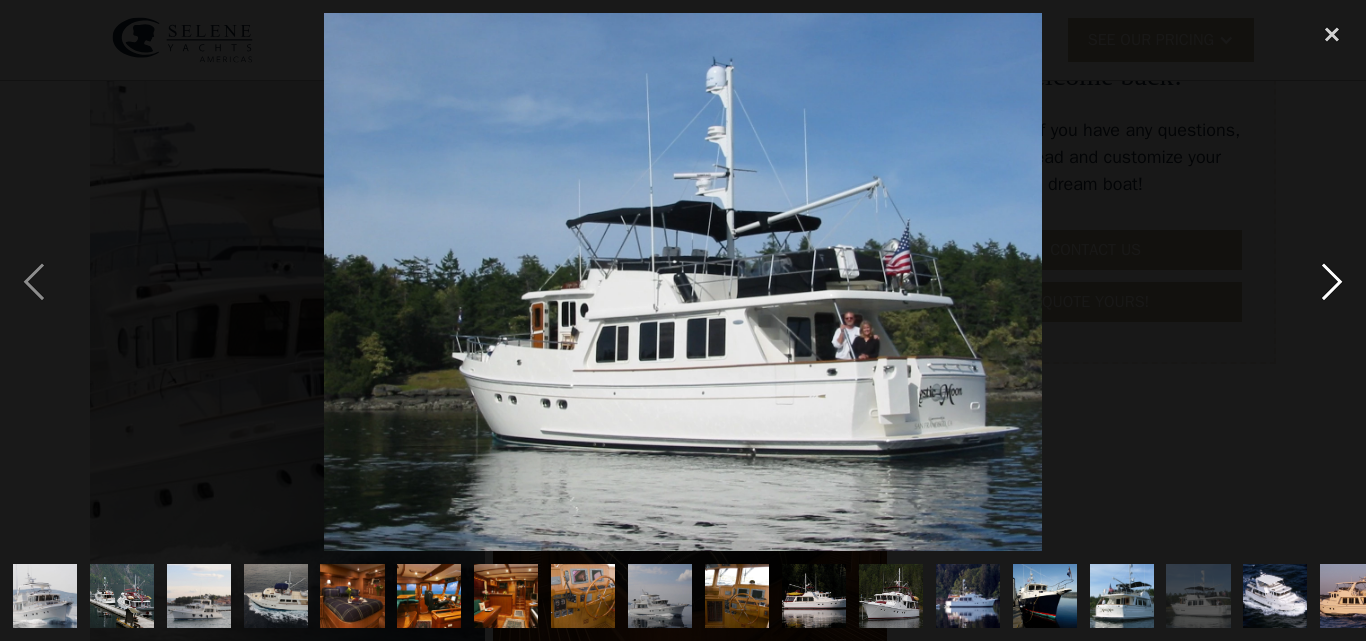 click at bounding box center [1332, 282] 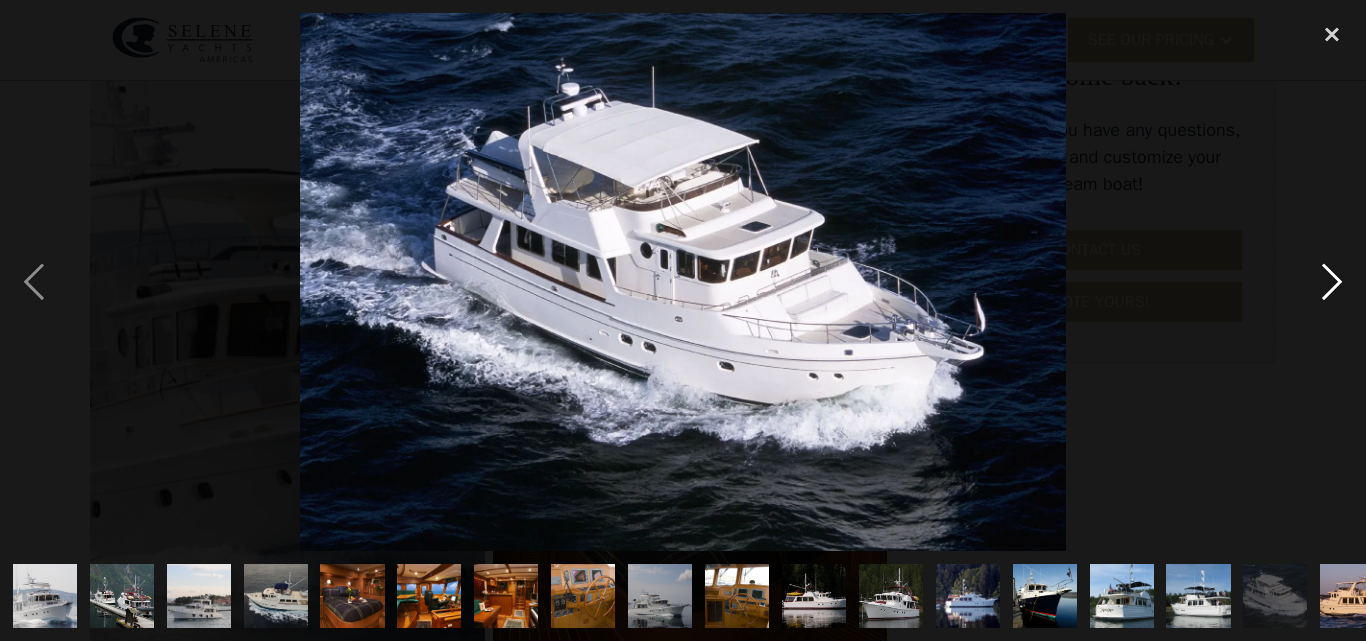 click at bounding box center [1332, 282] 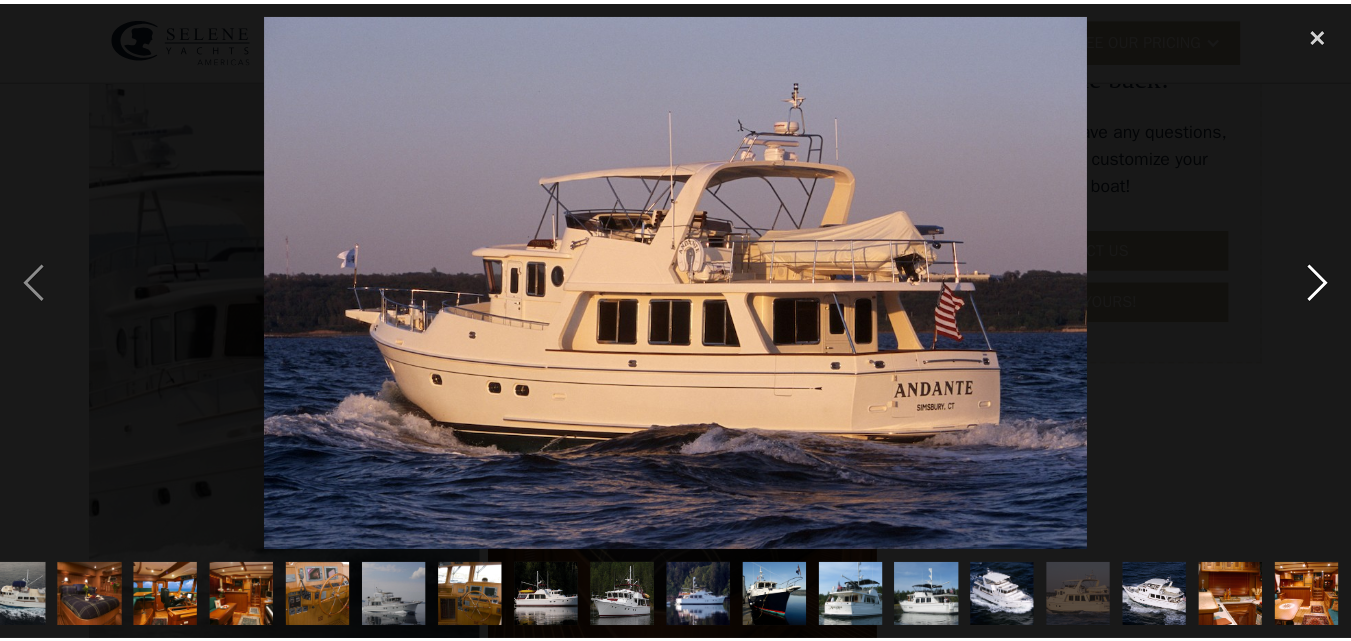 scroll, scrollTop: 0, scrollLeft: 262, axis: horizontal 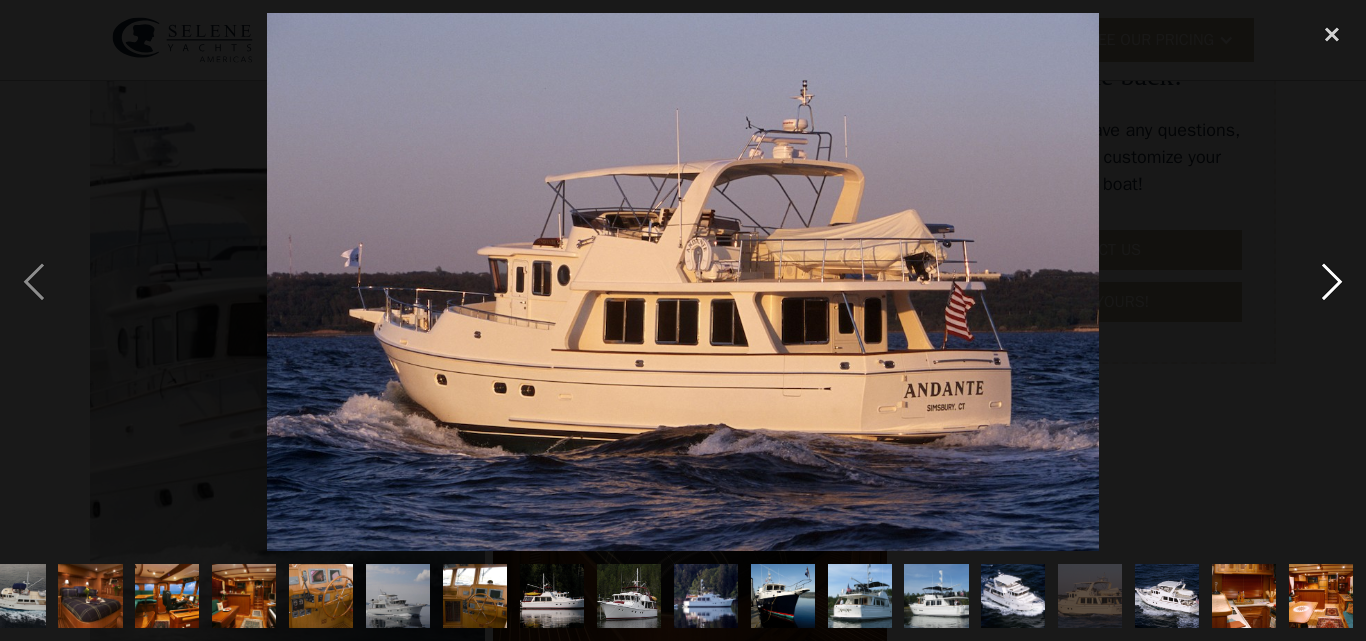 click at bounding box center (1332, 282) 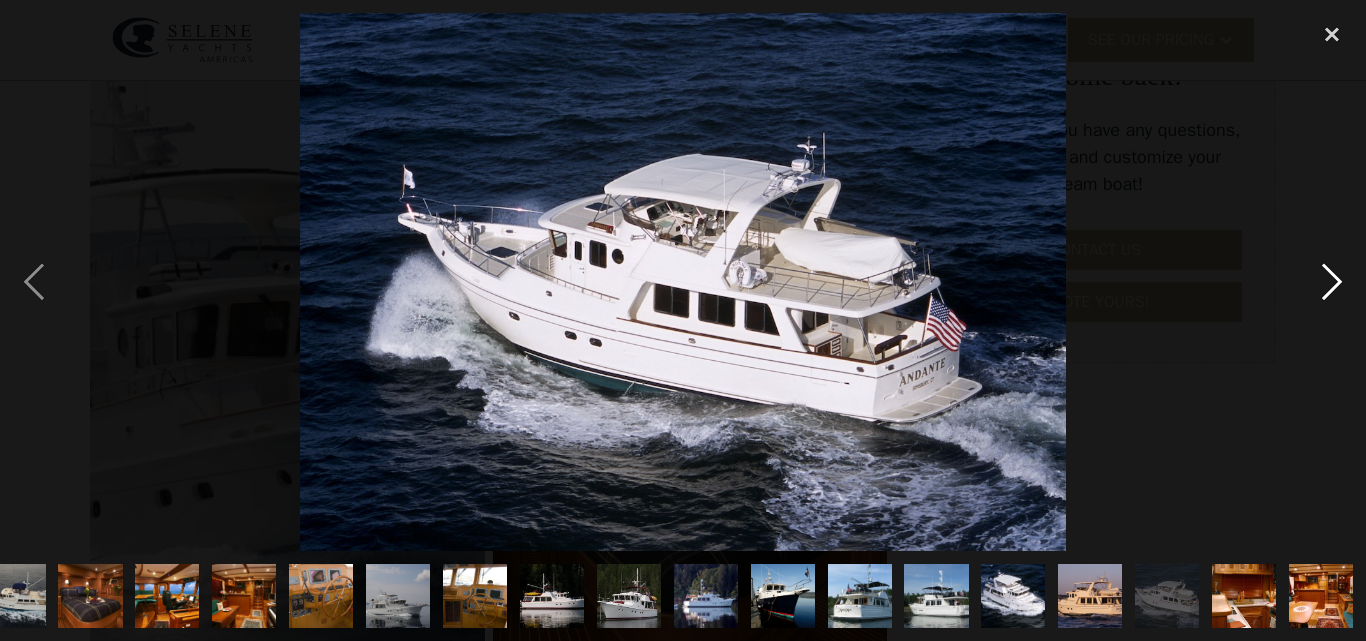 click at bounding box center [1332, 282] 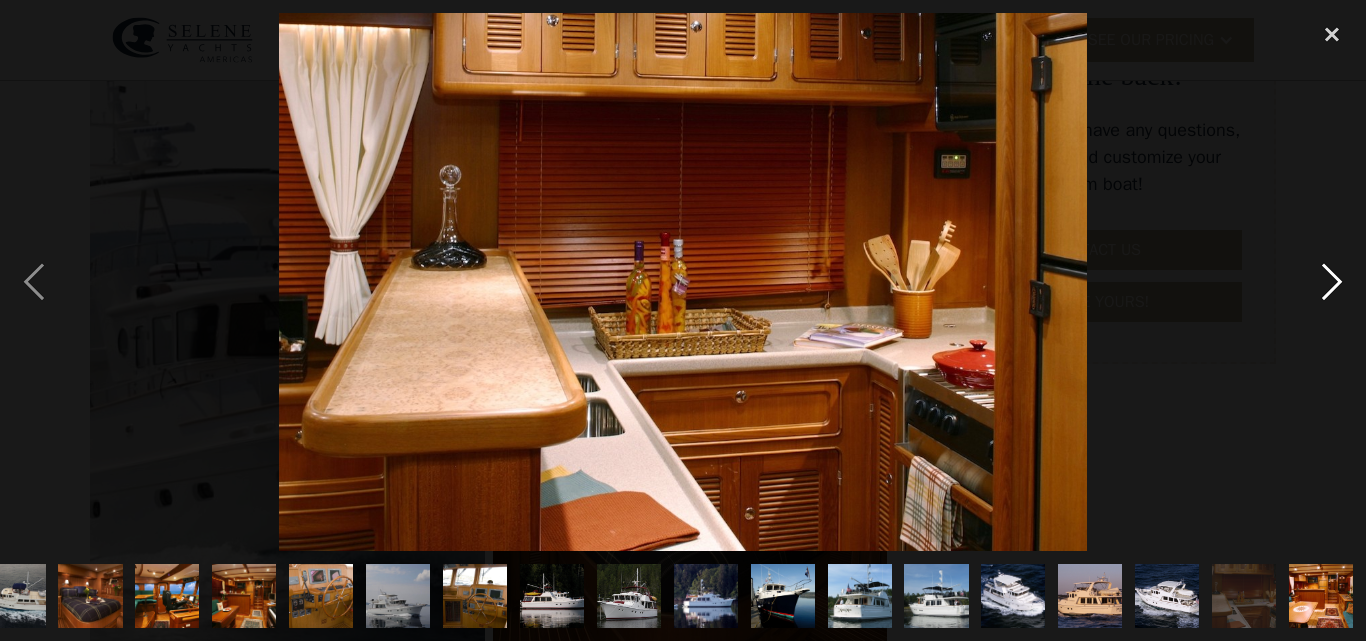click at bounding box center [1332, 282] 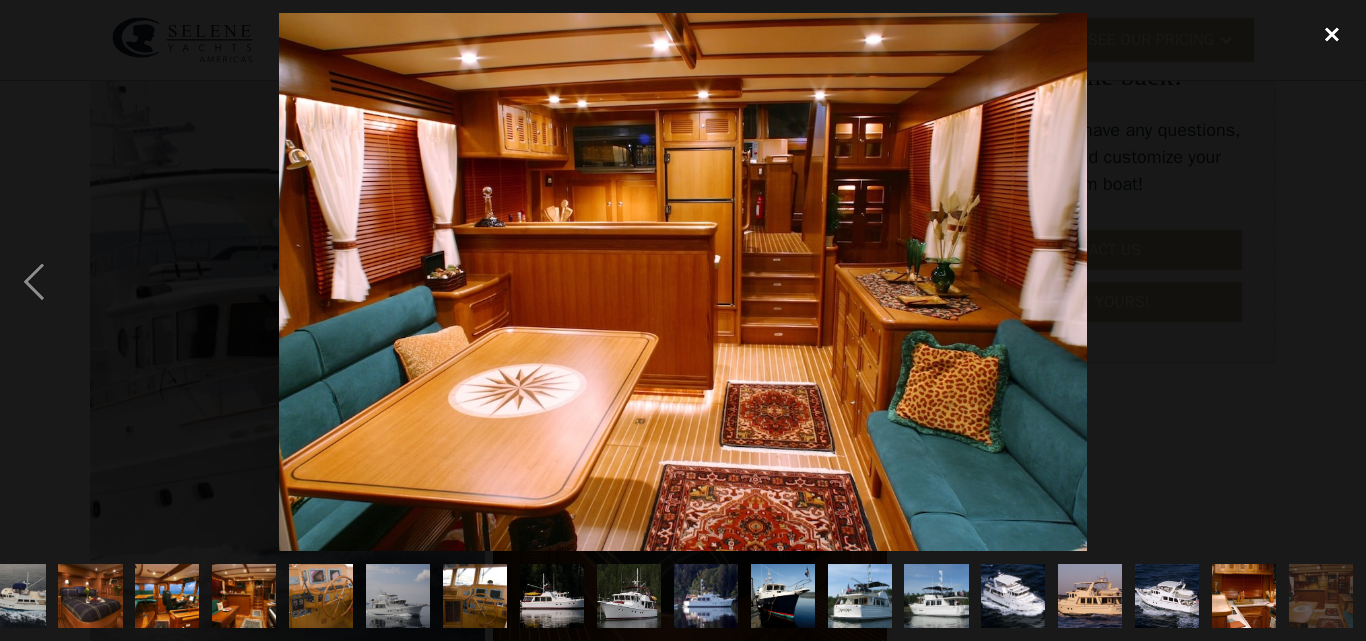 click at bounding box center (1332, 35) 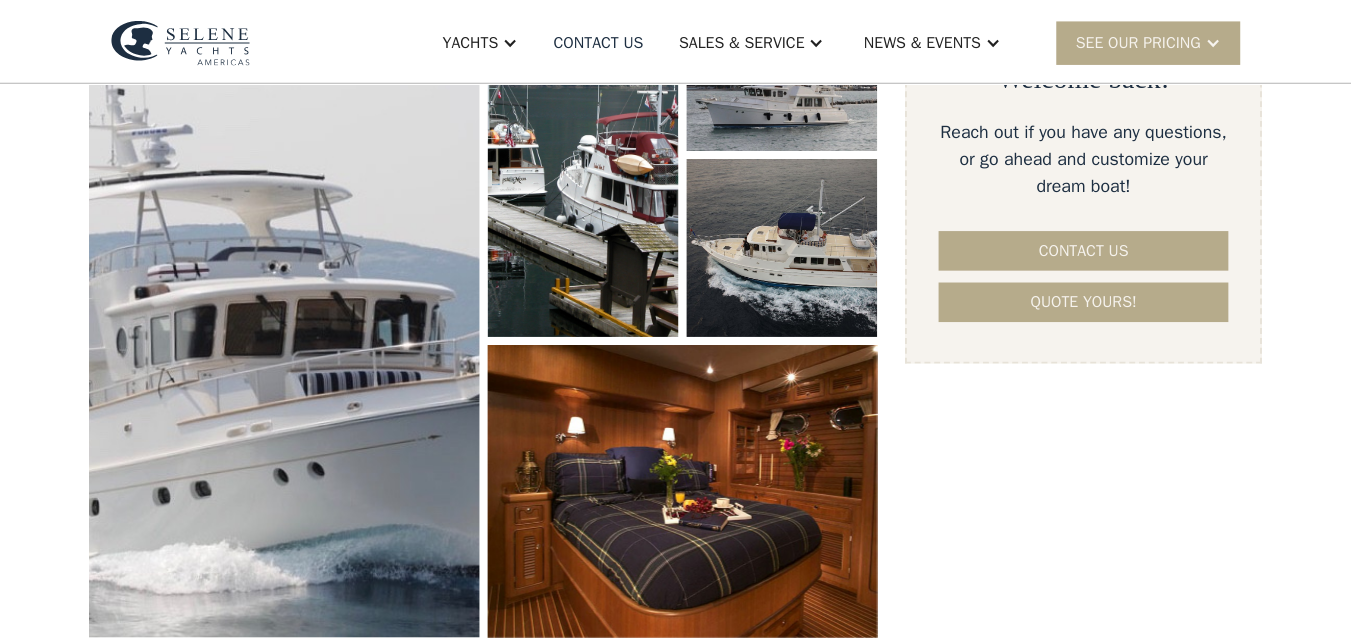 scroll, scrollTop: 0, scrollLeft: 0, axis: both 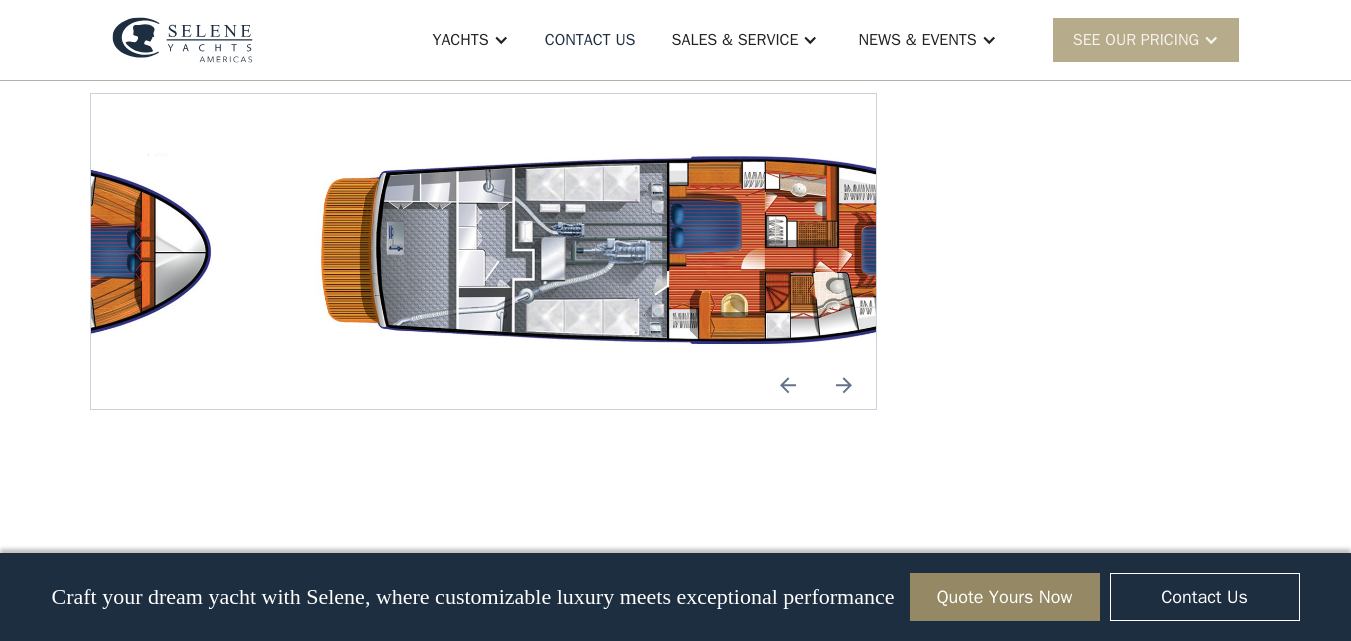 click at bounding box center (675, 251) 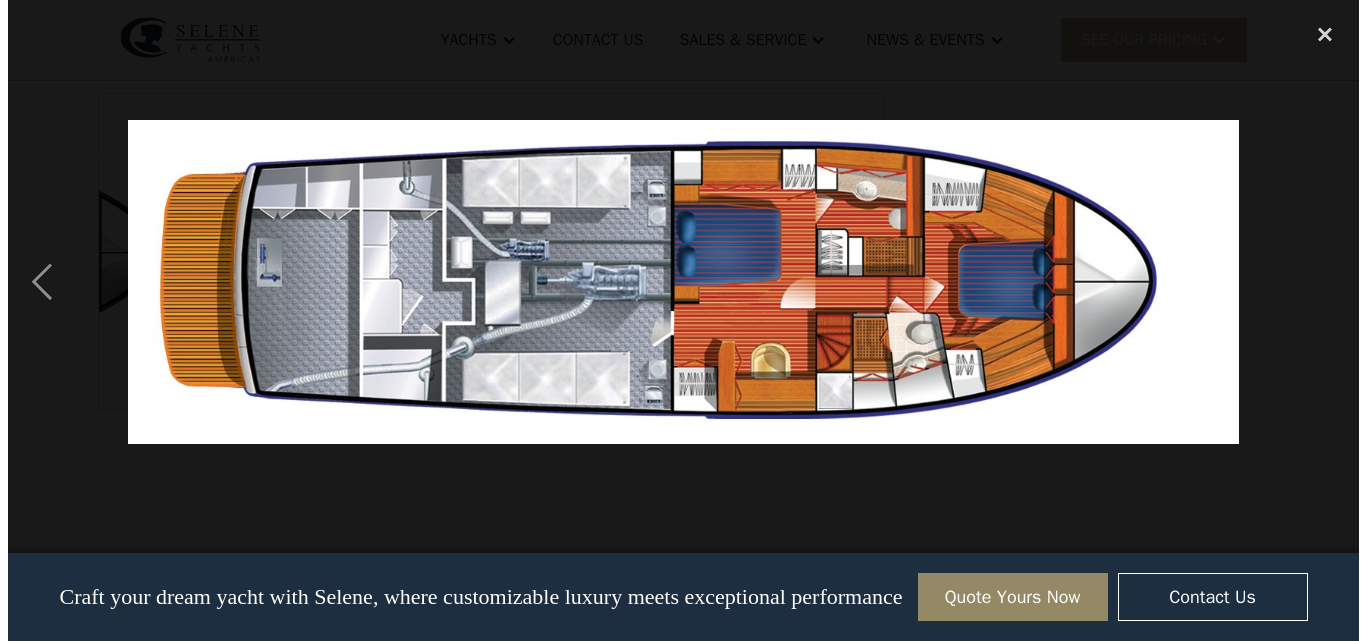 scroll, scrollTop: 3609, scrollLeft: 0, axis: vertical 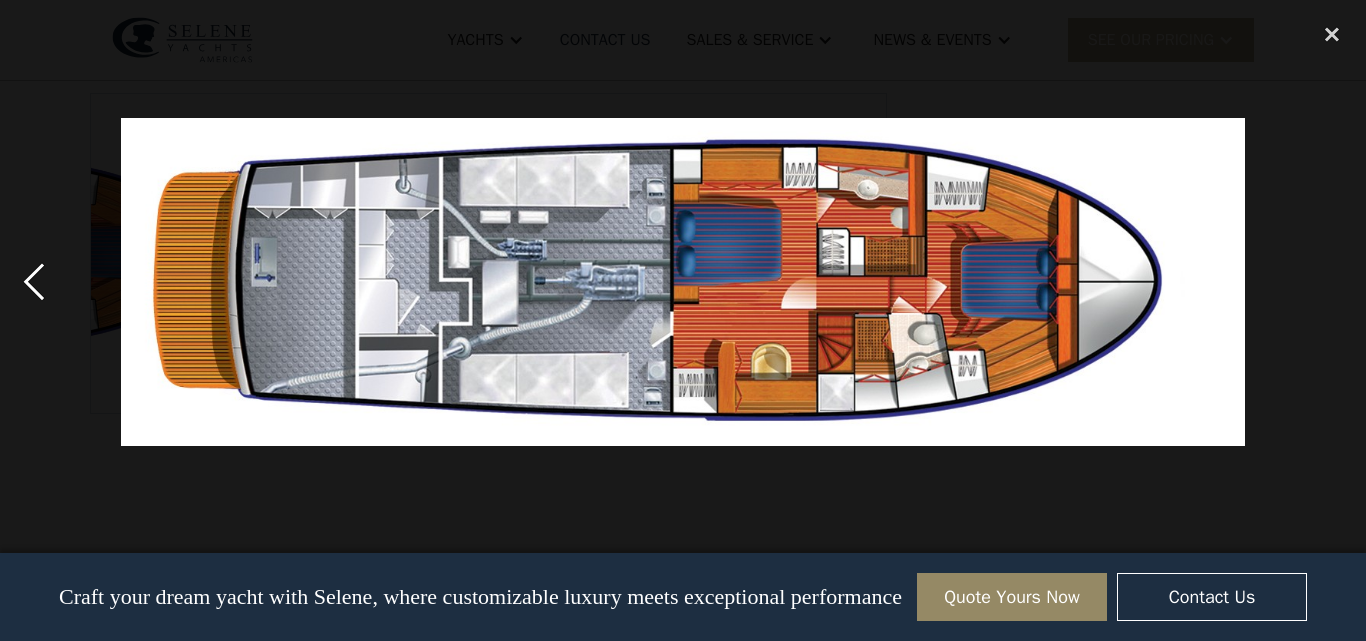 click at bounding box center [34, 282] 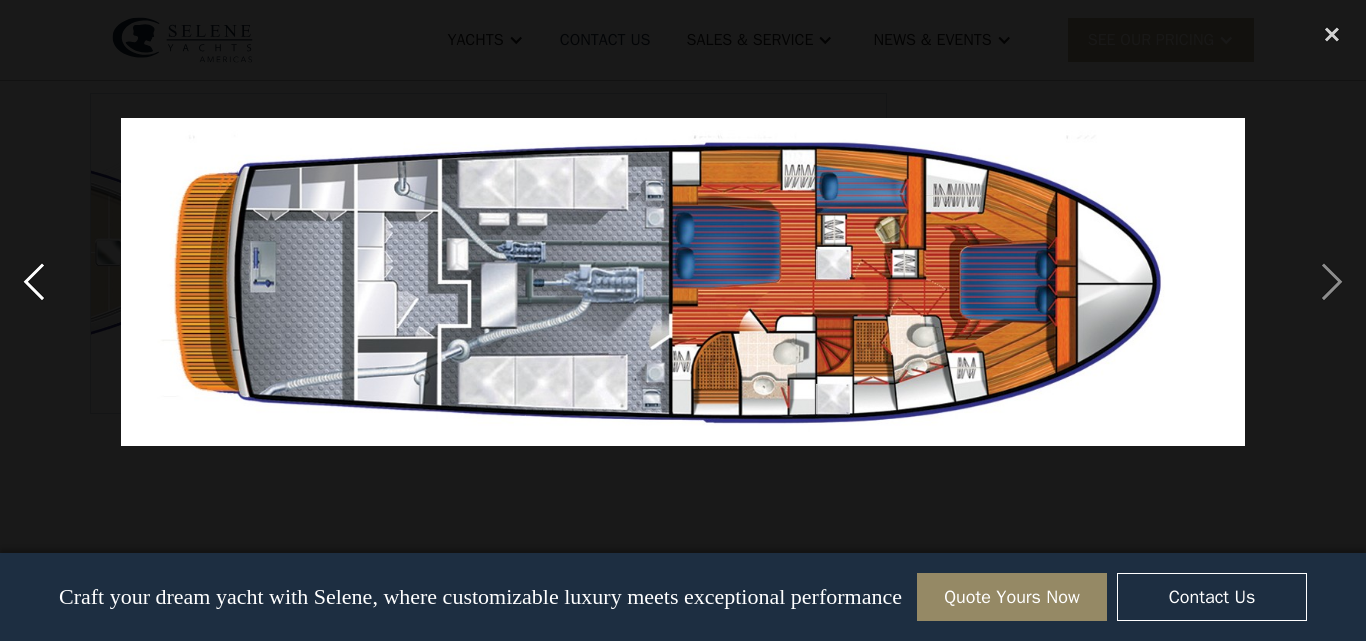 click at bounding box center (34, 282) 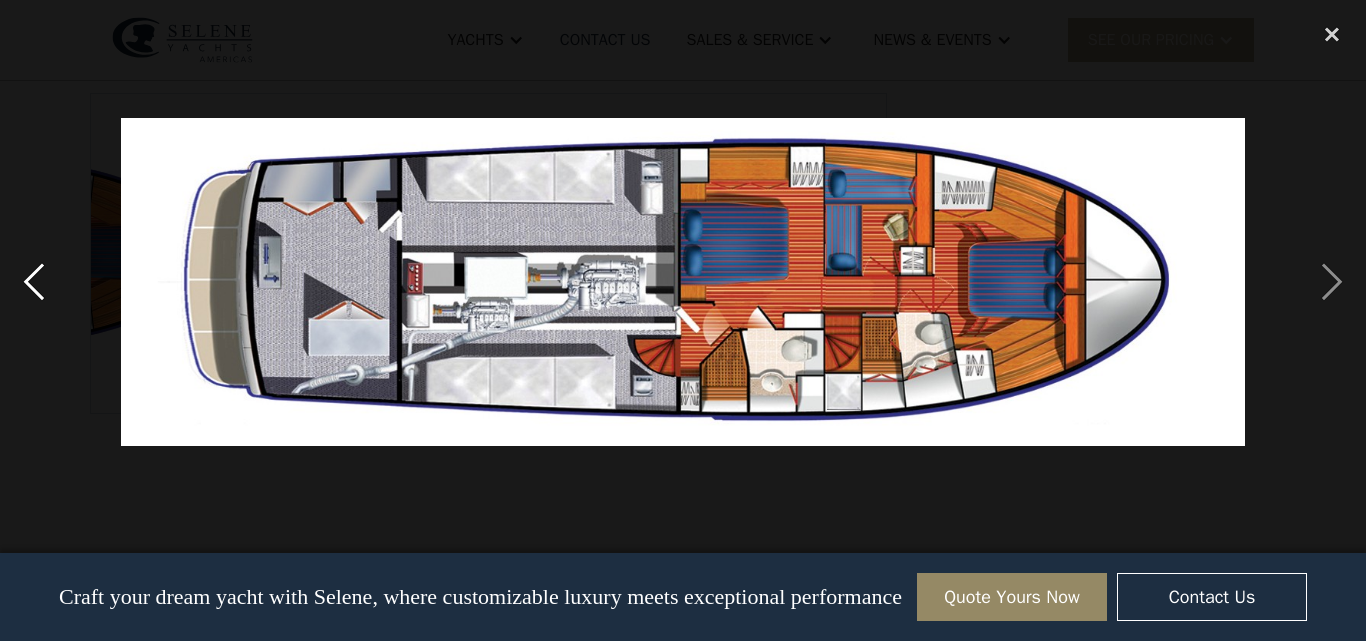 click at bounding box center (34, 282) 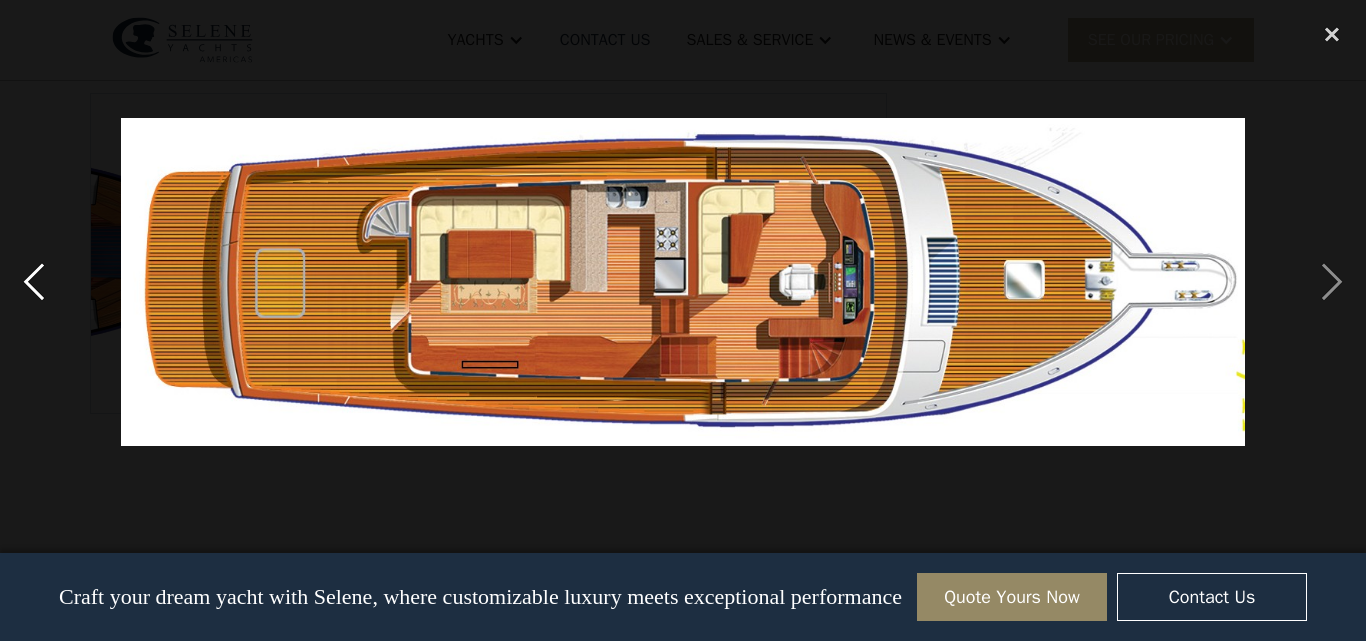 click at bounding box center (34, 282) 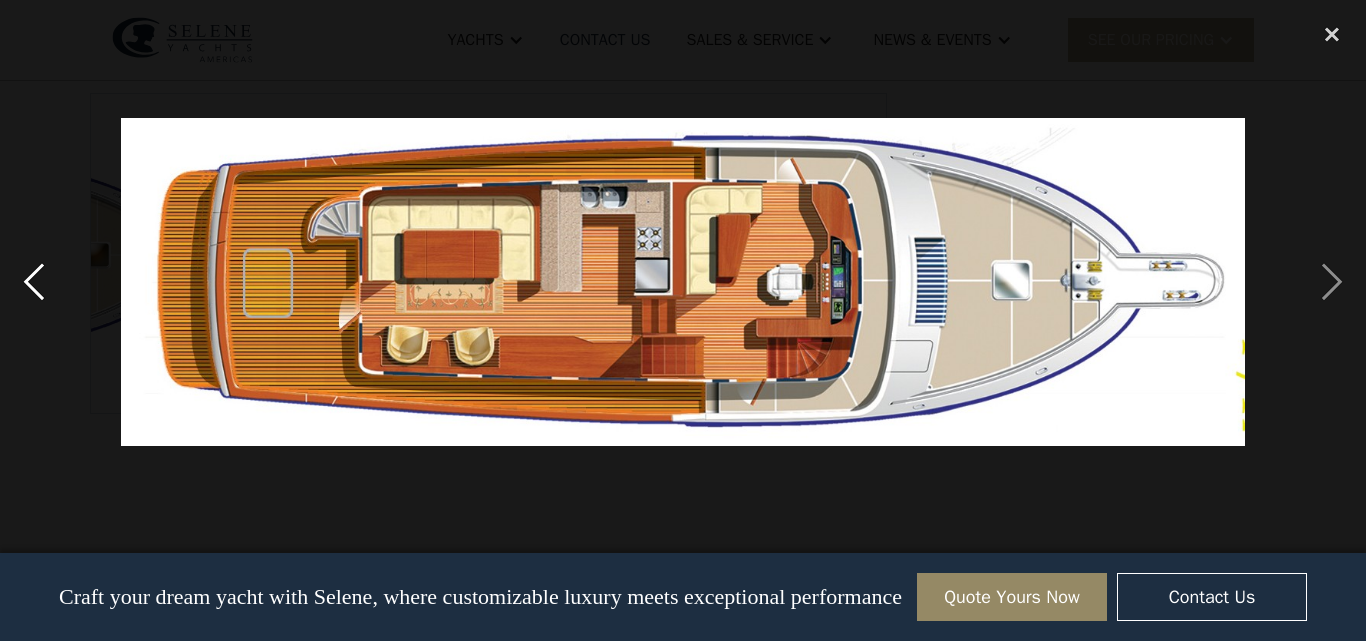 click at bounding box center [34, 282] 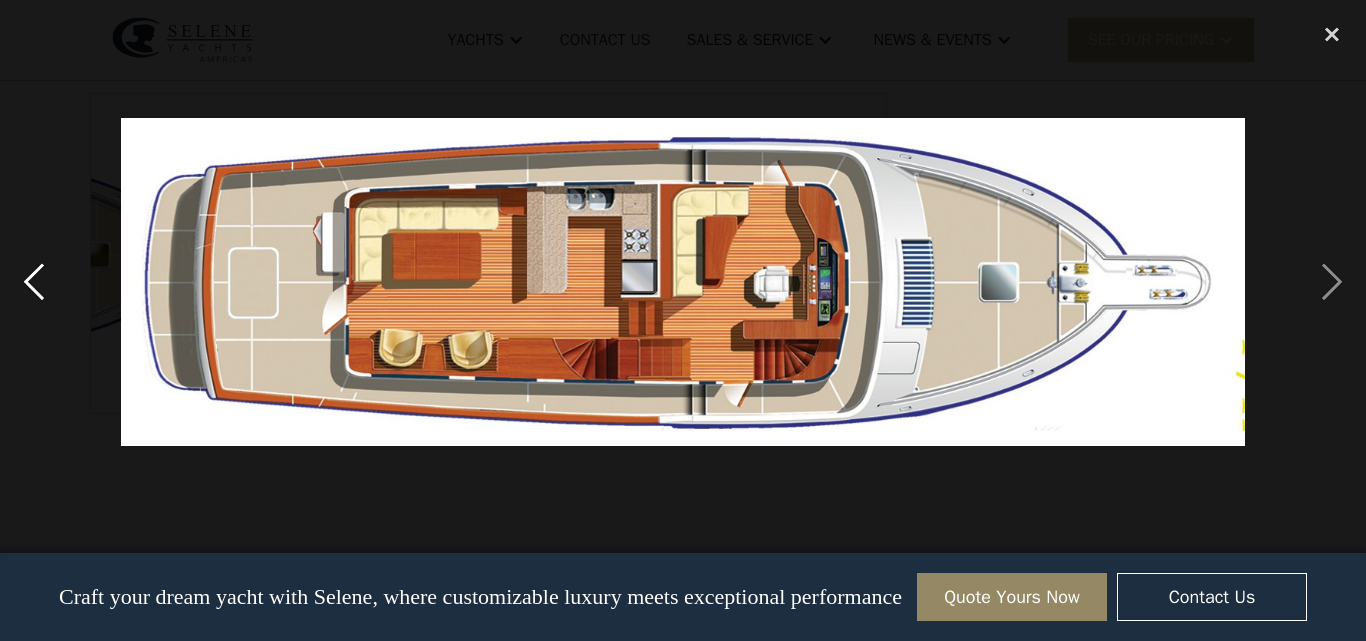 click at bounding box center [34, 282] 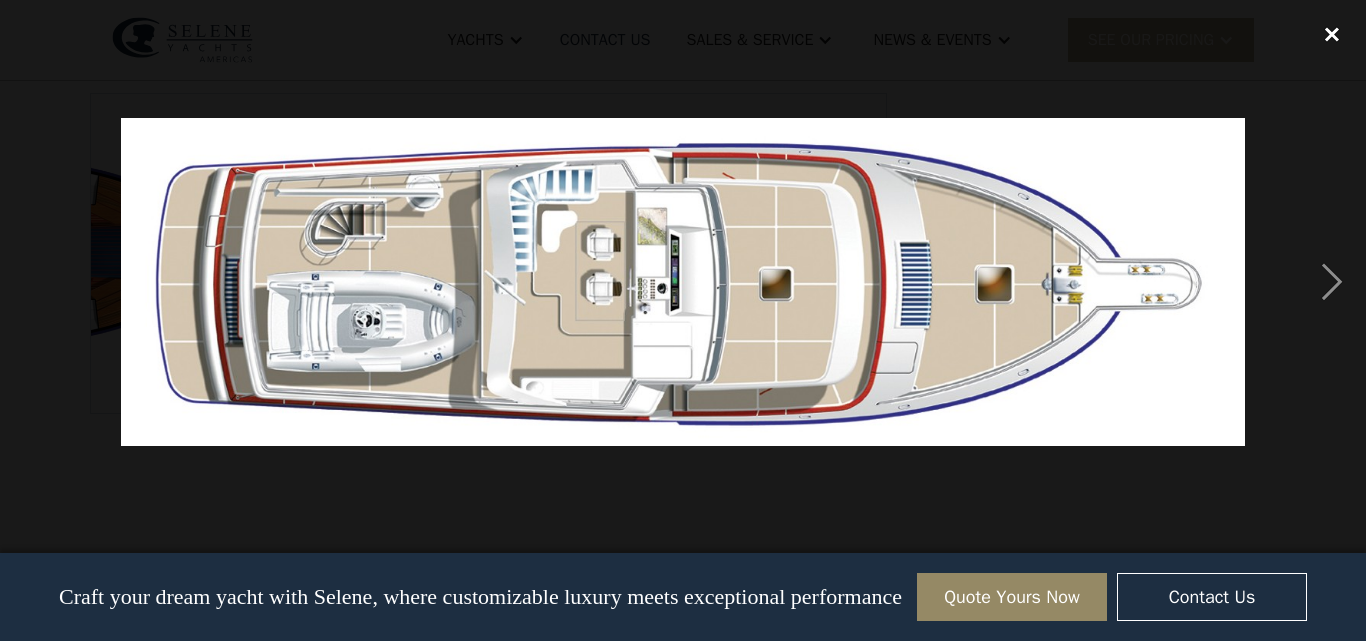click at bounding box center (1332, 35) 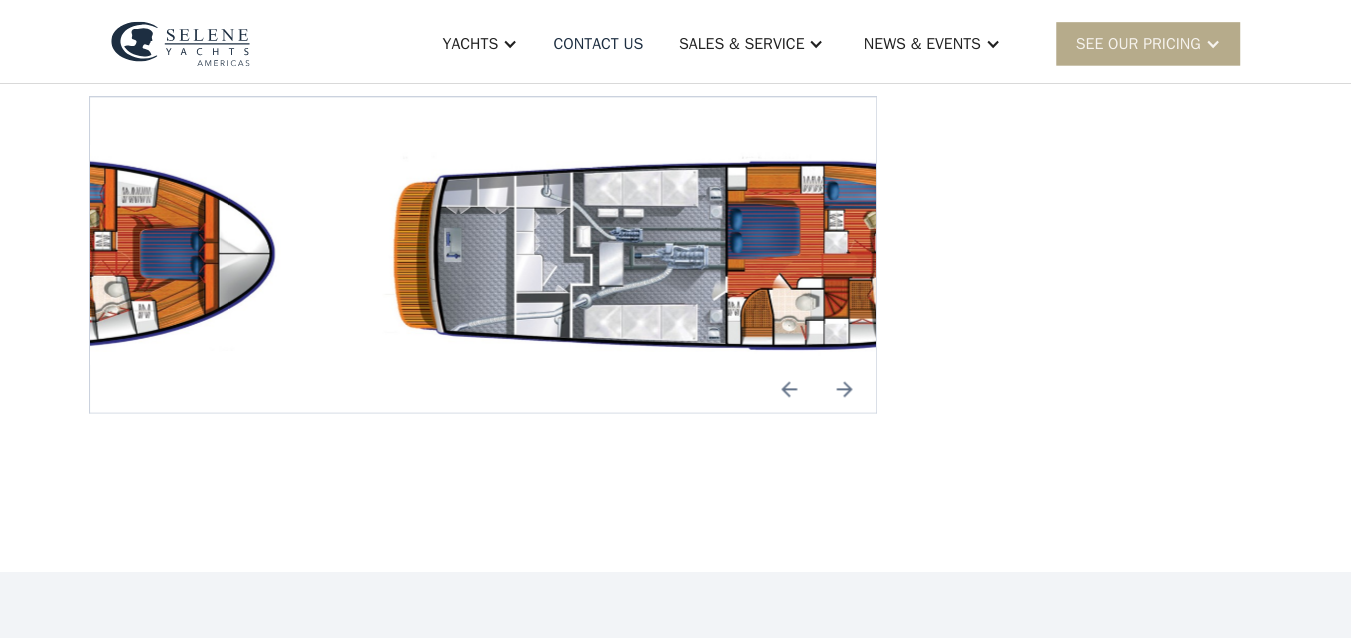 scroll, scrollTop: 571, scrollLeft: 0, axis: vertical 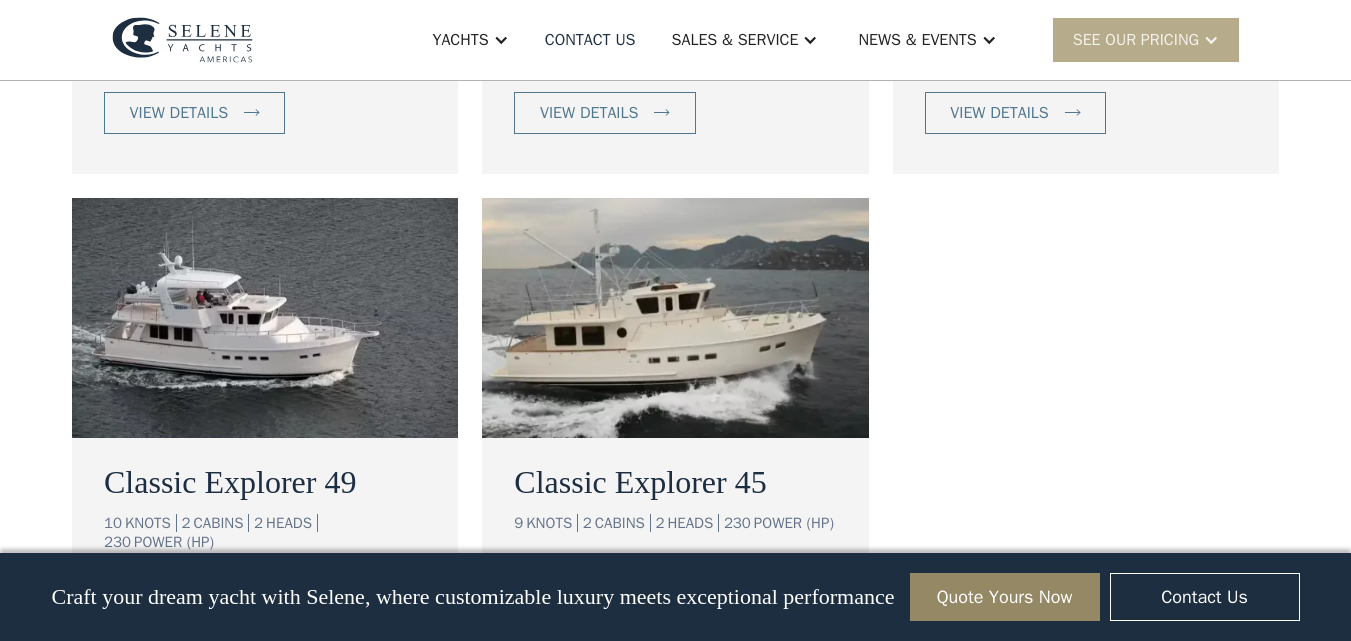 click at bounding box center [265, 318] 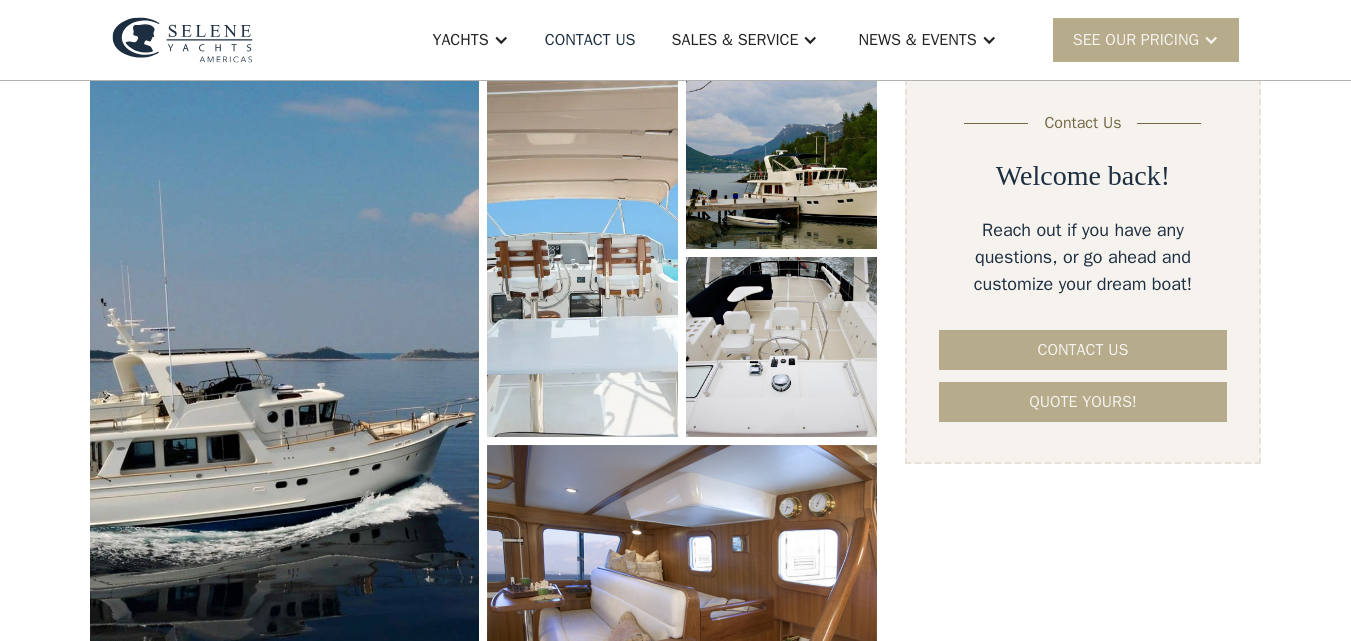 scroll, scrollTop: 300, scrollLeft: 0, axis: vertical 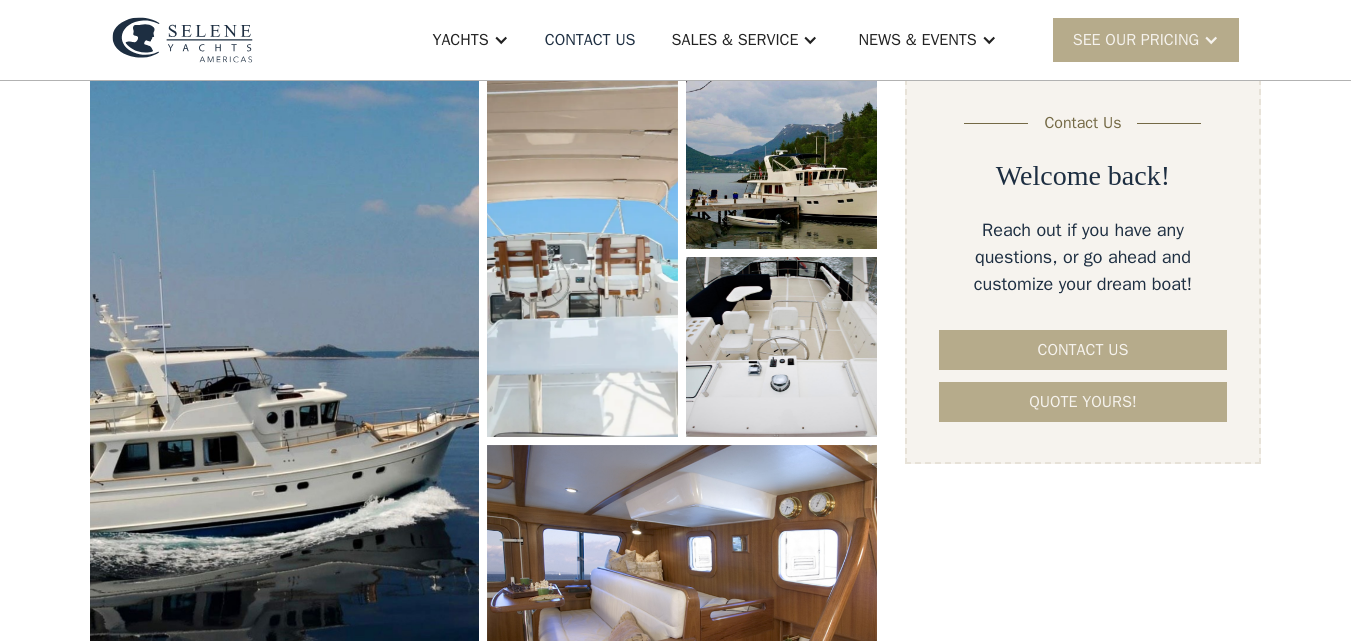 click at bounding box center (284, 397) 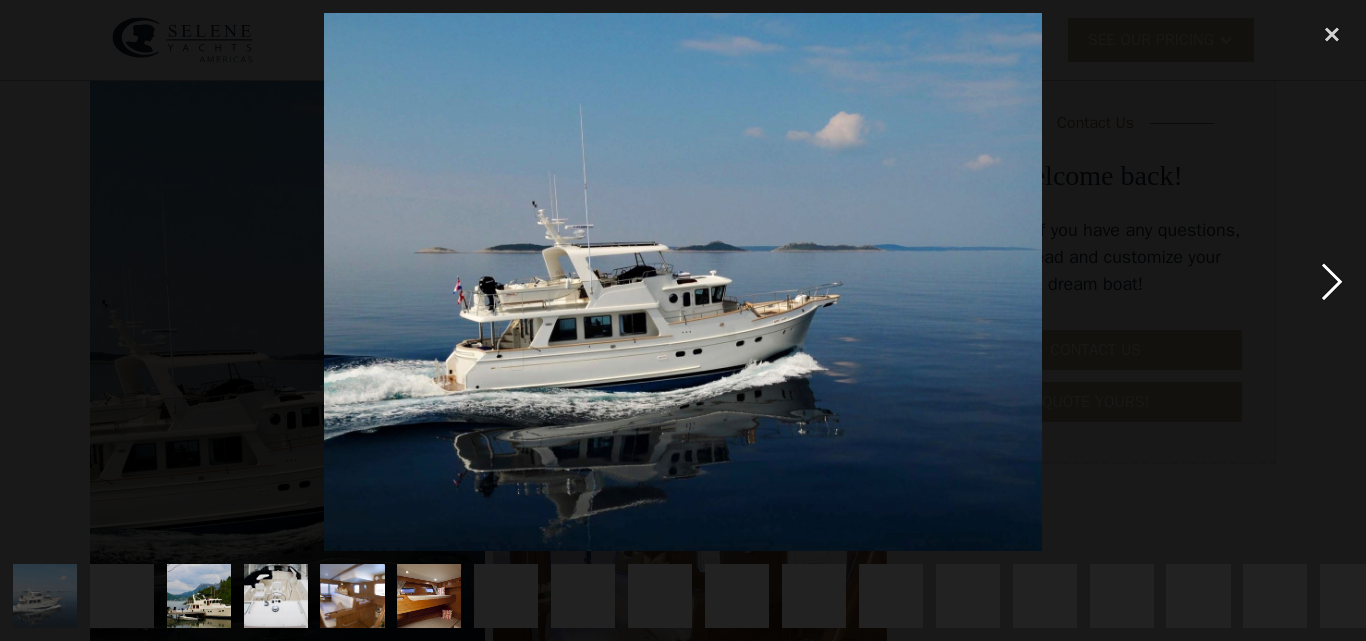 click at bounding box center [1332, 282] 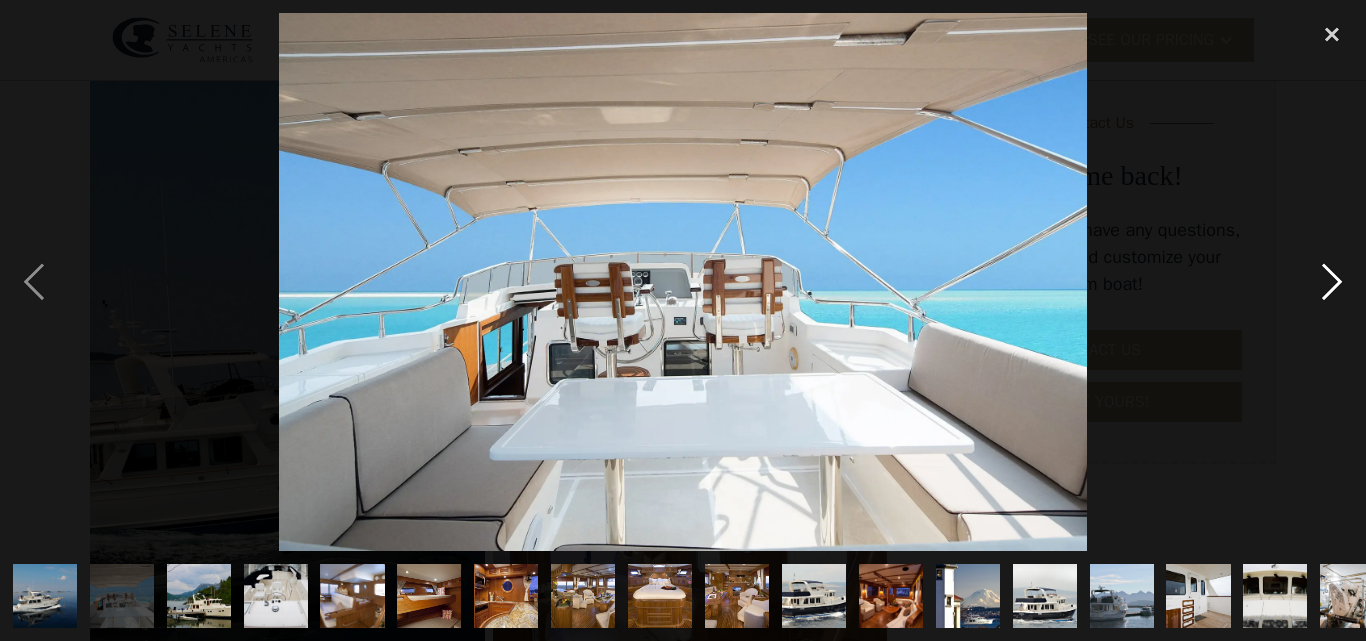 click at bounding box center (1332, 282) 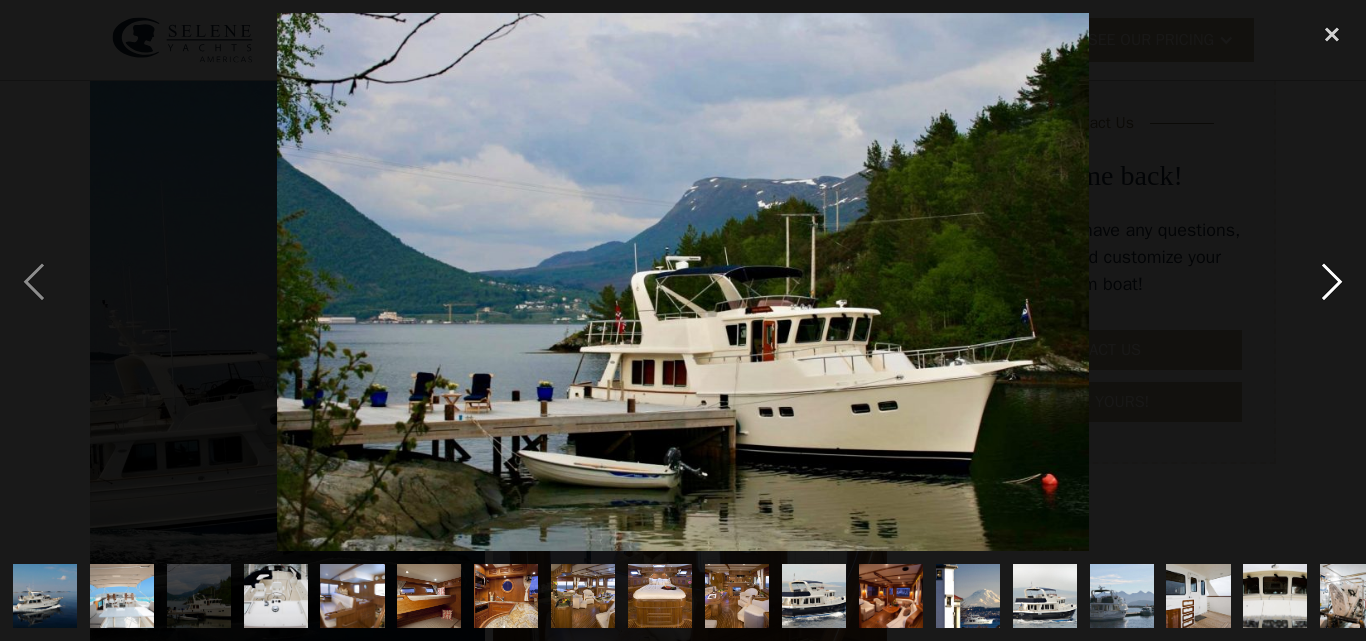 click at bounding box center [1332, 282] 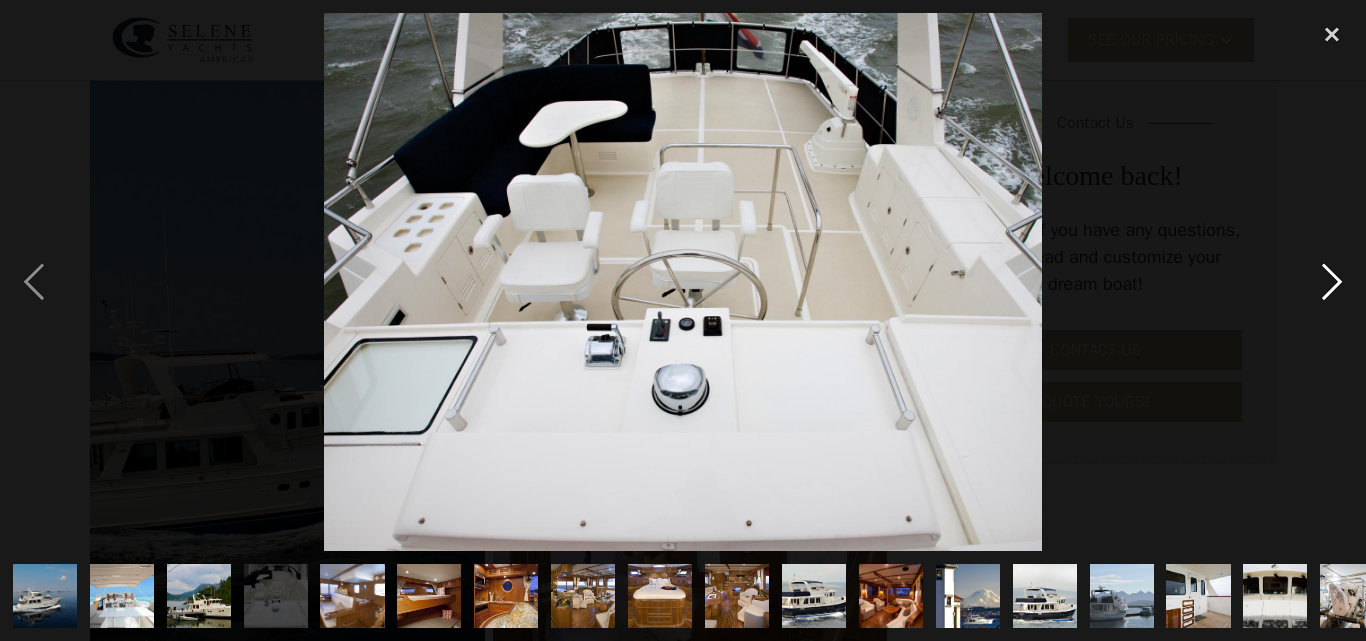click at bounding box center (1332, 282) 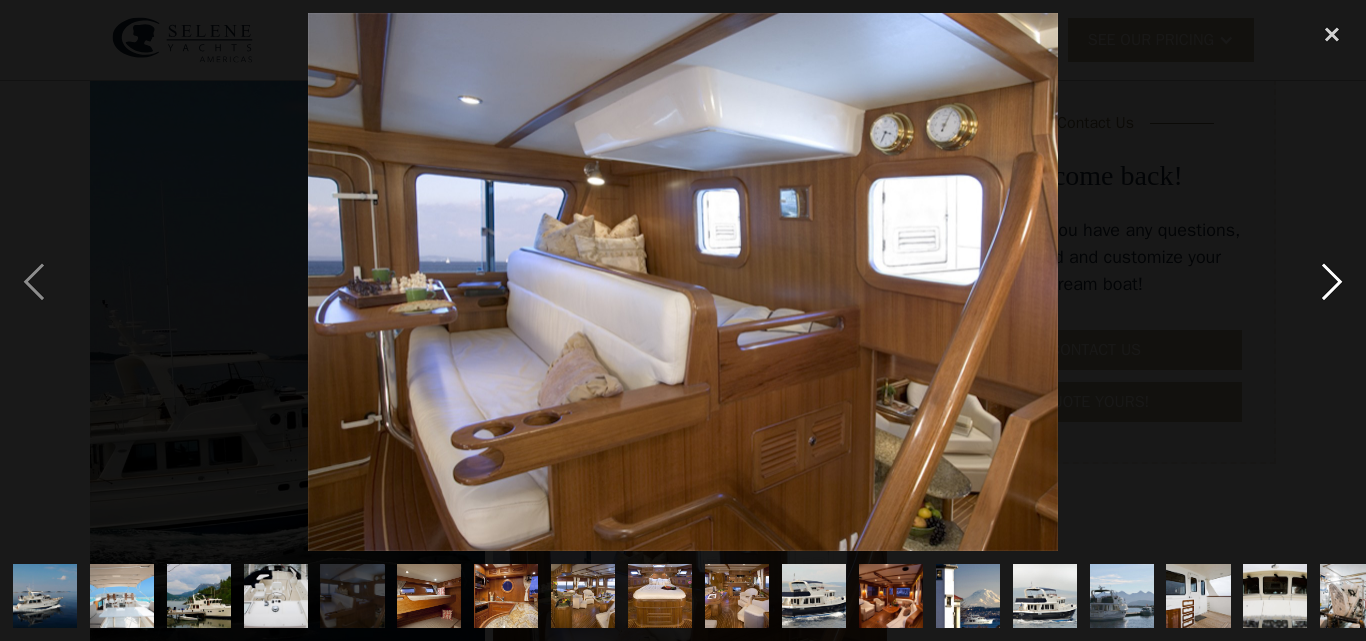 click at bounding box center (1332, 282) 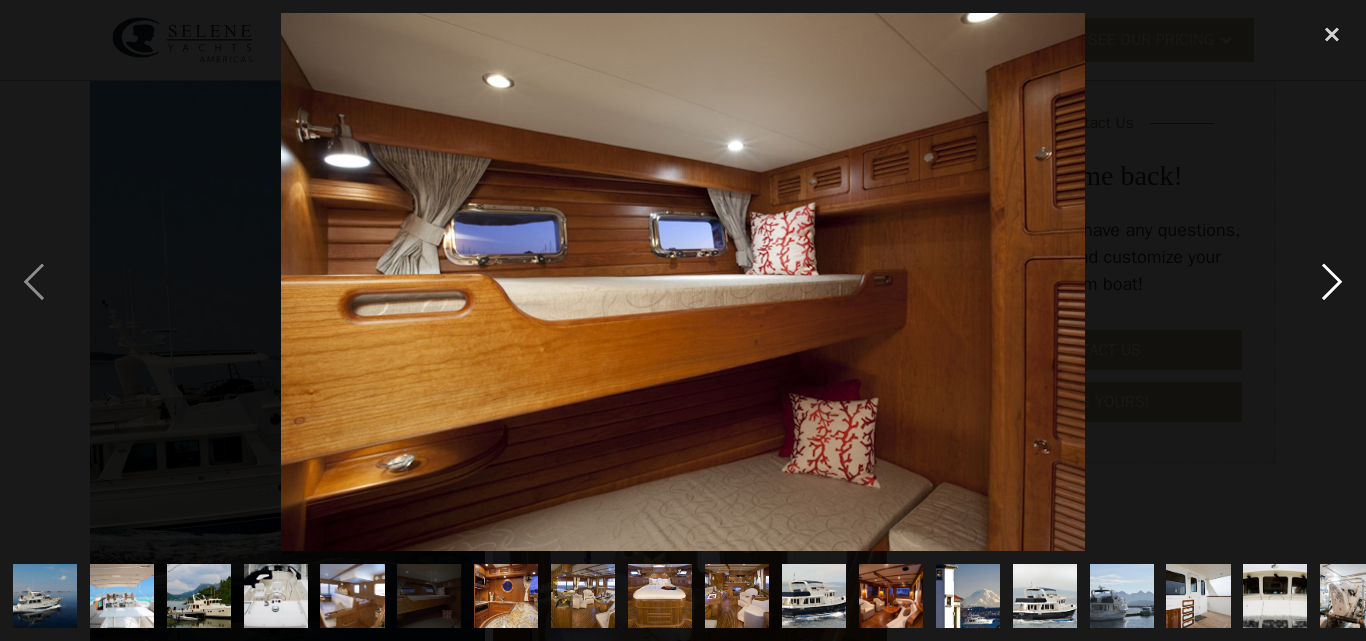 click at bounding box center (1332, 282) 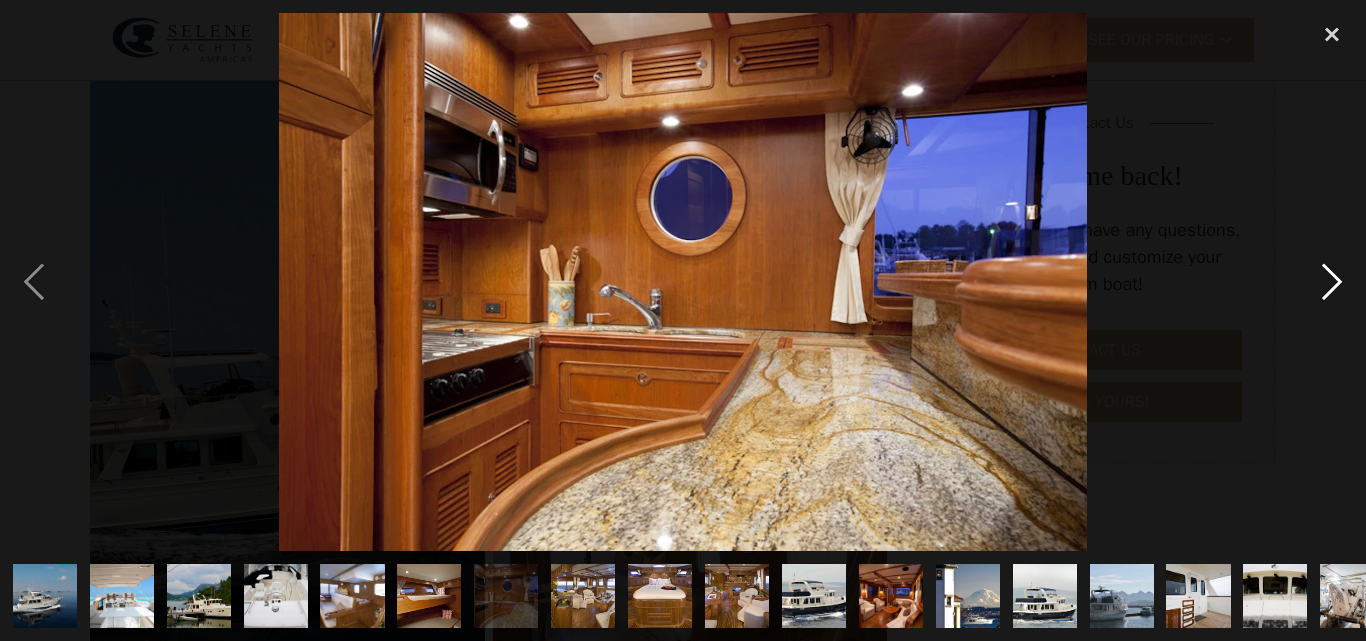 click at bounding box center (1332, 282) 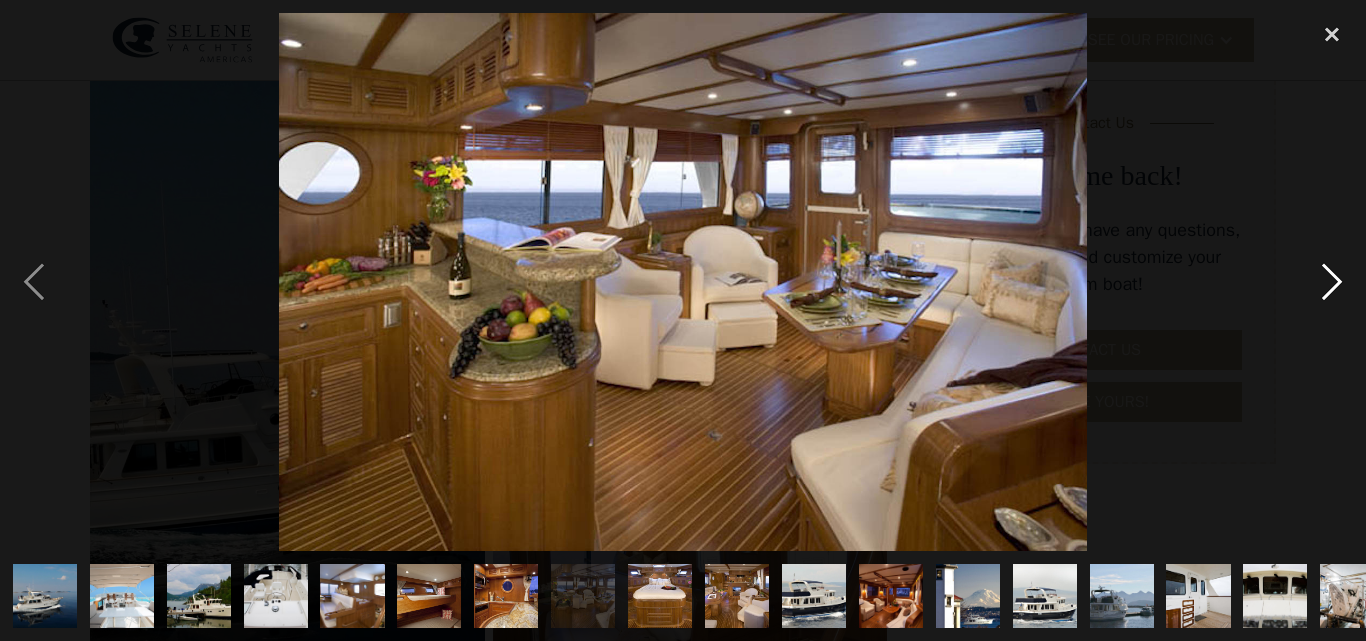 click at bounding box center [1332, 282] 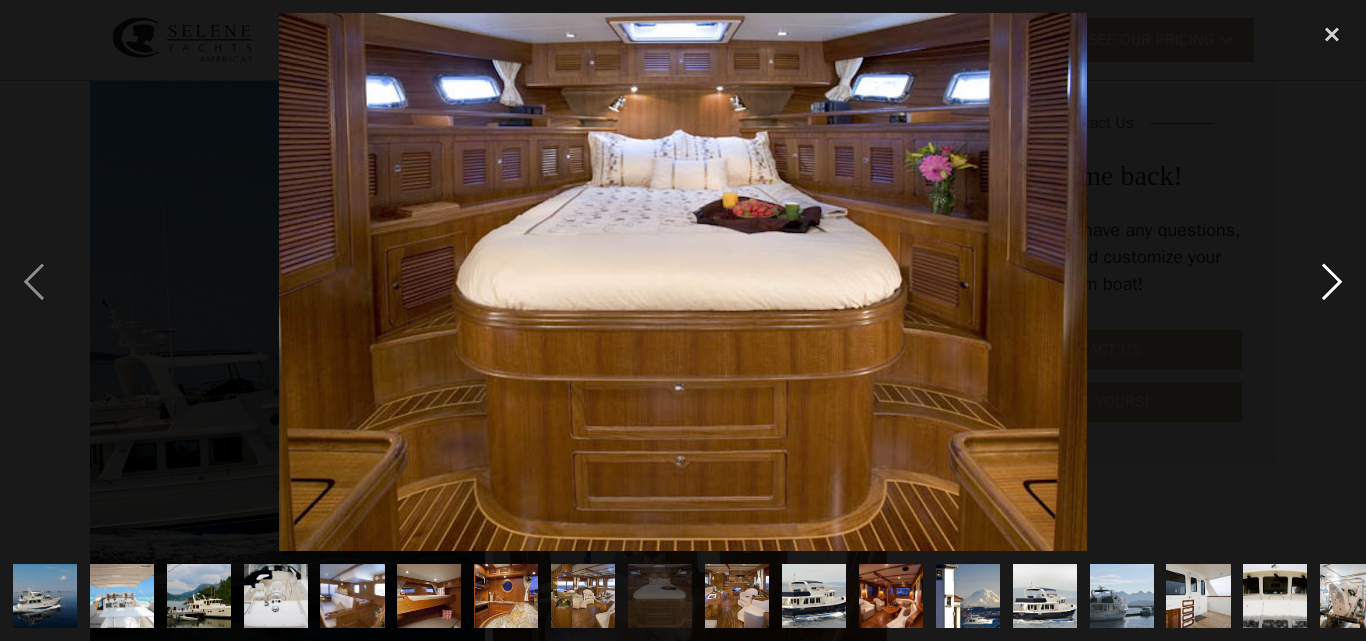 click at bounding box center [1332, 282] 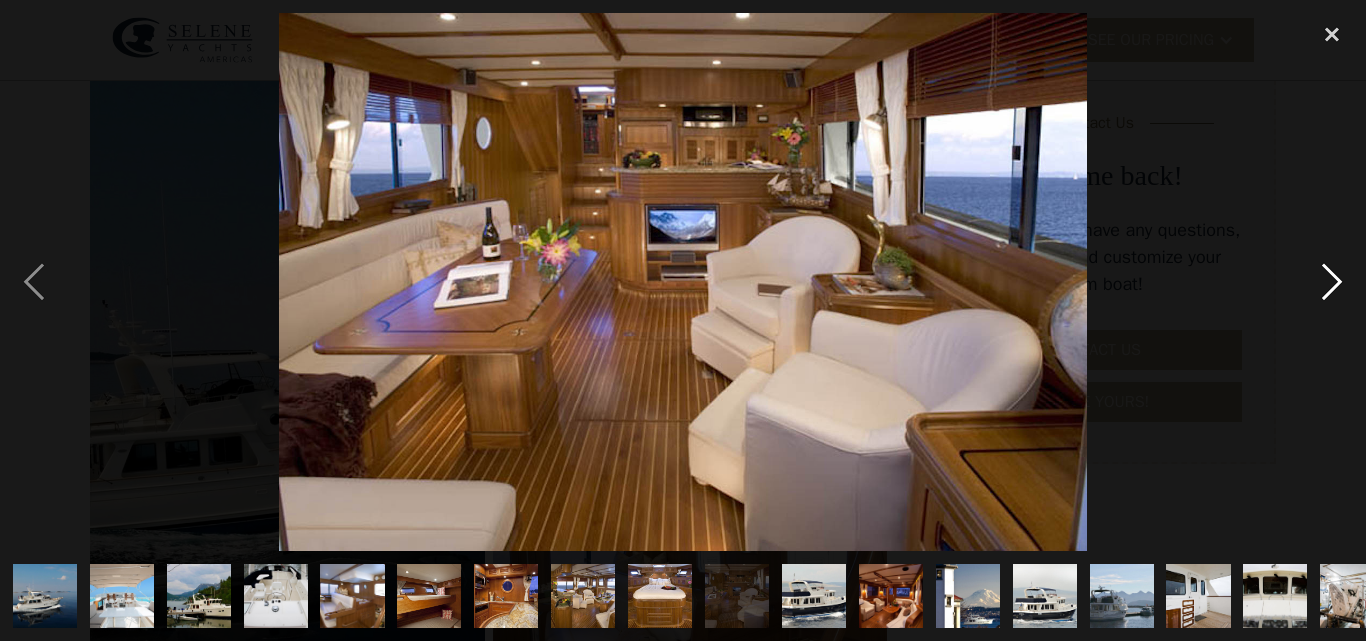 click at bounding box center (1332, 282) 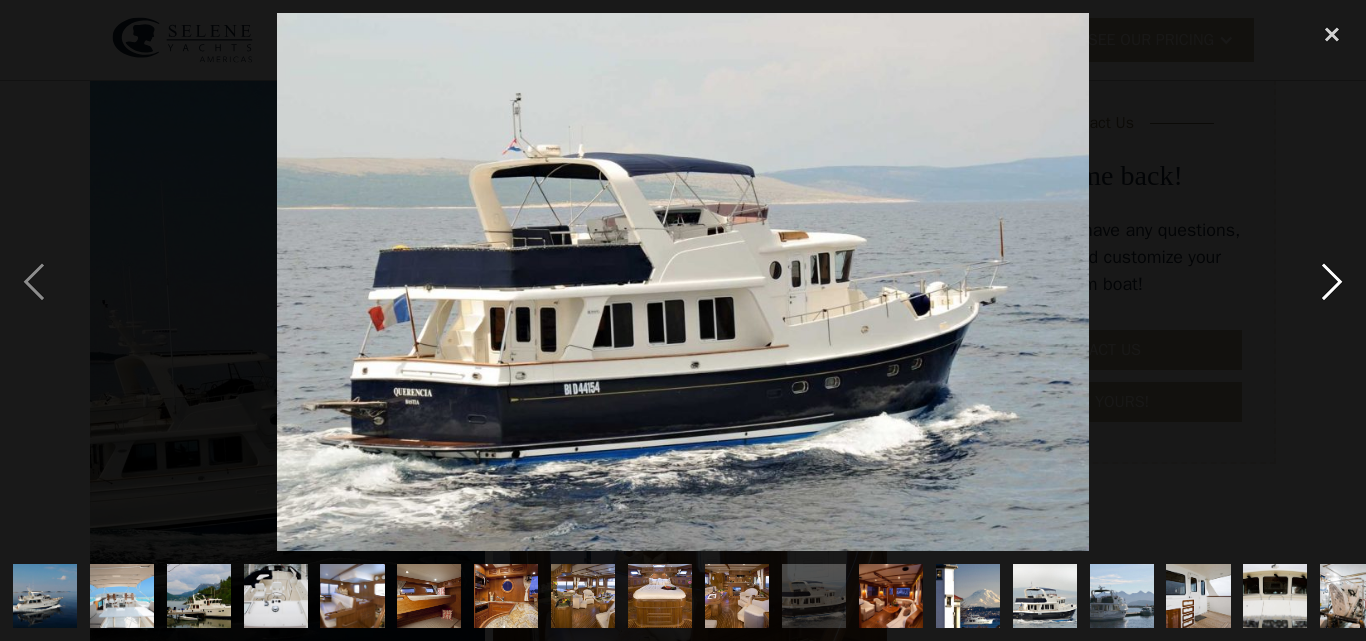 click at bounding box center [1332, 282] 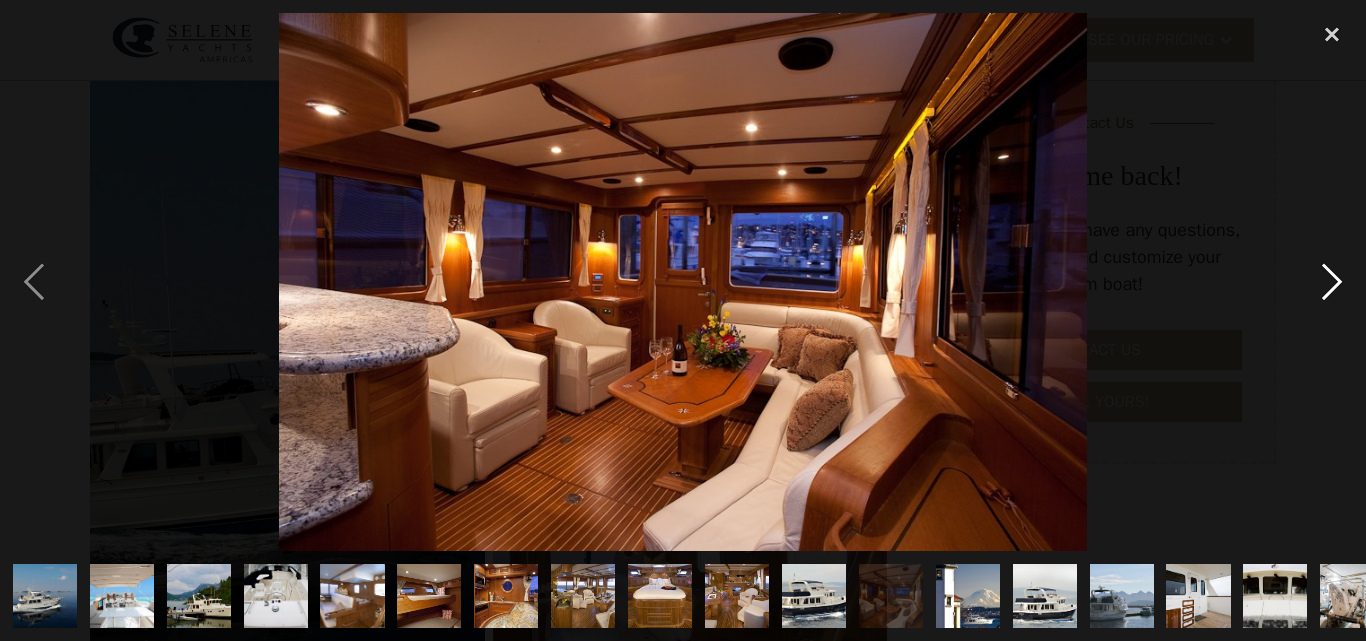 click at bounding box center (1332, 282) 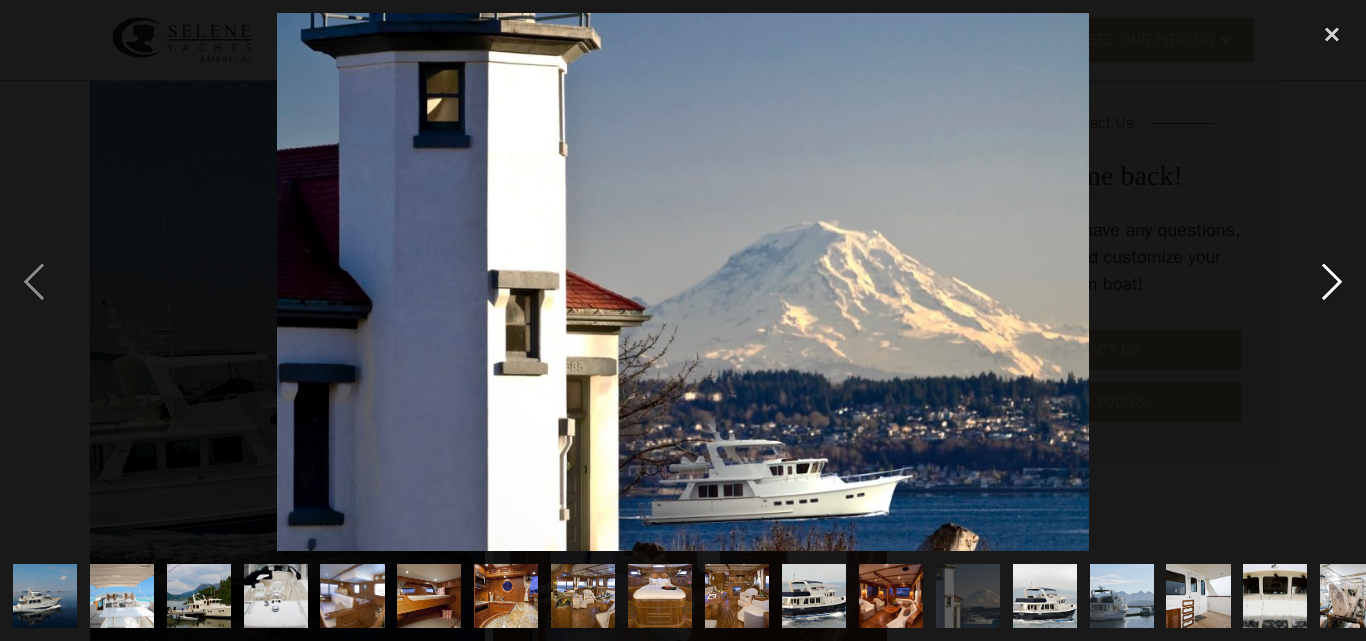 click at bounding box center (1332, 282) 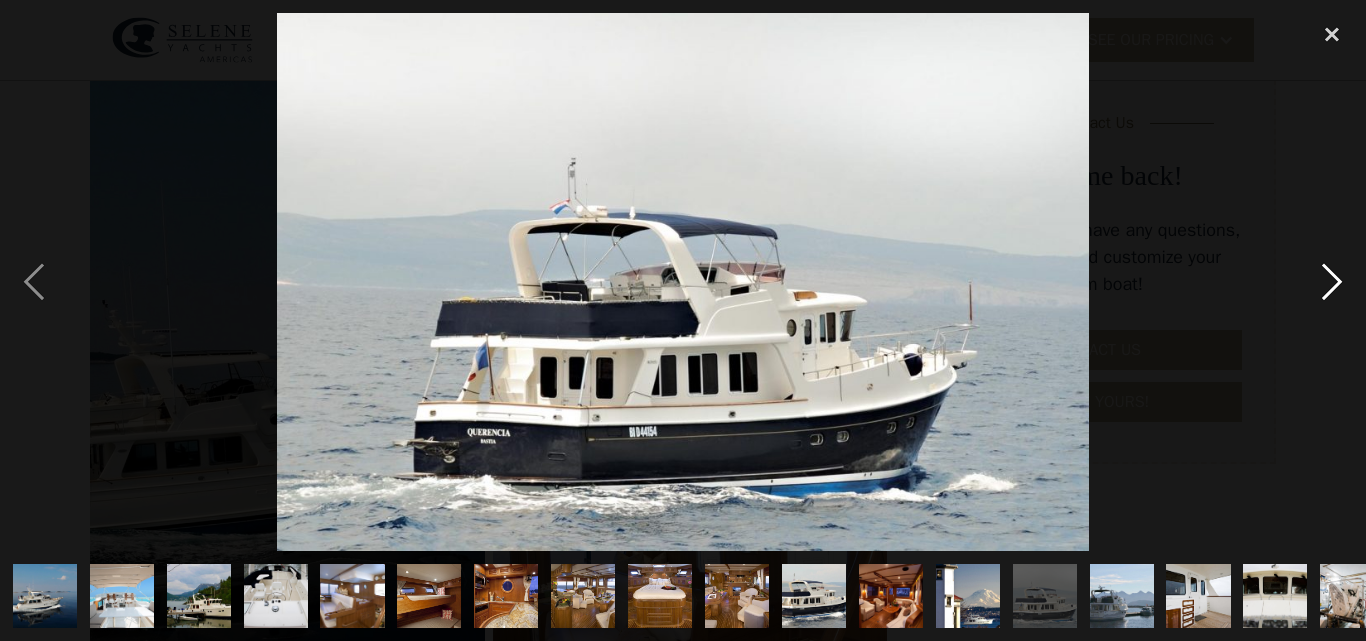 click at bounding box center (1332, 282) 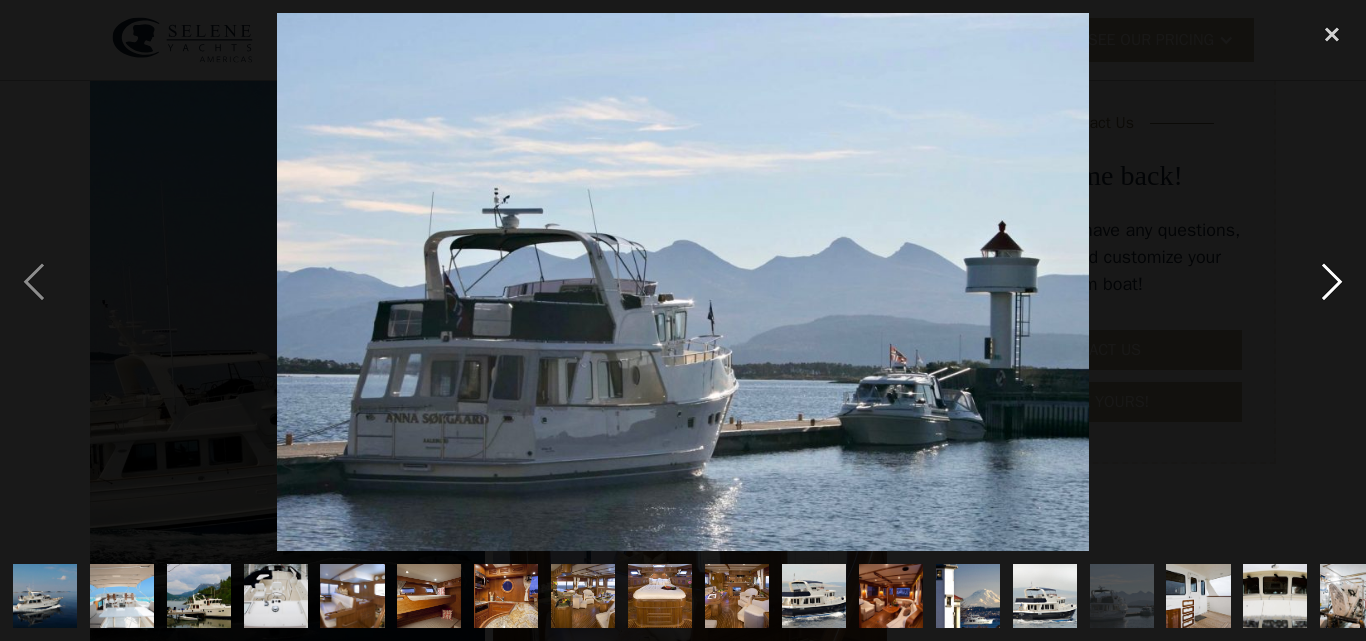 click at bounding box center [1332, 282] 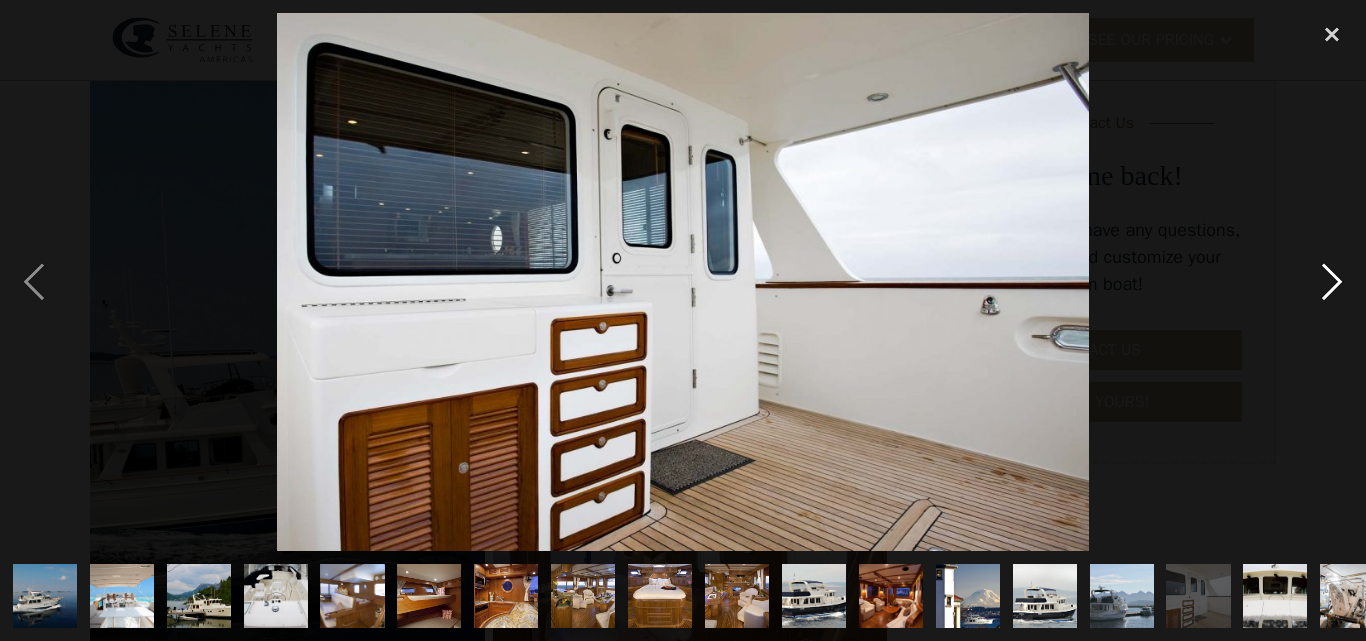 click at bounding box center (1332, 282) 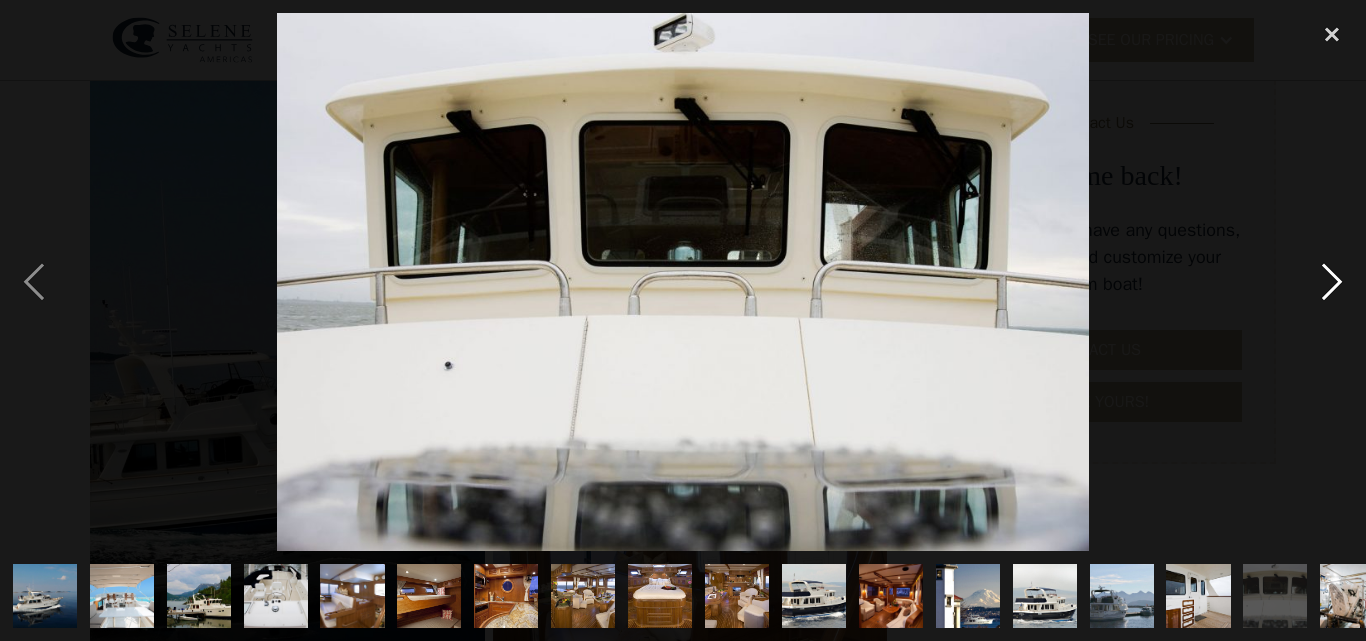 click at bounding box center [1332, 282] 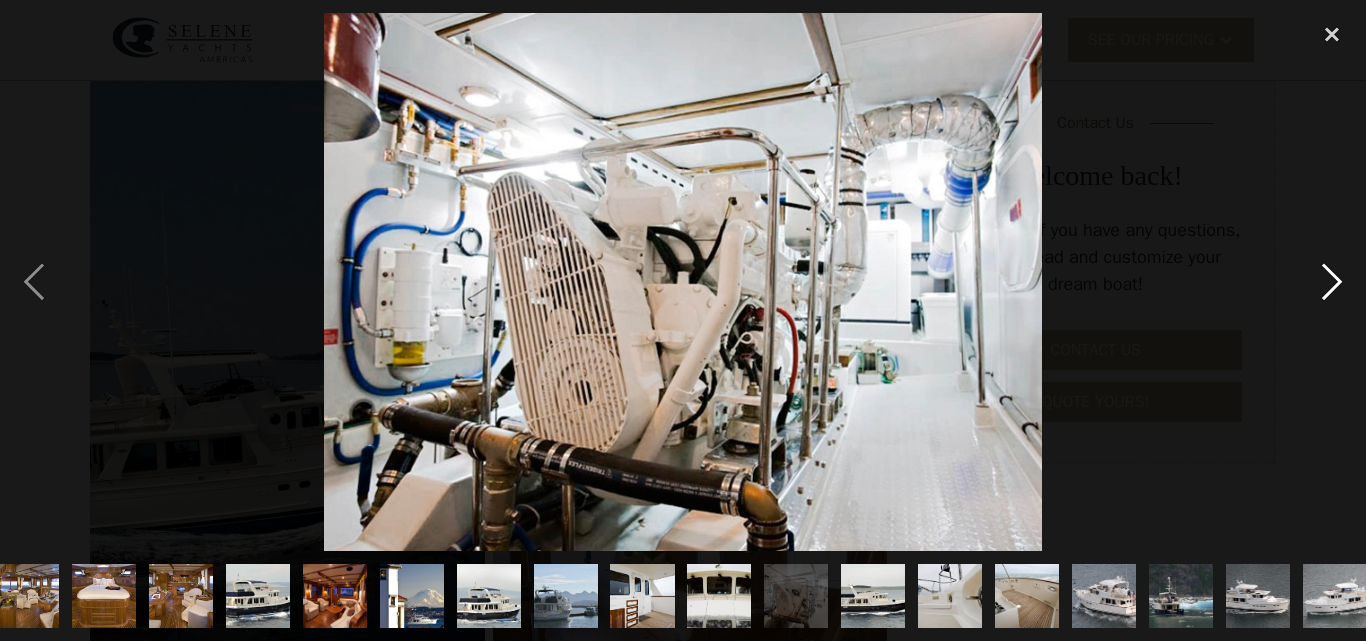 scroll, scrollTop: 0, scrollLeft: 569, axis: horizontal 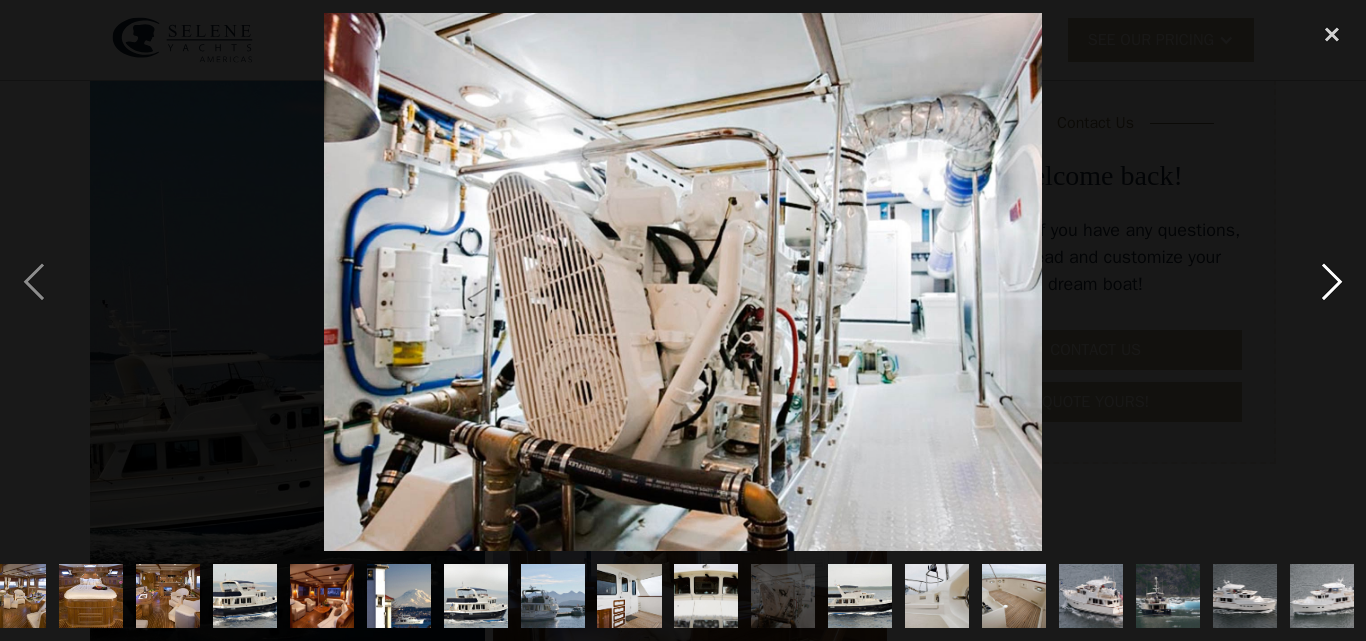 click at bounding box center (1332, 282) 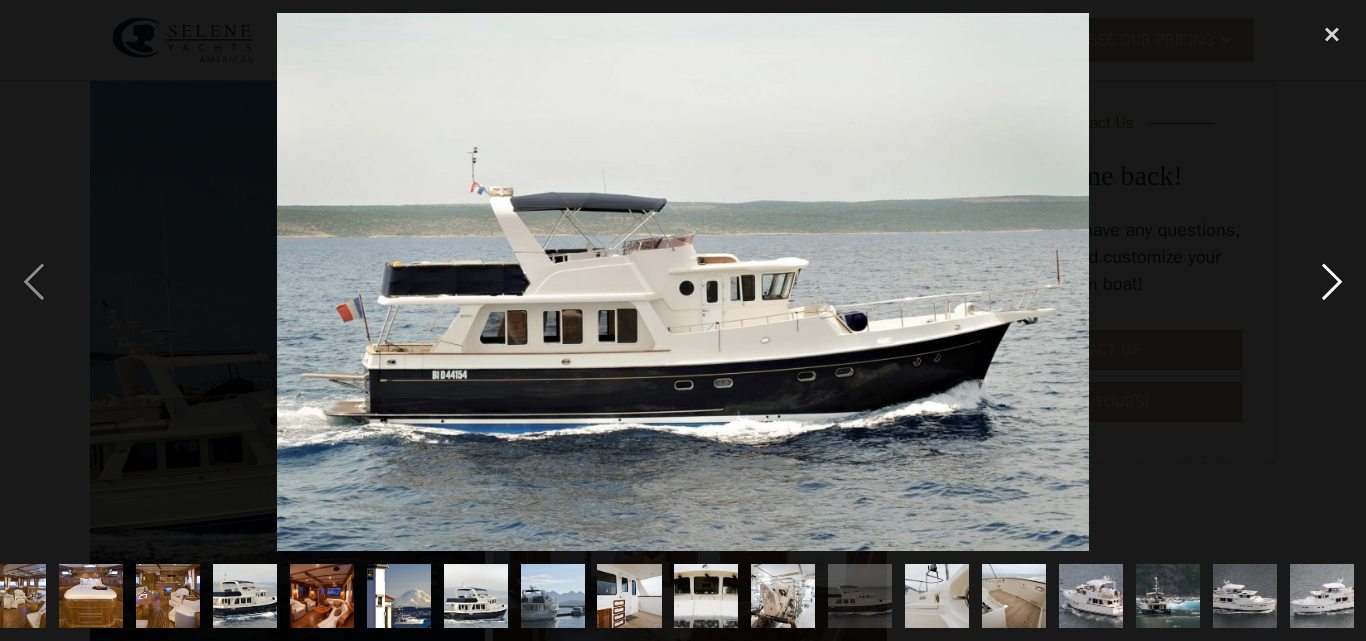 click at bounding box center [1332, 282] 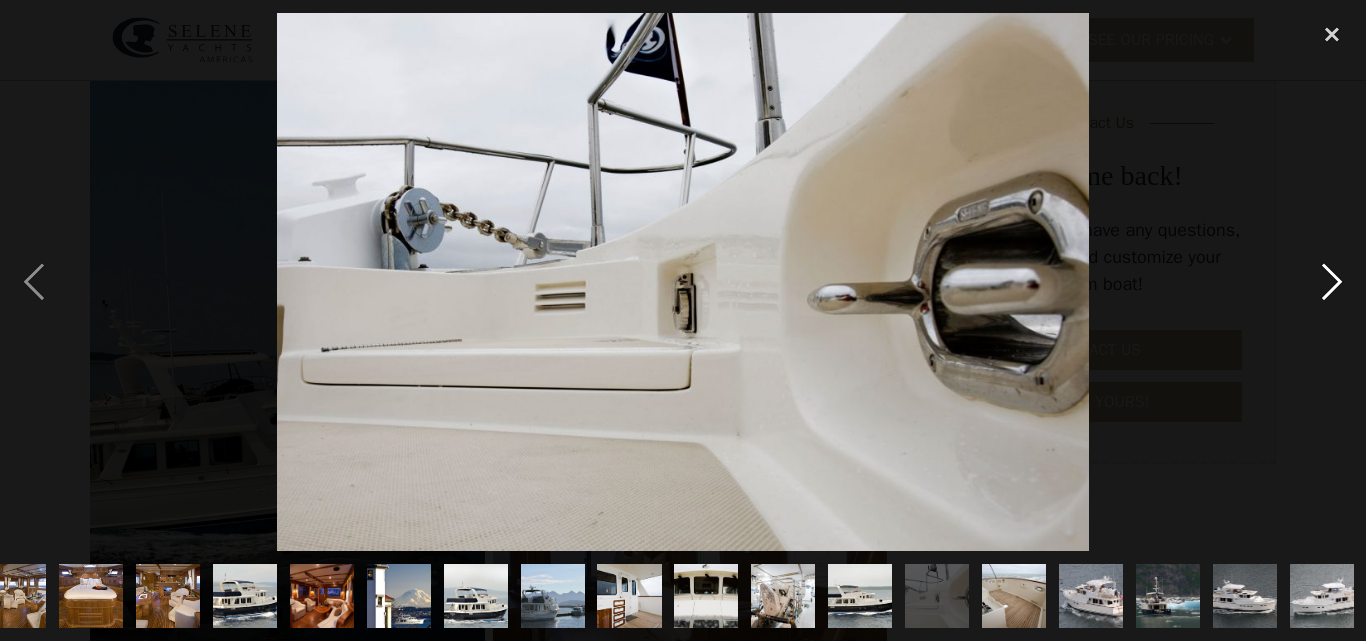 click at bounding box center (1332, 282) 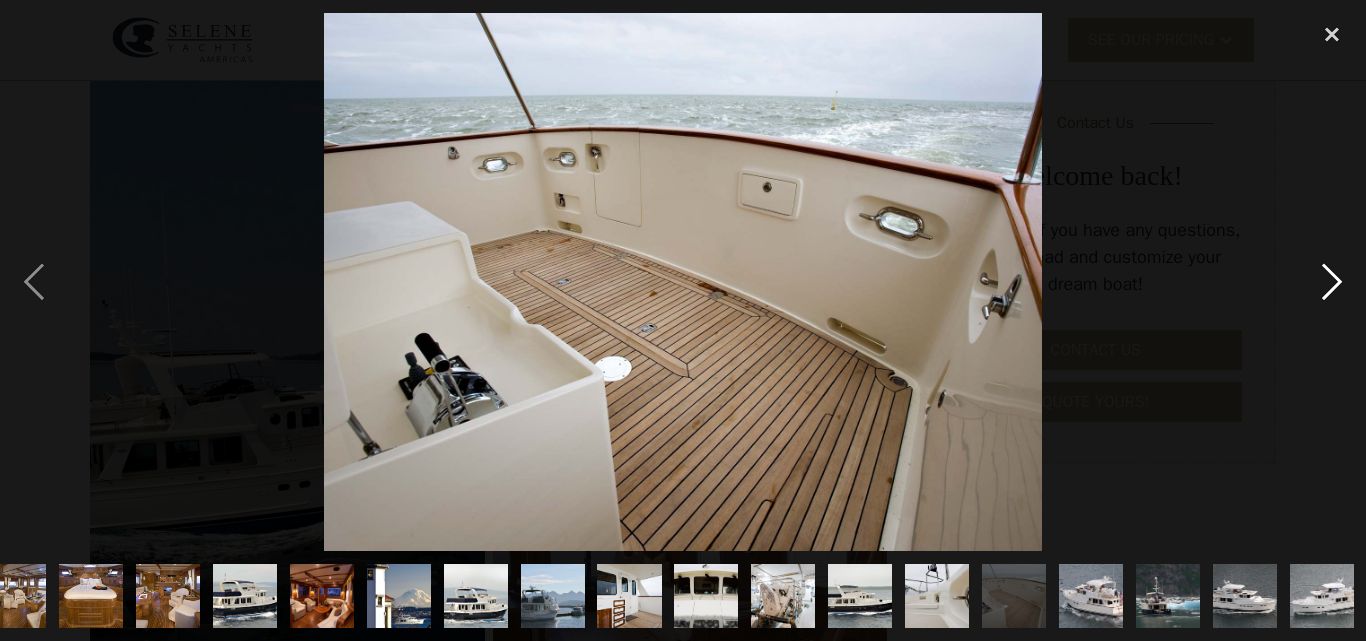 click at bounding box center [1332, 282] 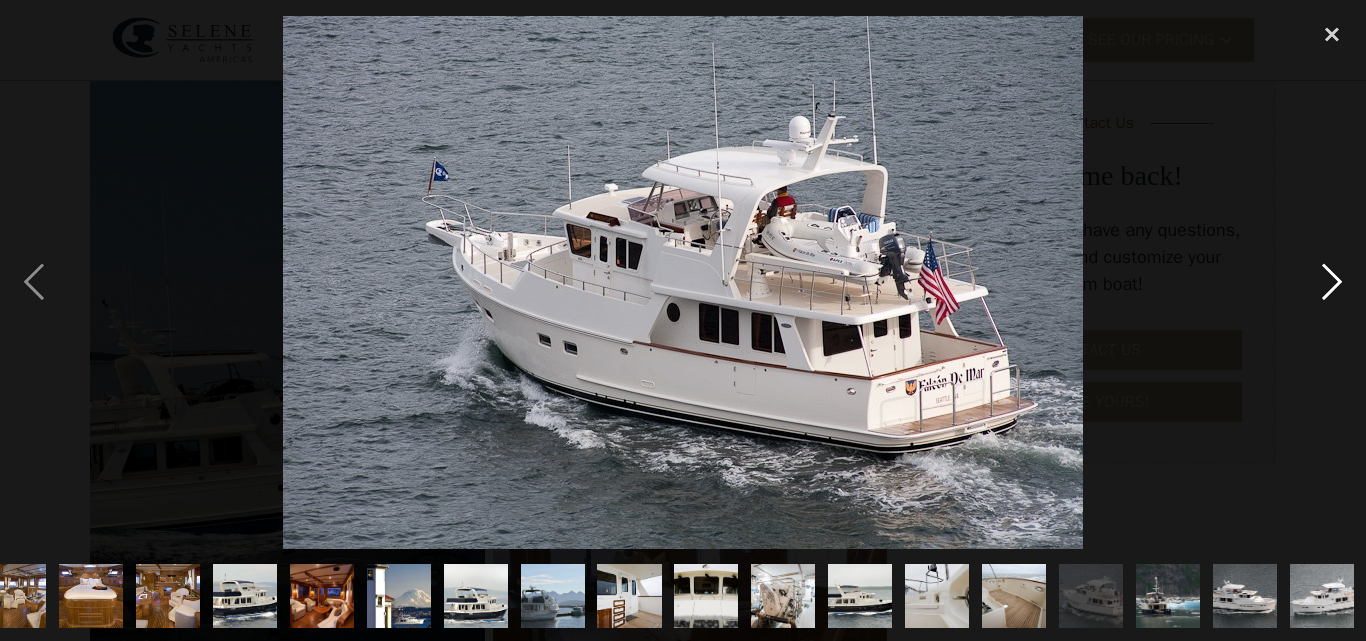 click at bounding box center [1332, 282] 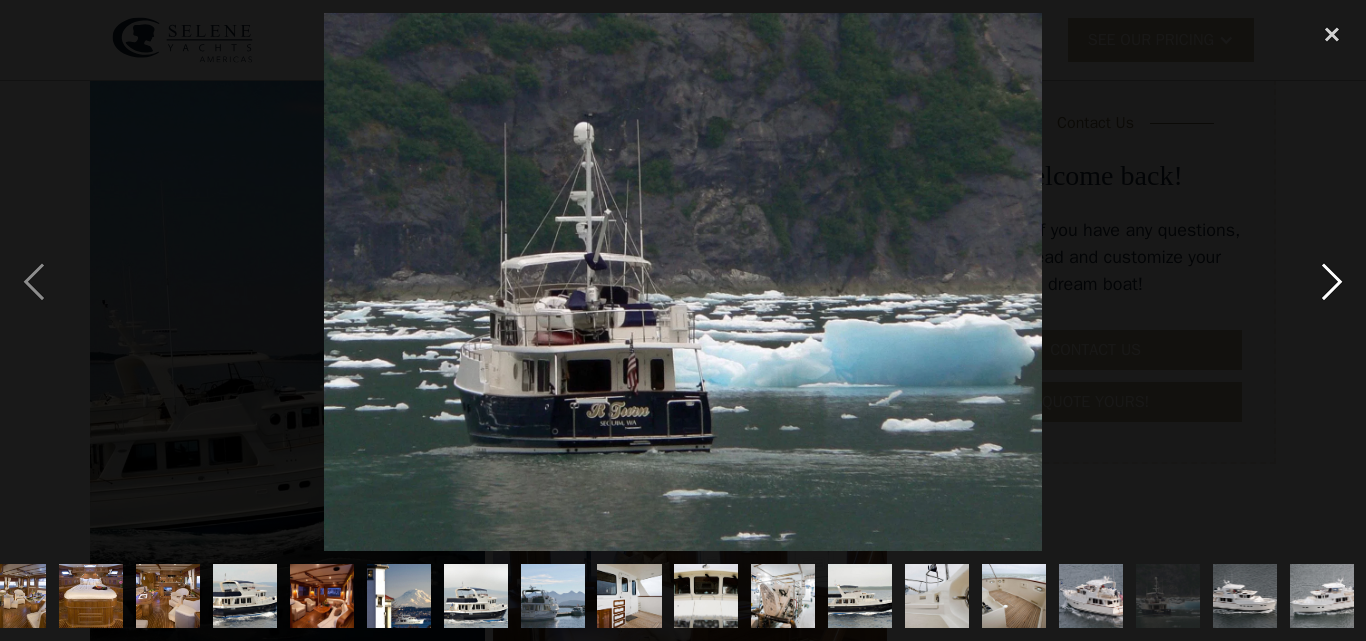 click at bounding box center [1332, 282] 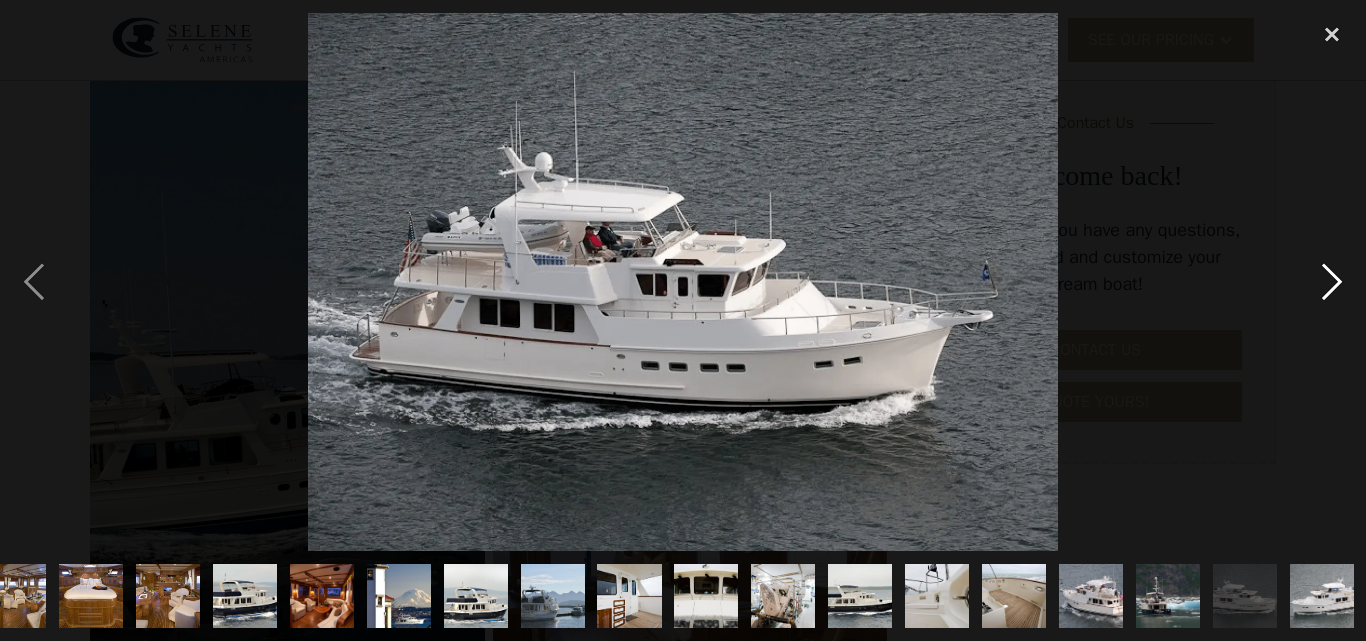 click at bounding box center [1332, 282] 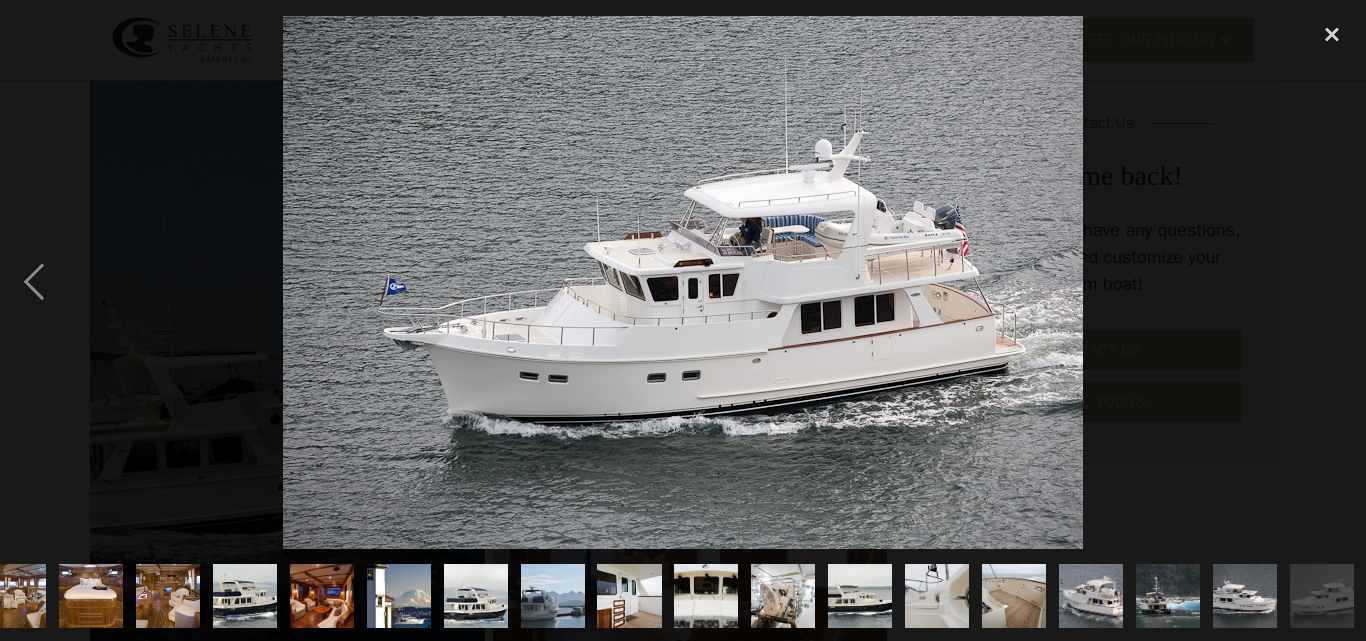 click at bounding box center (1332, 282) 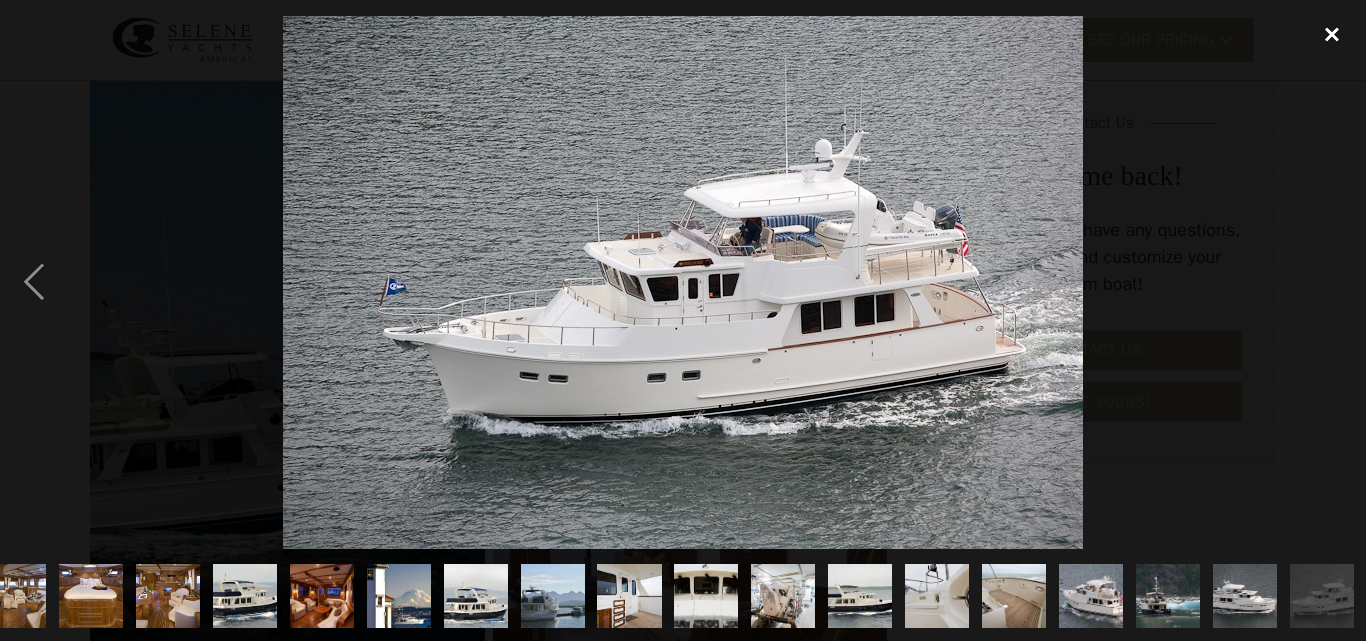 click at bounding box center [1332, 35] 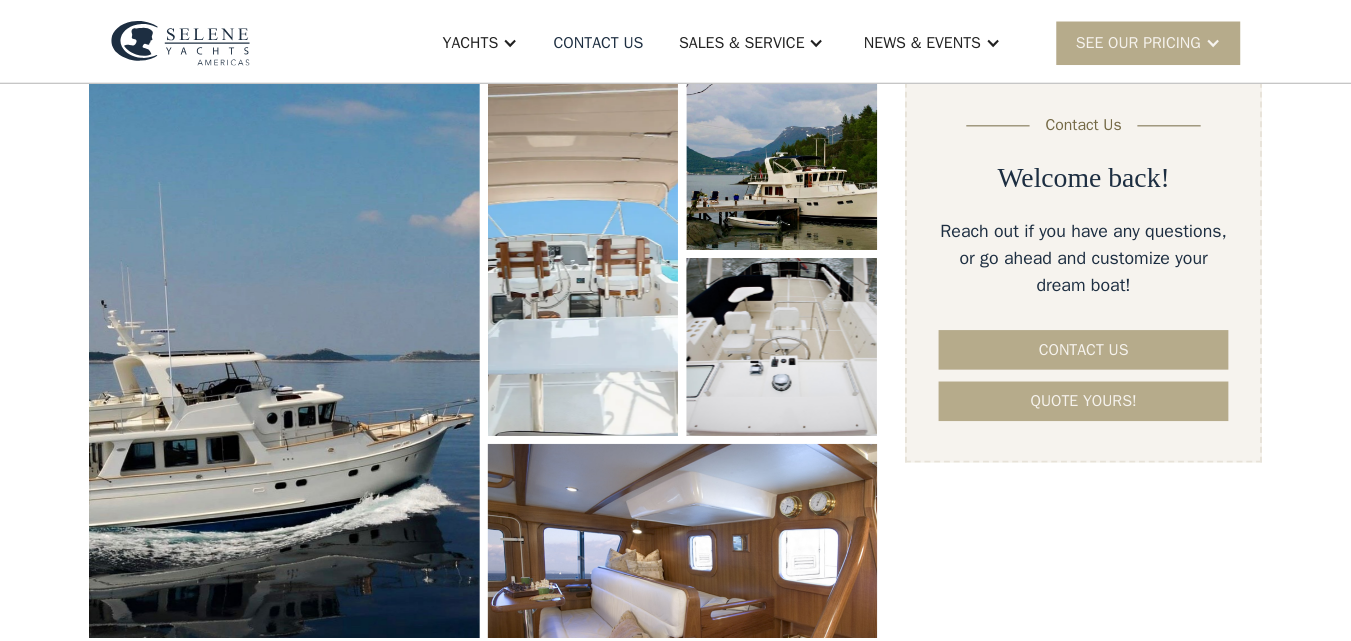 scroll, scrollTop: 369, scrollLeft: 0, axis: vertical 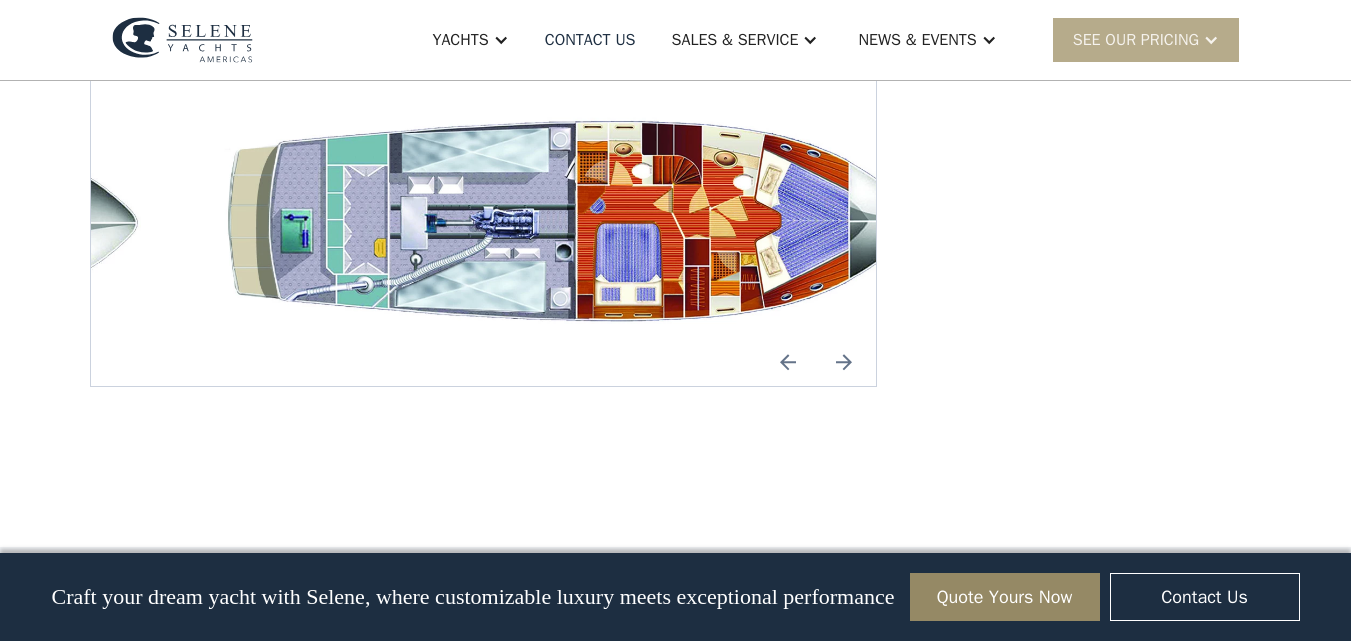 click at bounding box center (788, 362) 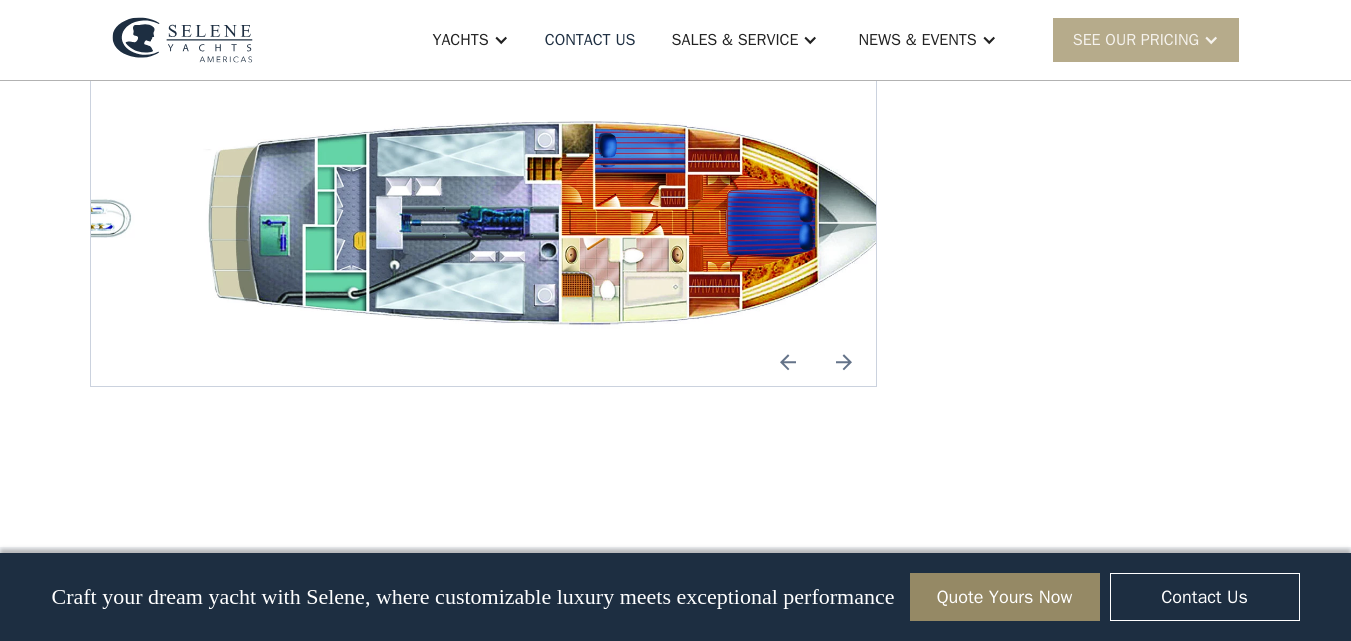click at bounding box center [788, 362] 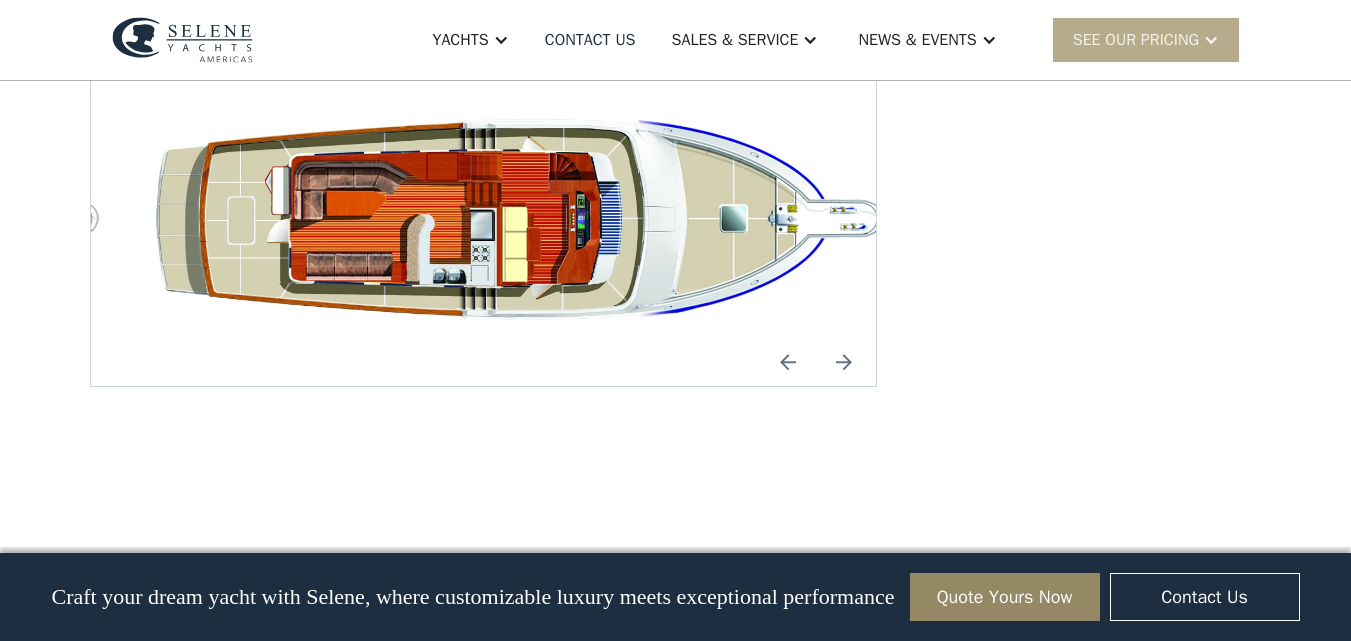 click at bounding box center [788, 362] 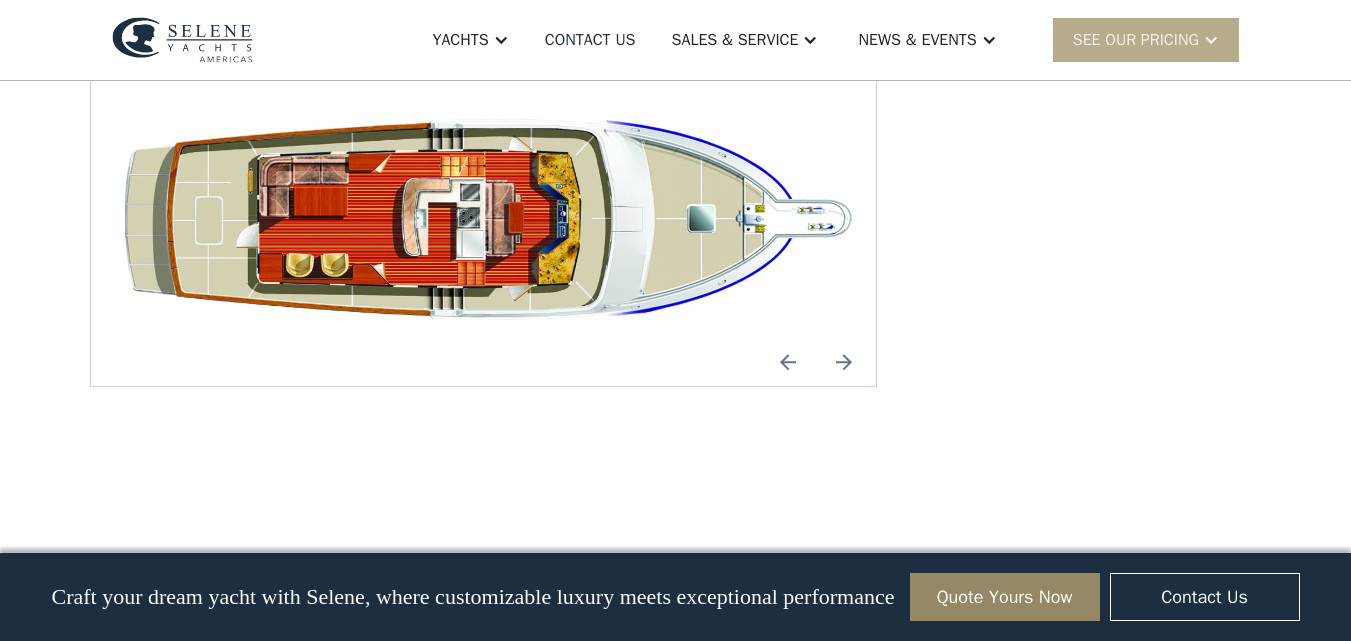click at bounding box center [788, 362] 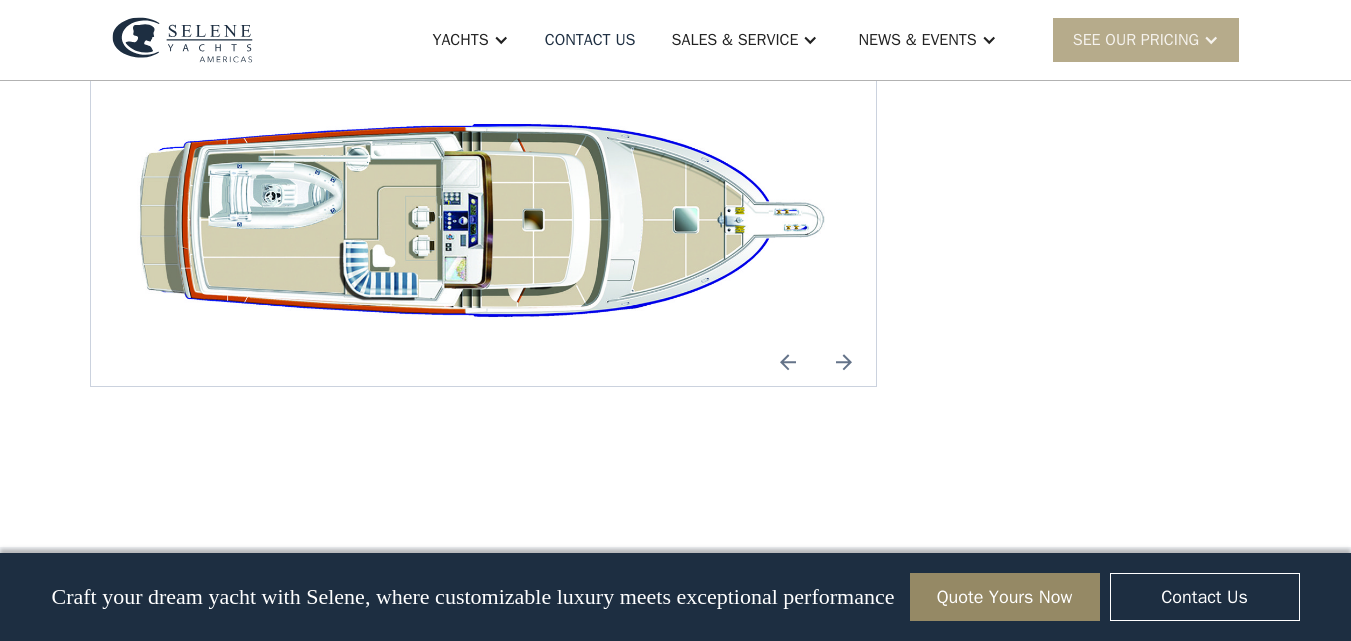 click at bounding box center (788, 362) 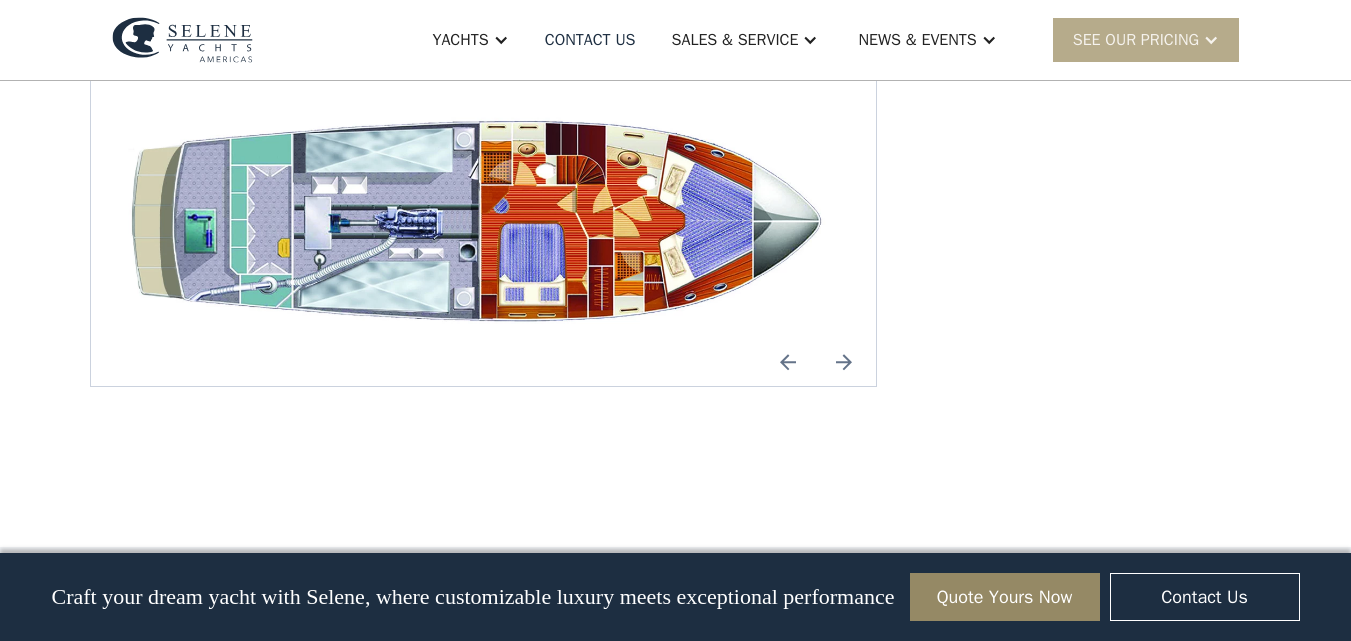 click at bounding box center (788, 362) 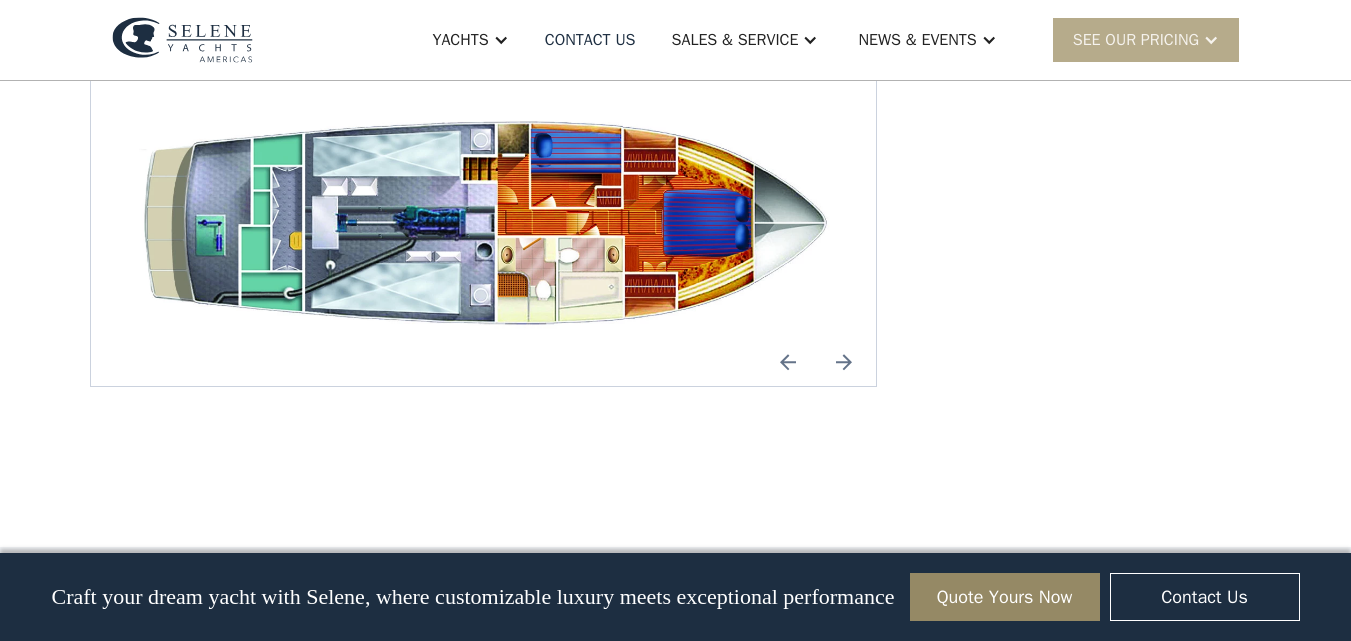 click at bounding box center (788, 362) 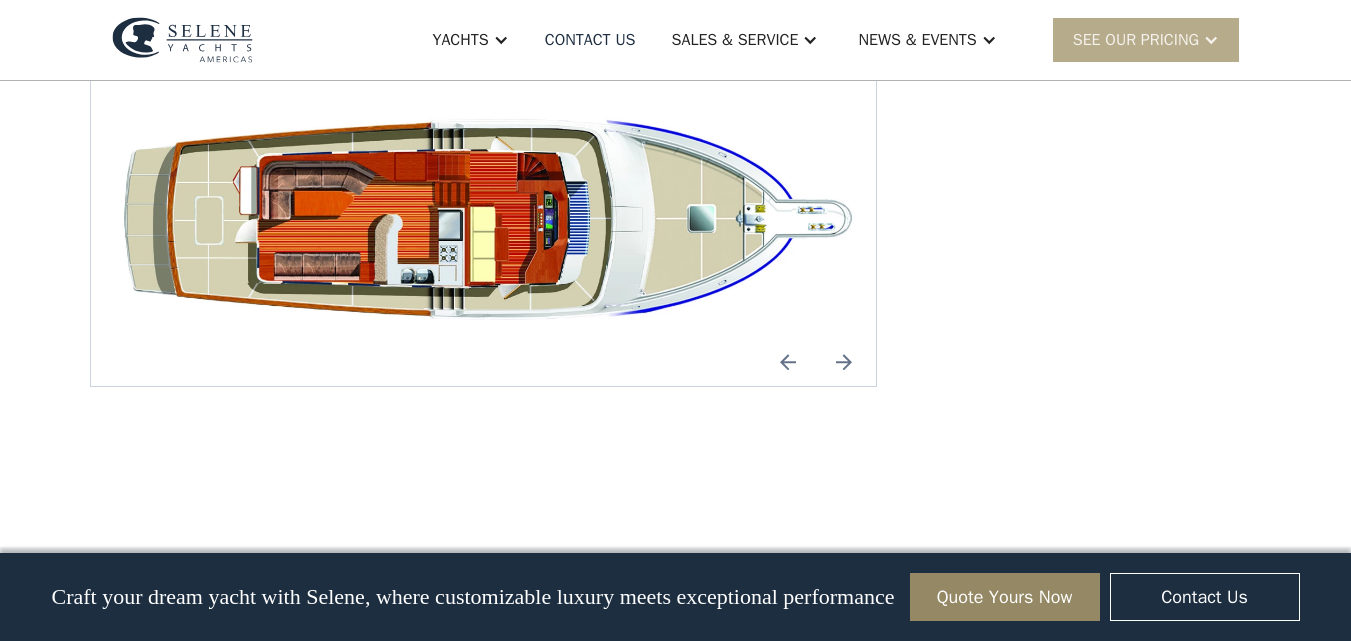 click at bounding box center [788, 362] 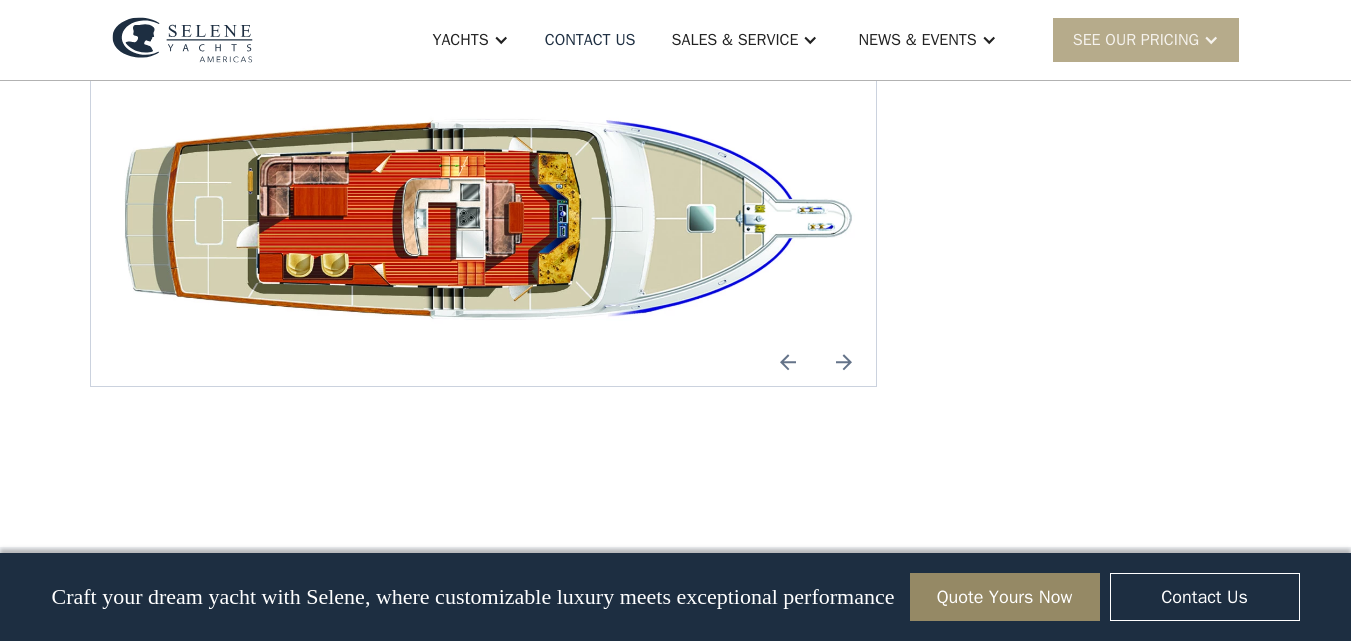 click at bounding box center (788, 362) 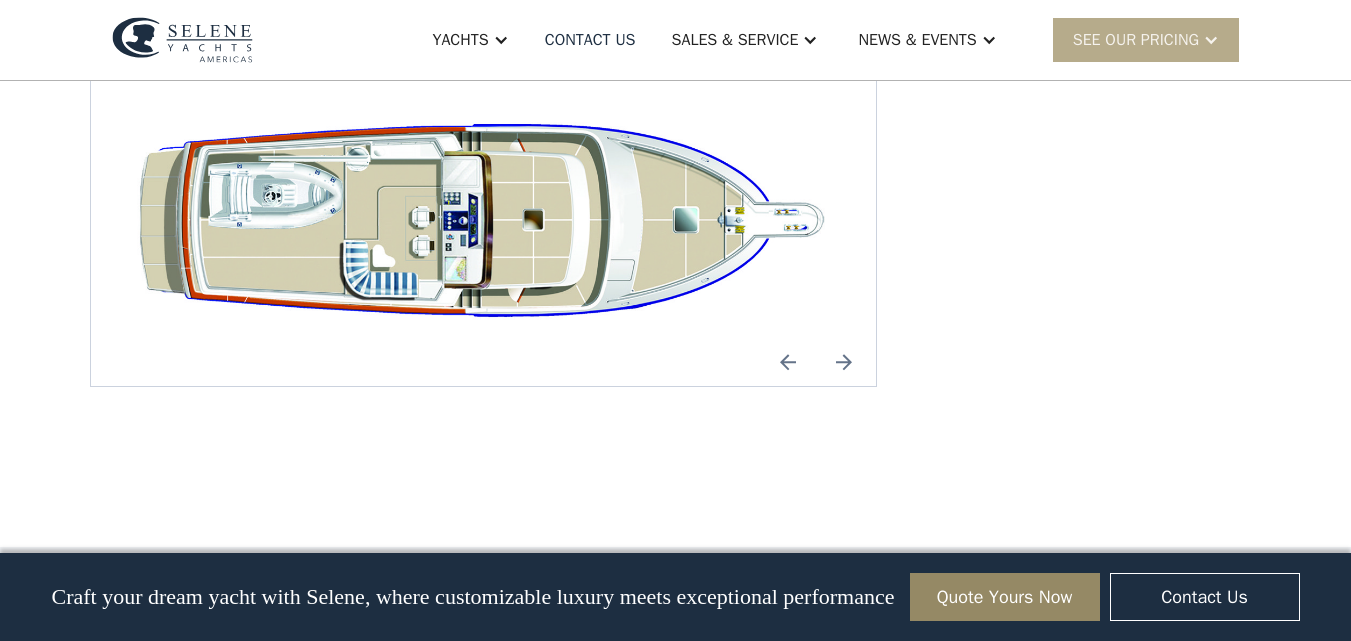 click at bounding box center [788, 362] 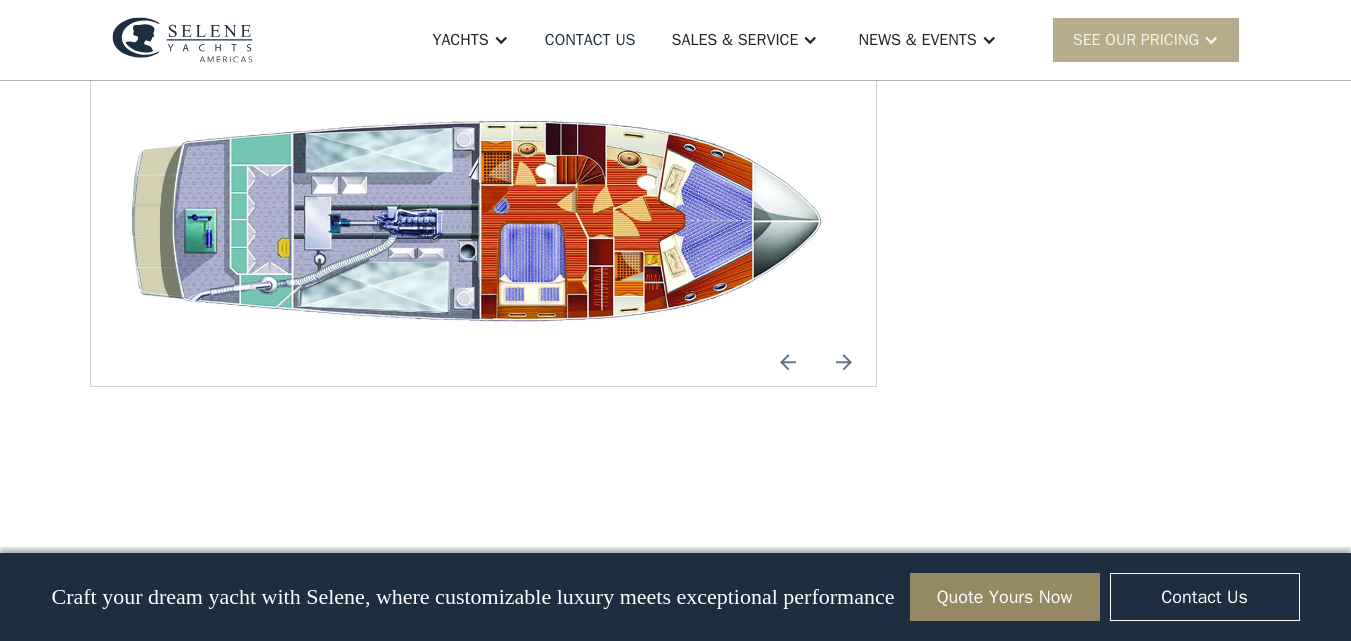 click at bounding box center [788, 362] 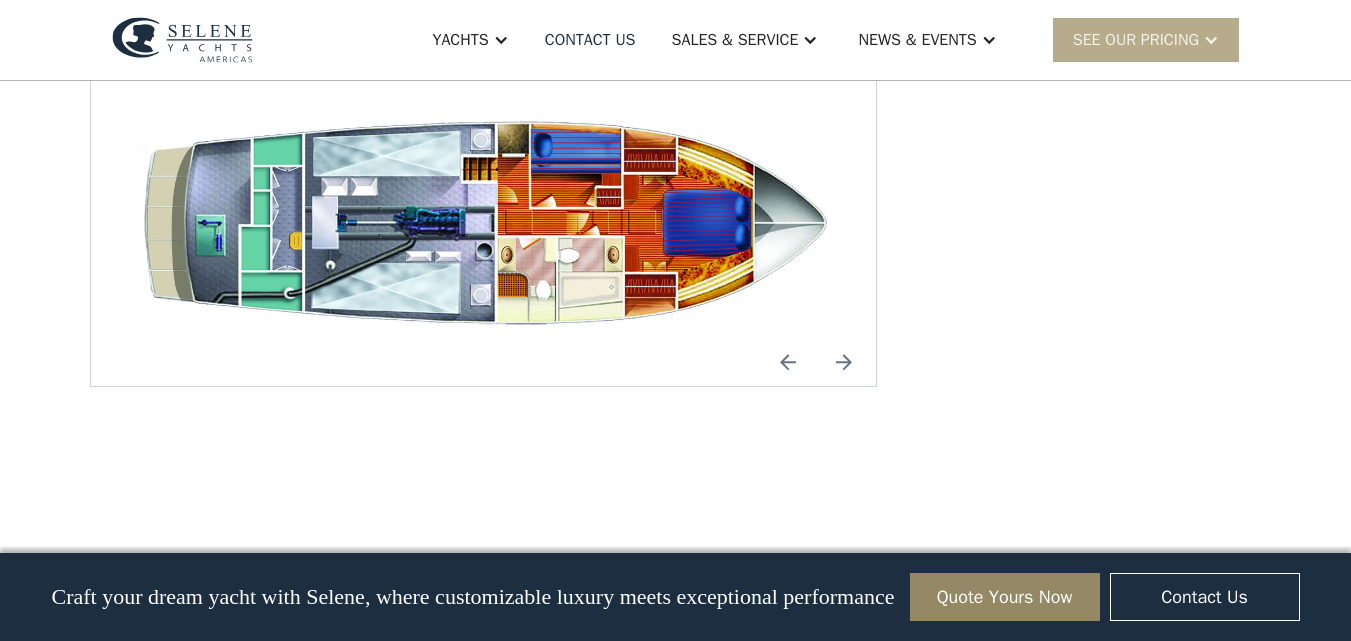 click at bounding box center [788, 362] 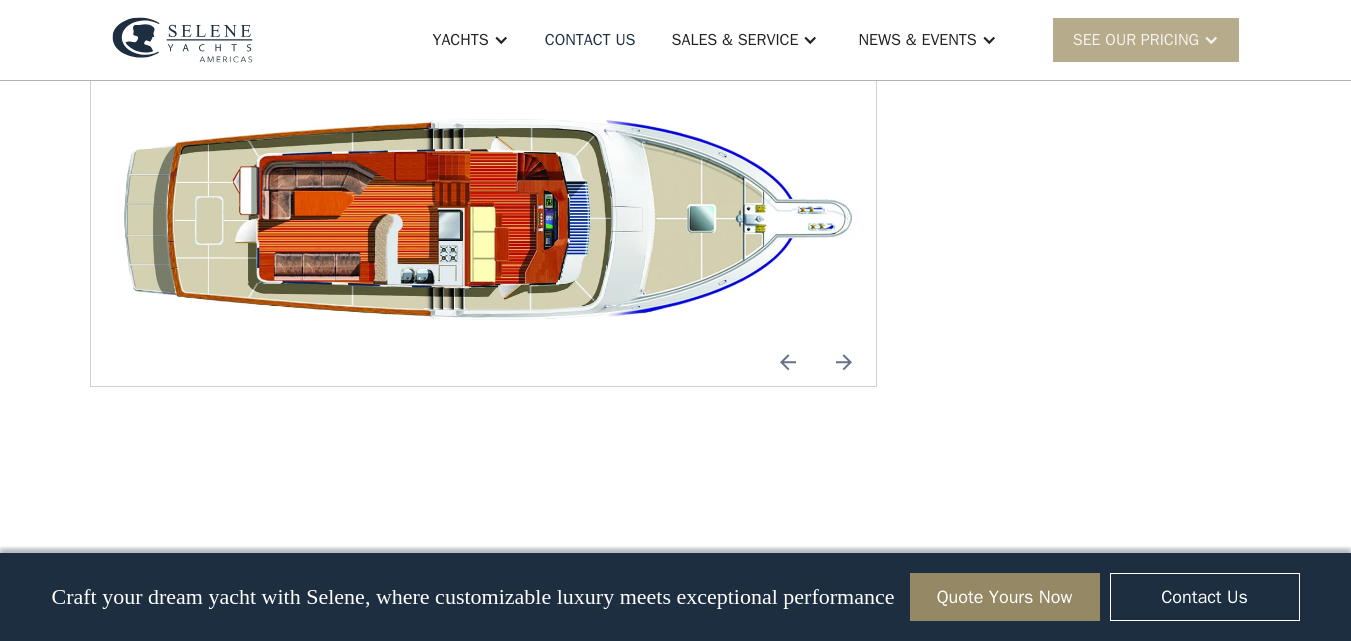 click at bounding box center (788, 362) 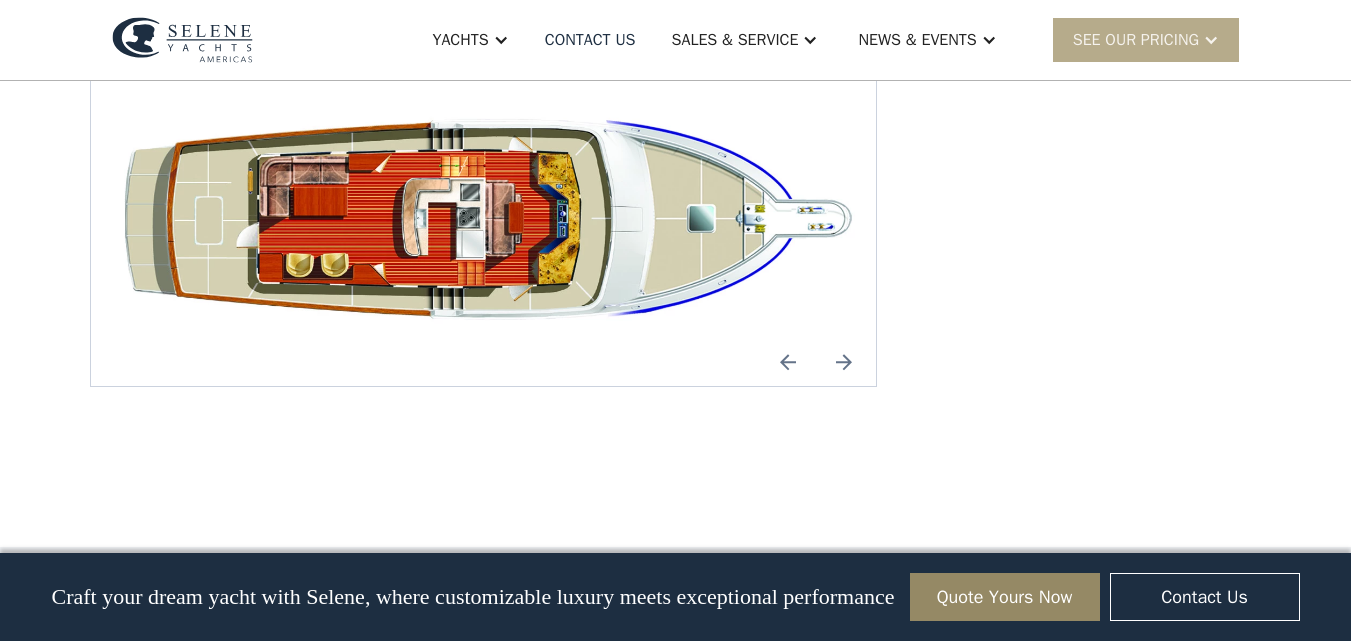 click at bounding box center (788, 362) 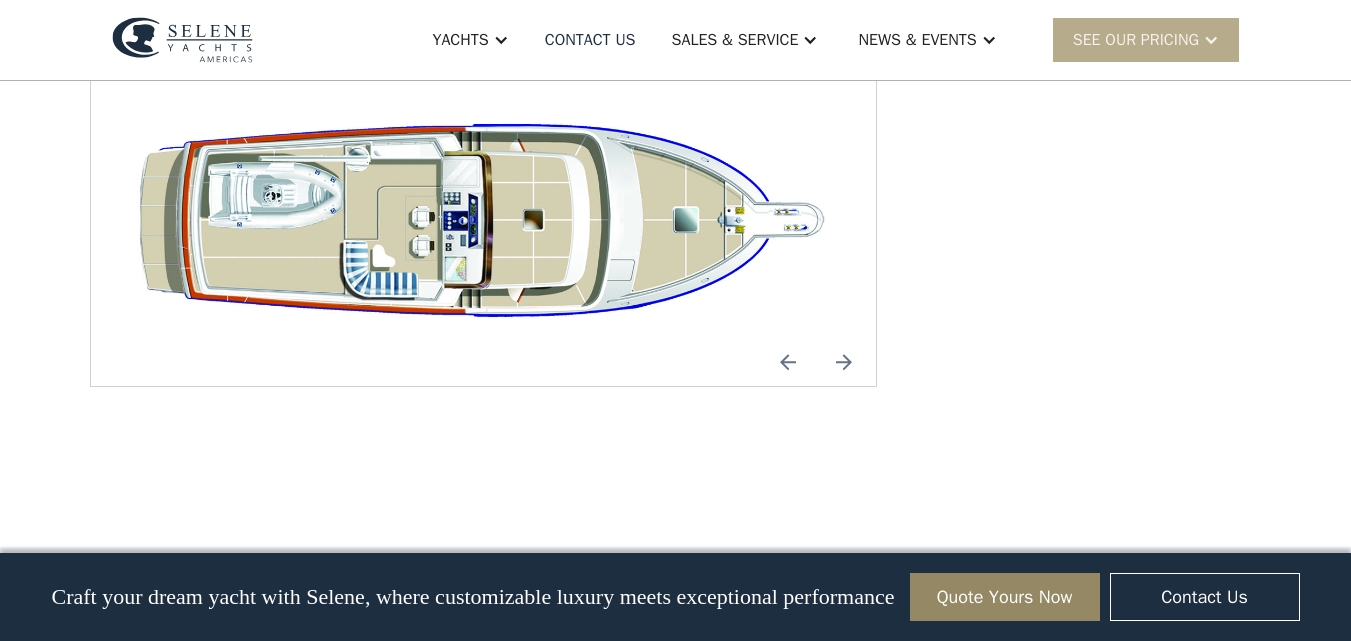 click at bounding box center (483, 223) 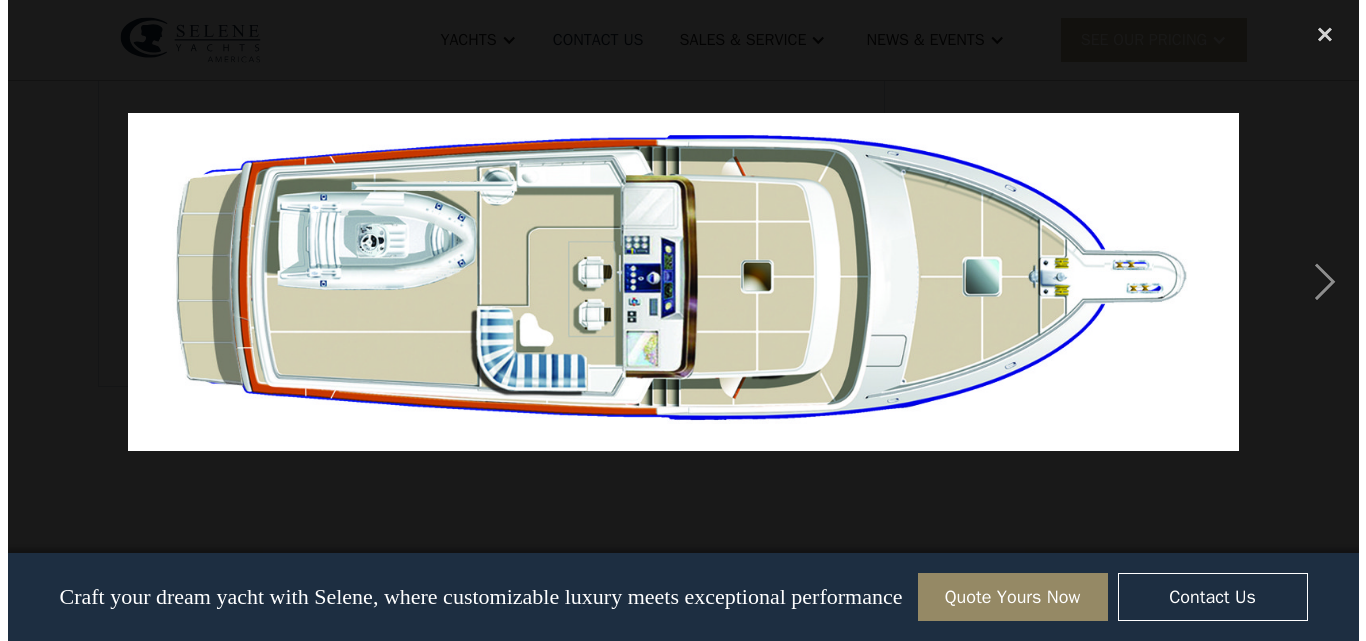 scroll, scrollTop: 3879, scrollLeft: 0, axis: vertical 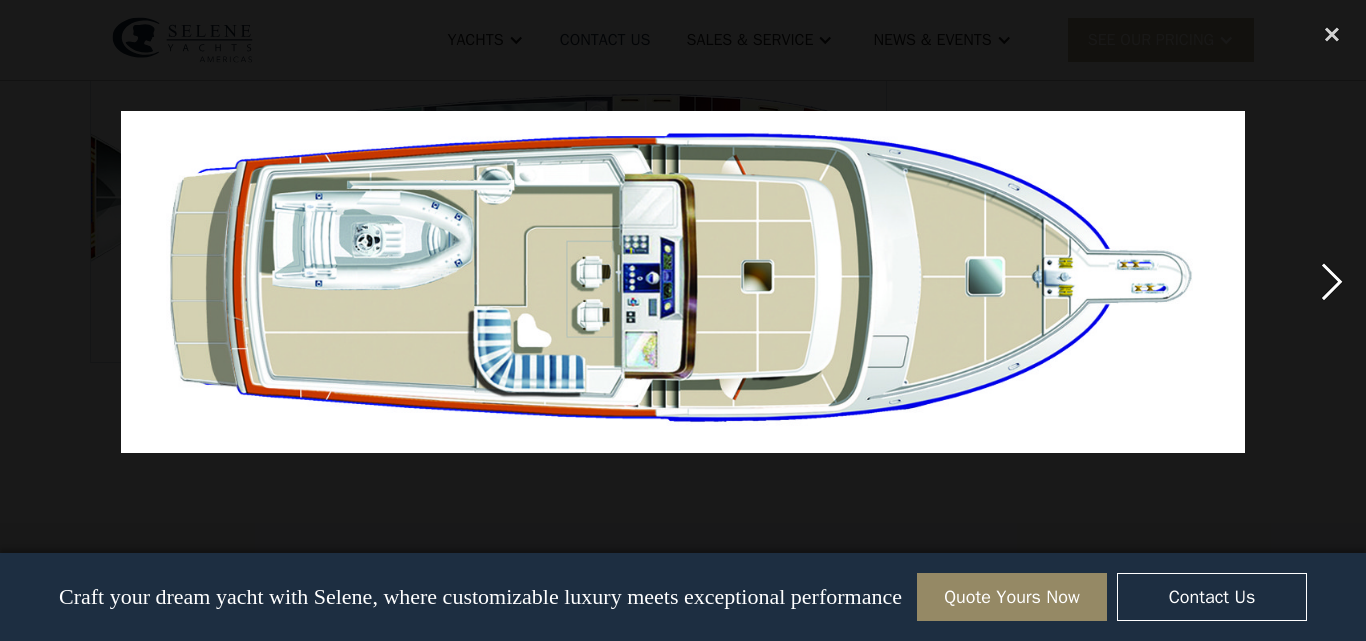 click at bounding box center (1332, 282) 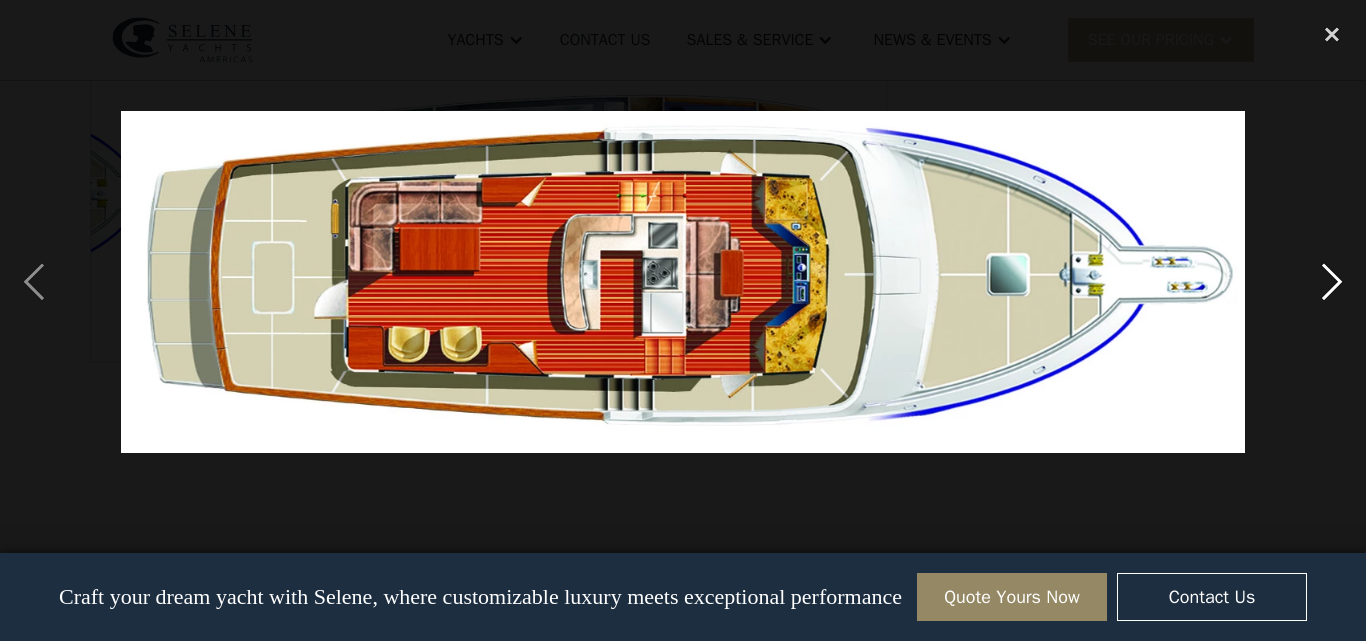 click at bounding box center [1332, 282] 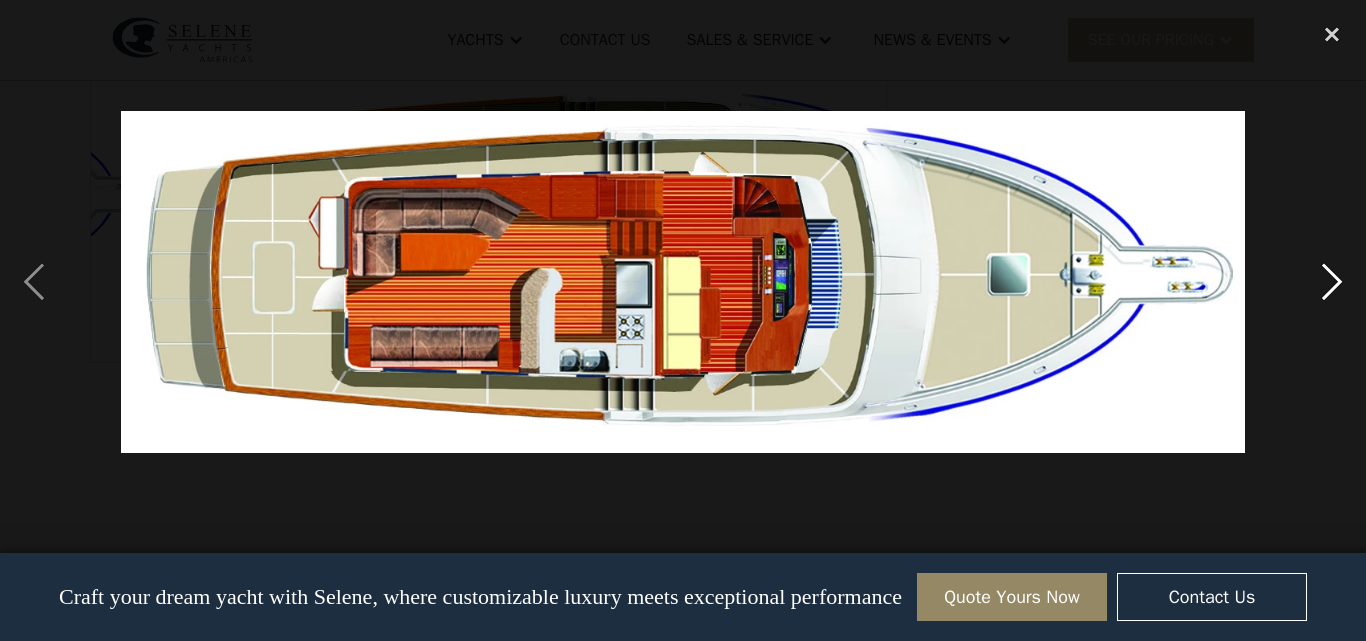 click at bounding box center (1332, 282) 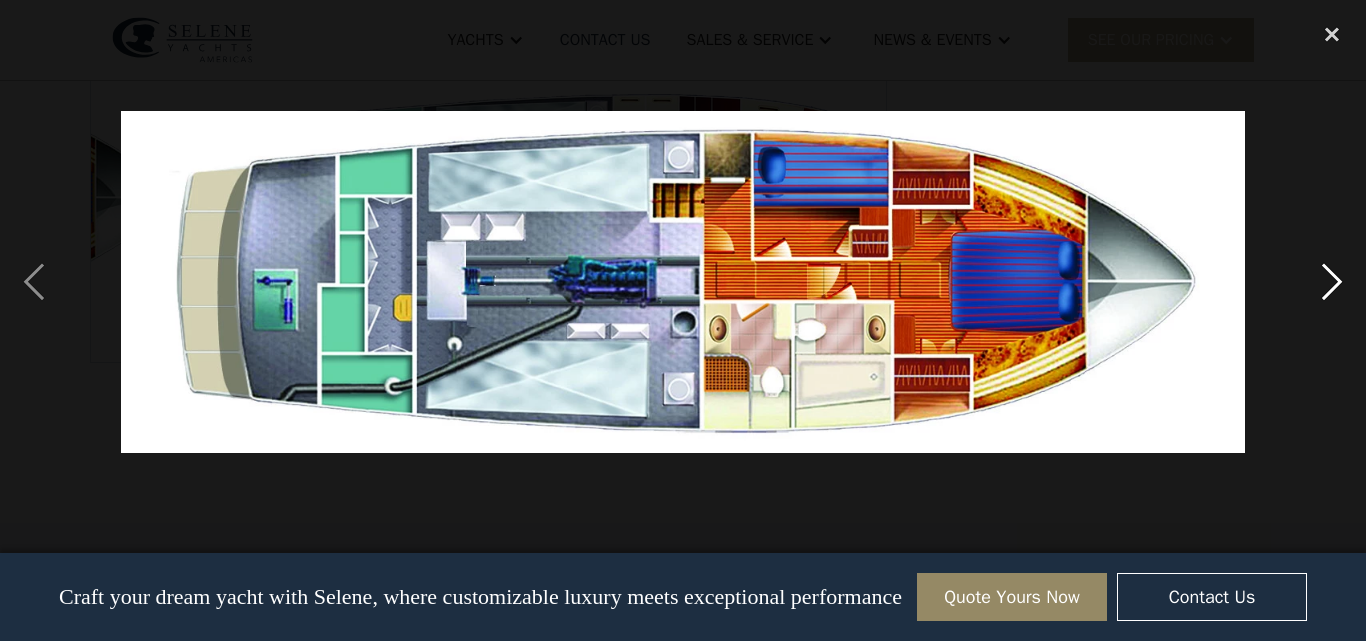 click at bounding box center [1332, 282] 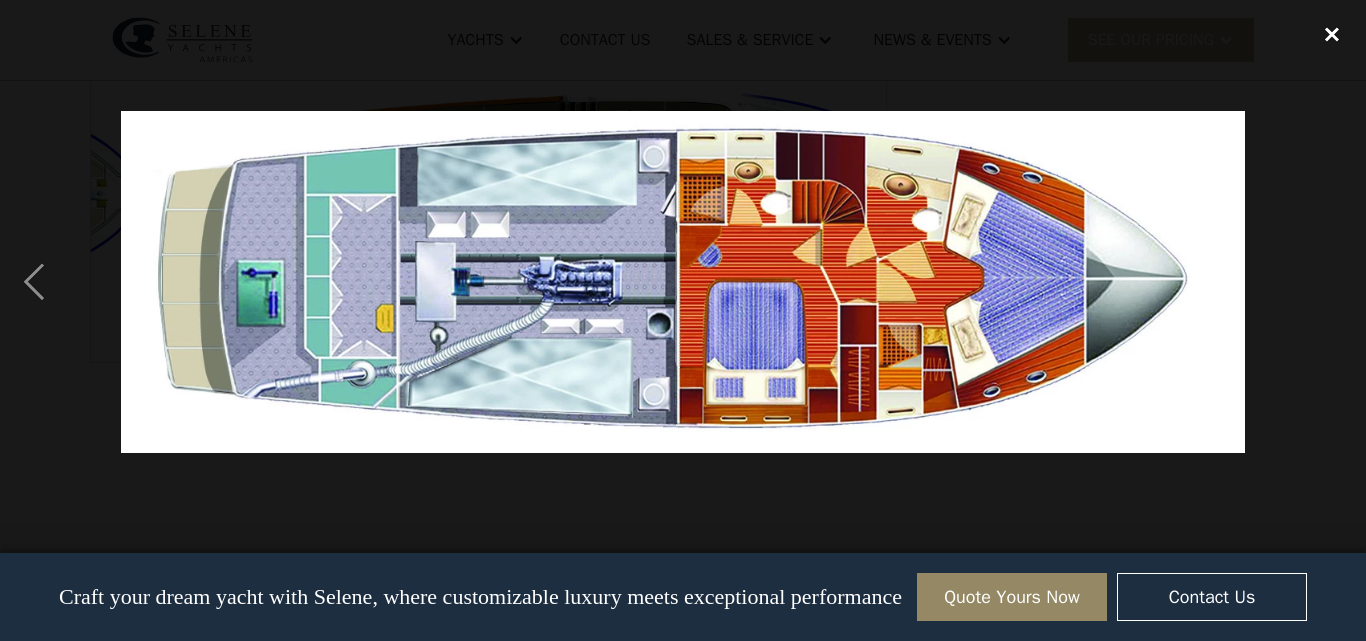 click at bounding box center [1332, 35] 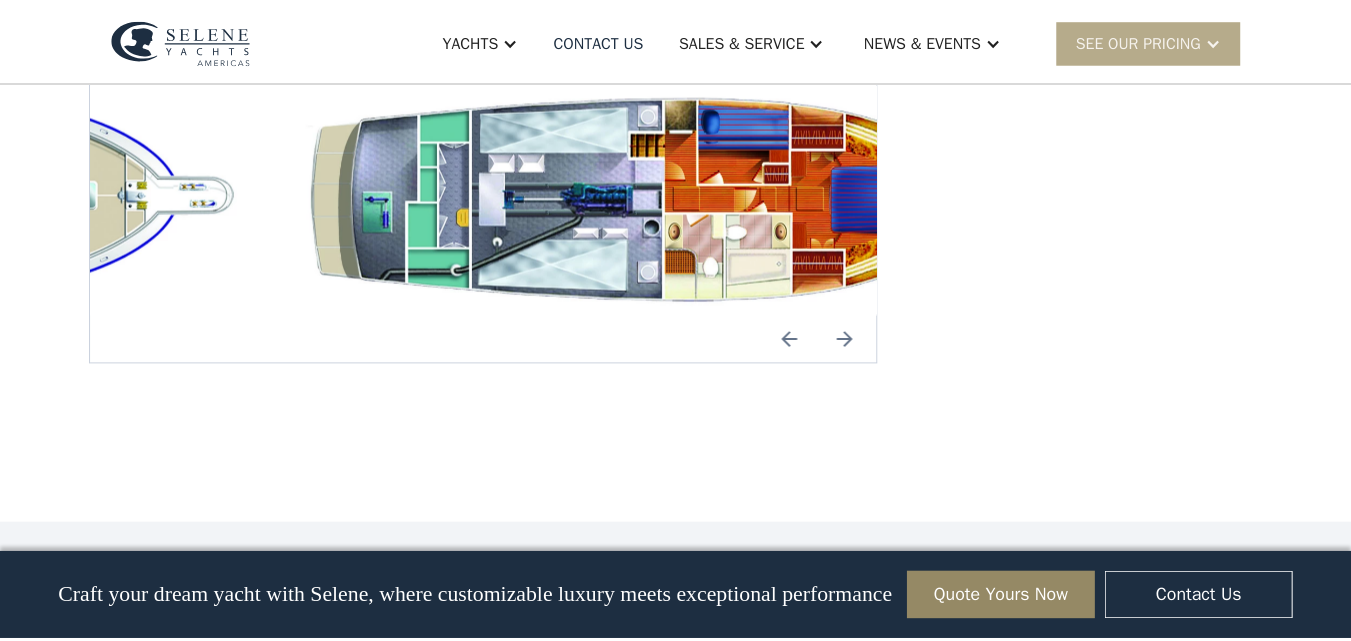 scroll, scrollTop: 3869, scrollLeft: 0, axis: vertical 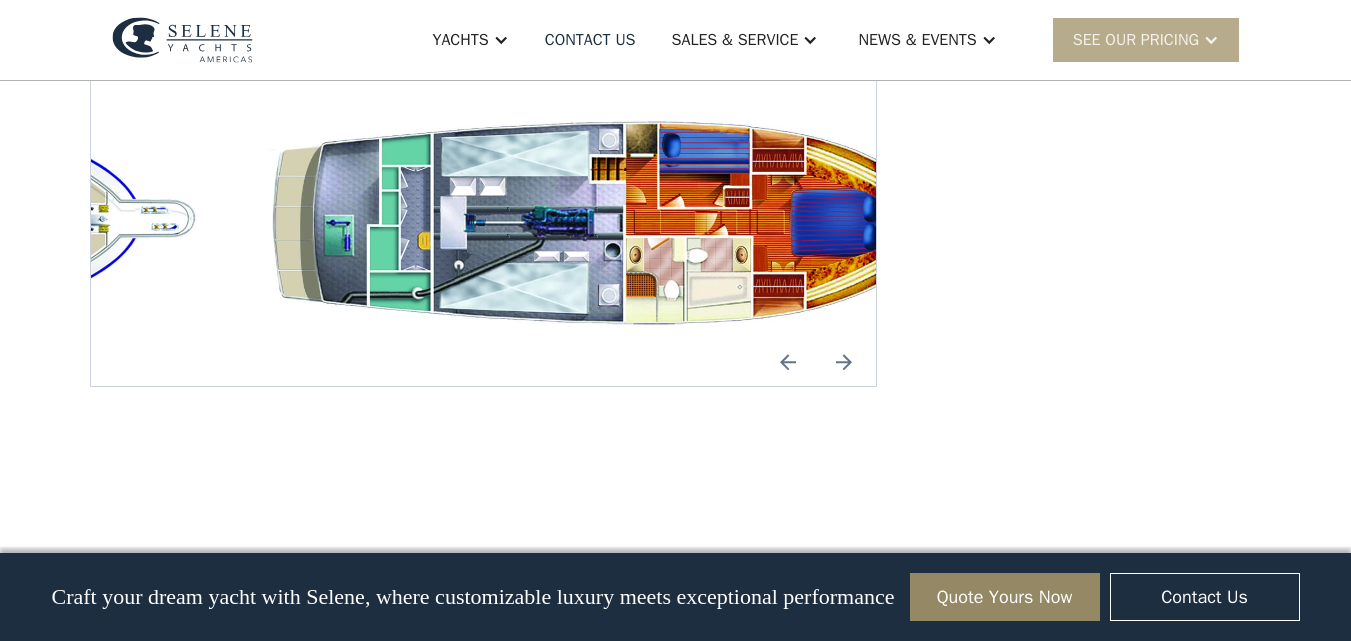 click at bounding box center (844, 362) 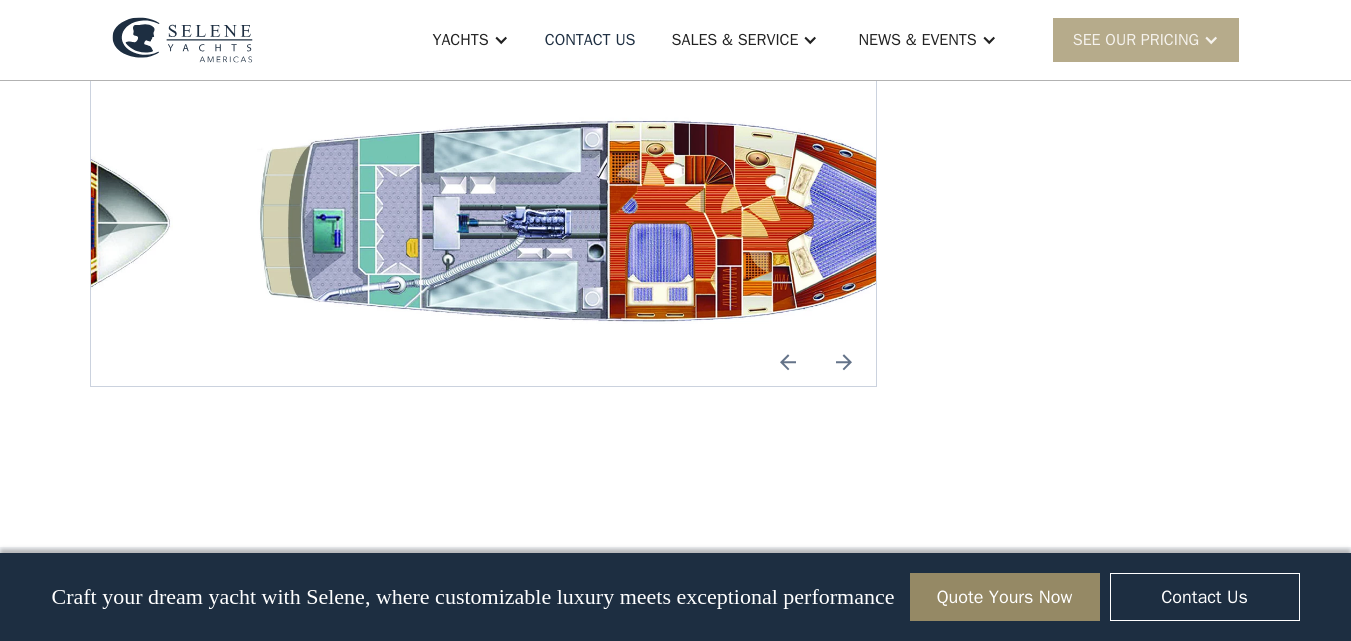 click at bounding box center [844, 362] 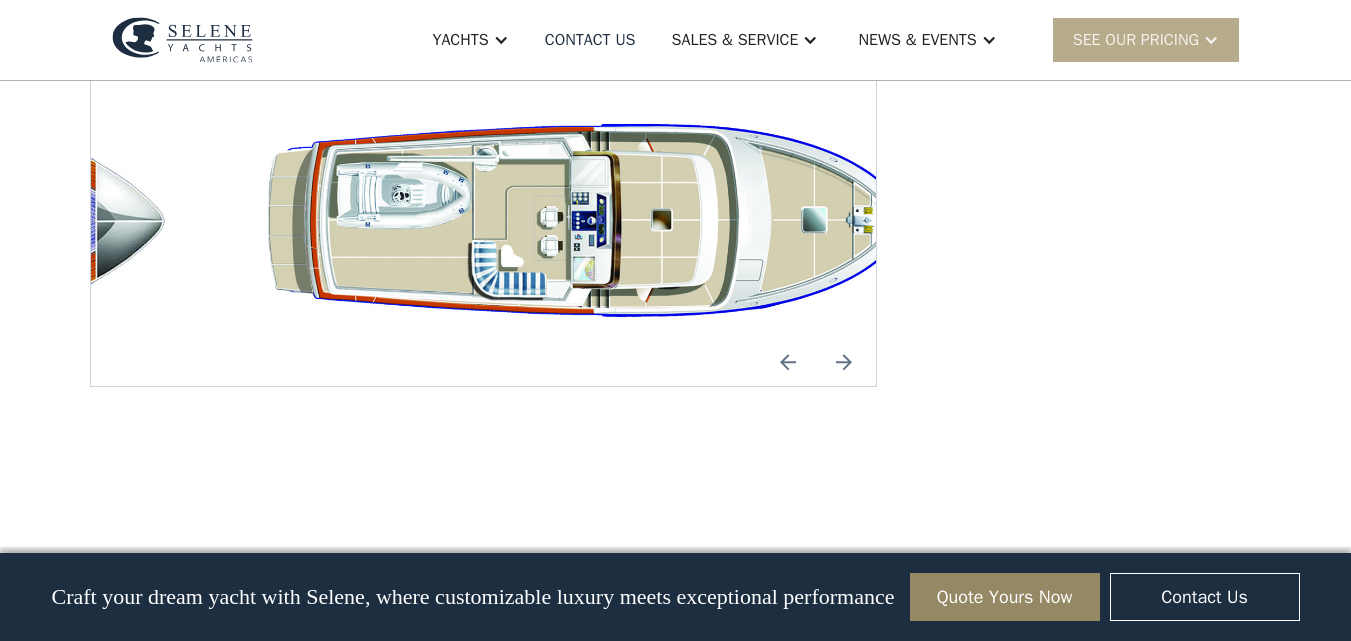 click at bounding box center (844, 362) 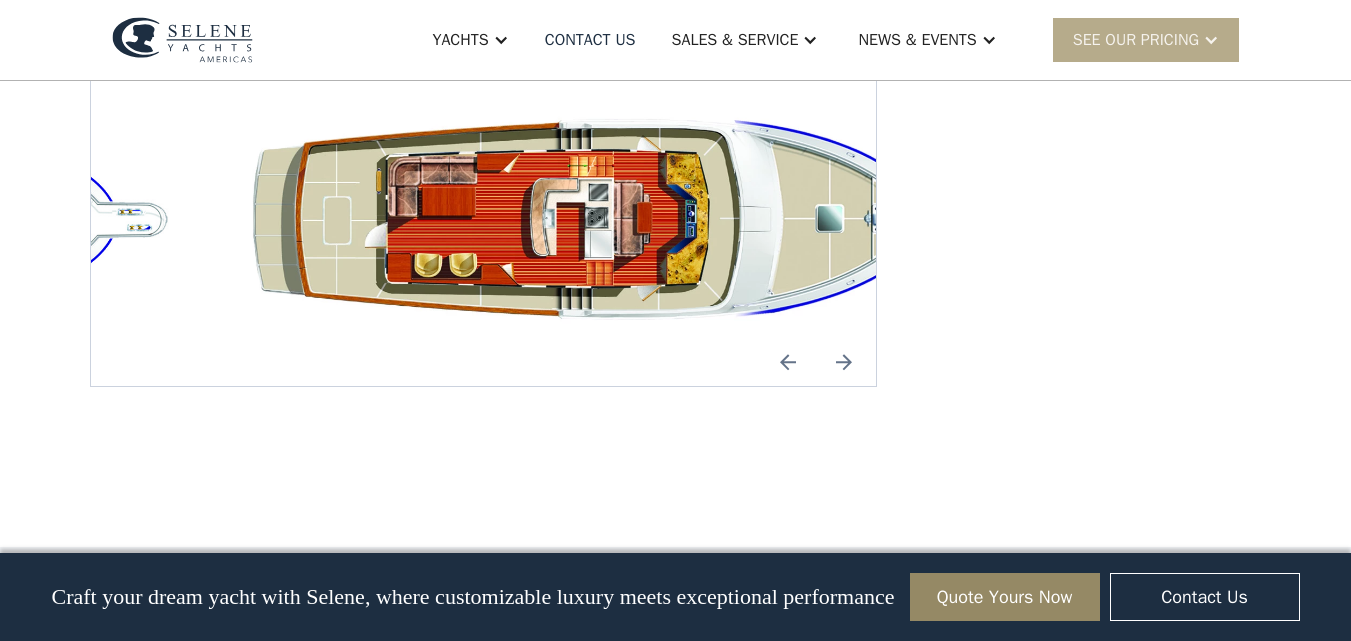 click at bounding box center [844, 362] 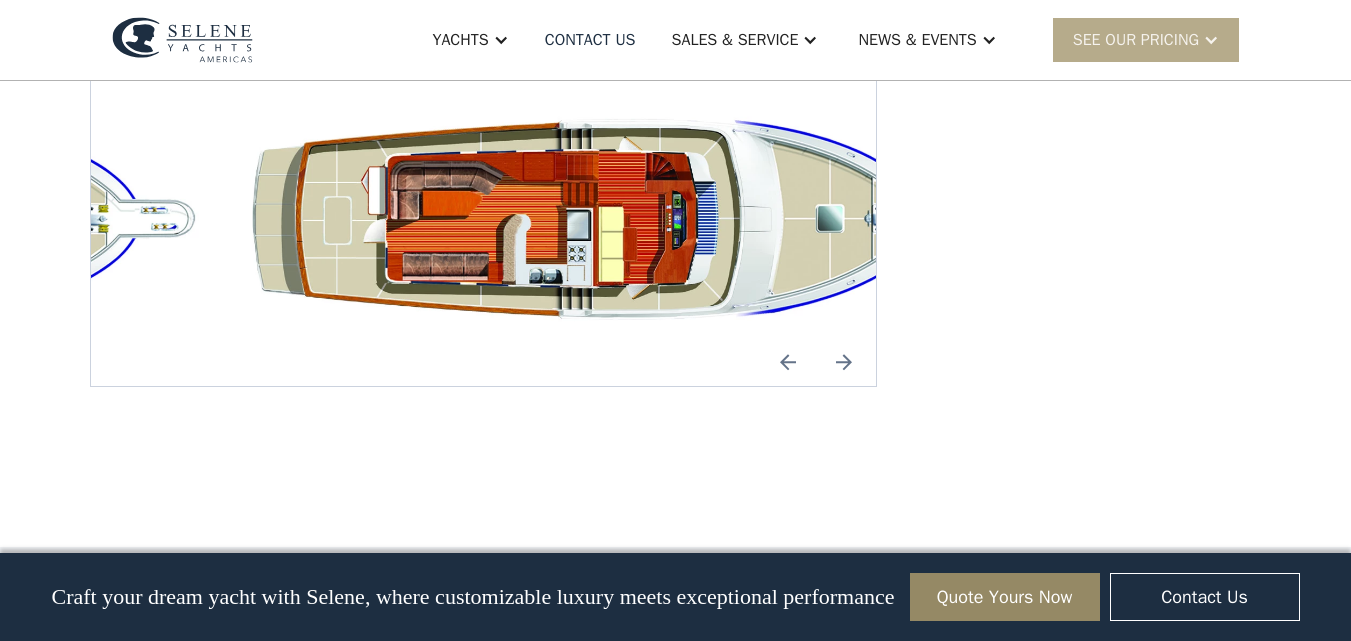 click at bounding box center (844, 362) 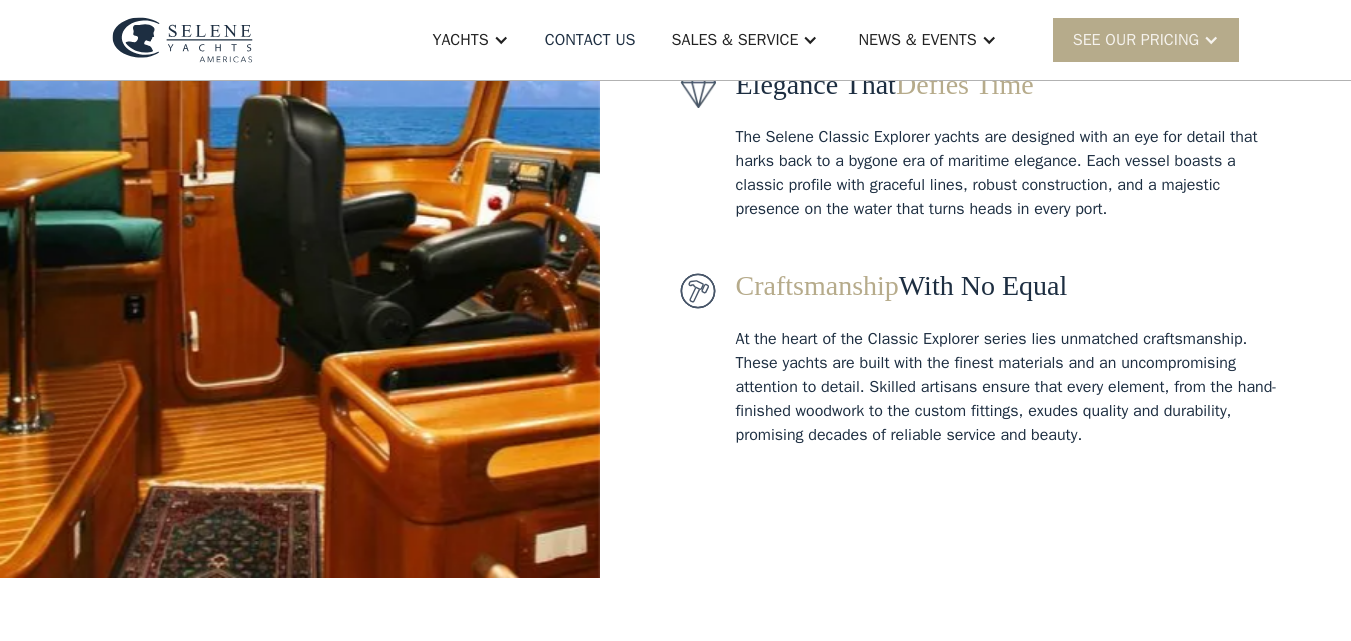scroll, scrollTop: 620, scrollLeft: 0, axis: vertical 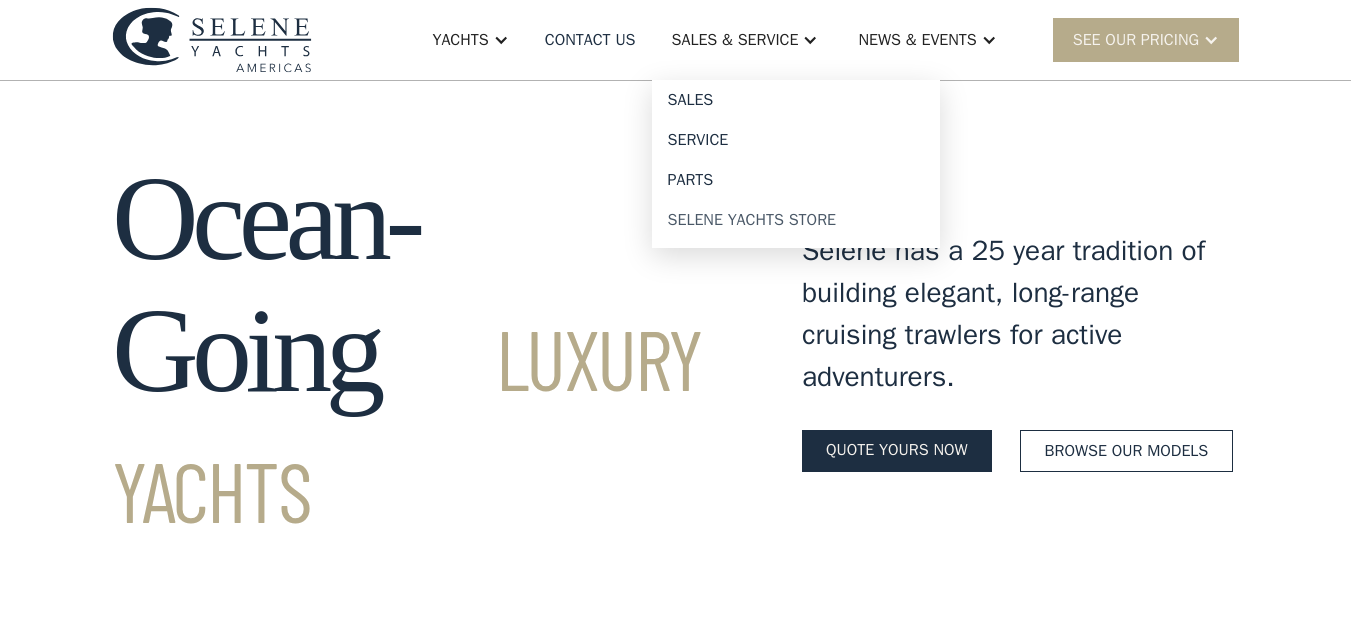 click on "Selene Yachts Store" at bounding box center [796, 220] 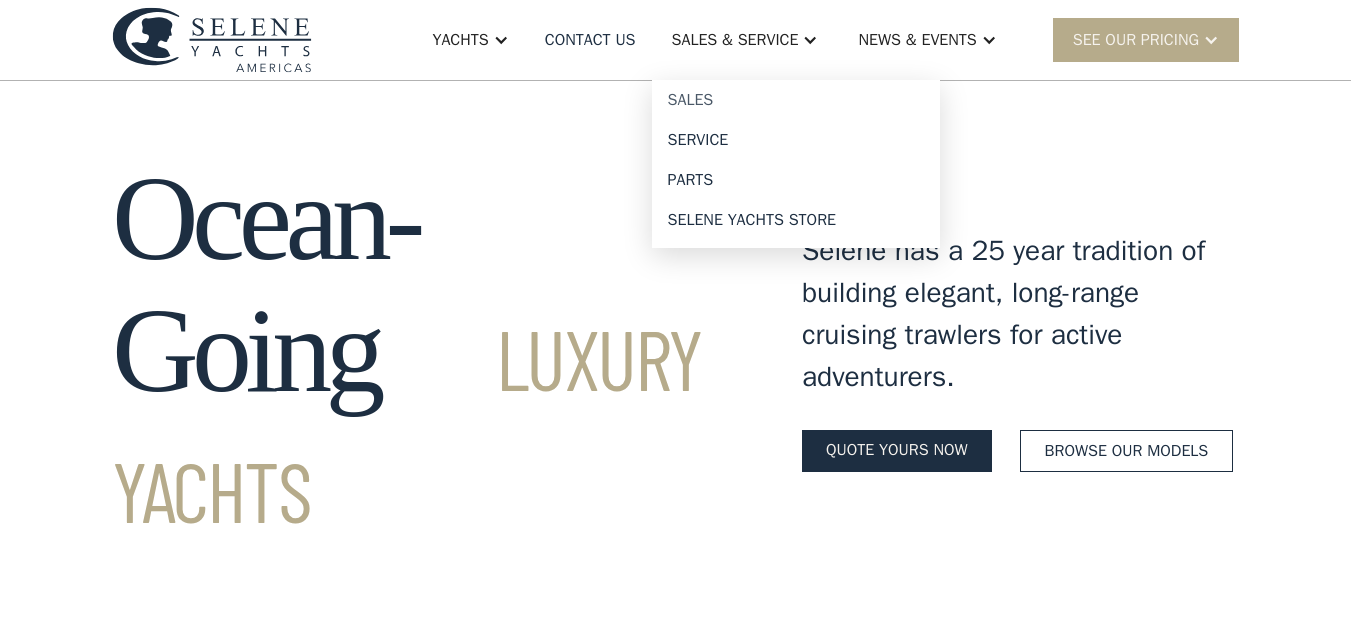 click on "Sales" at bounding box center [796, 100] 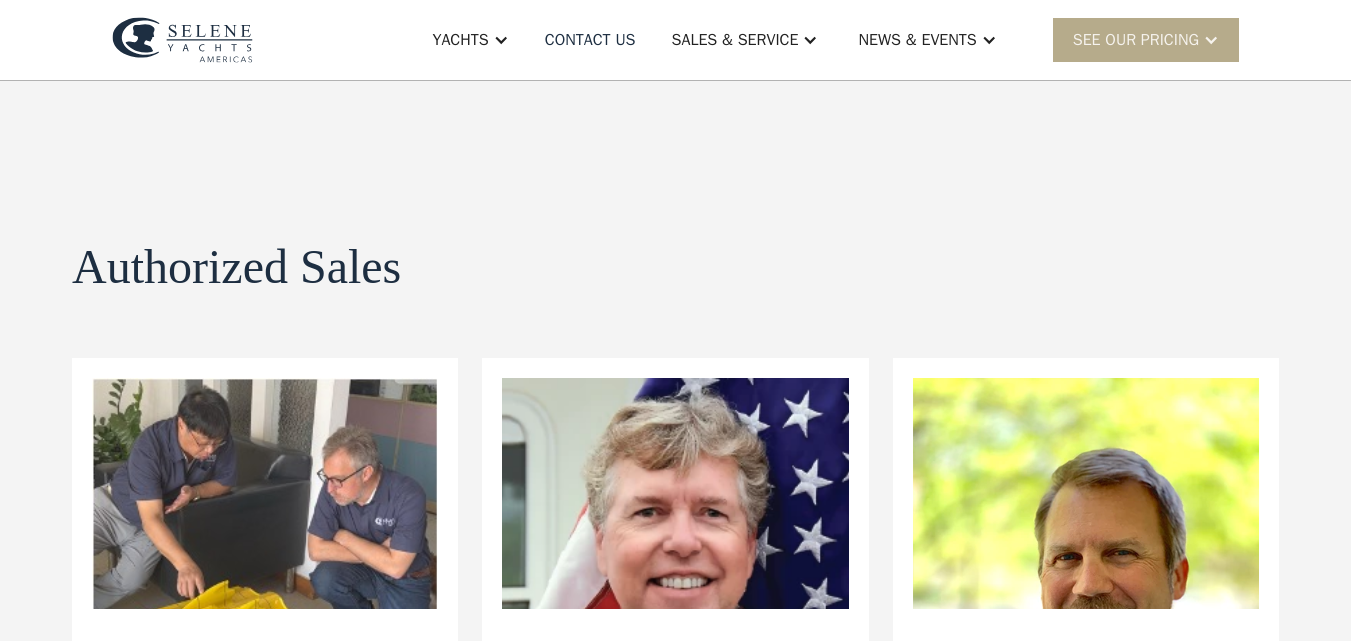 scroll, scrollTop: 500, scrollLeft: 0, axis: vertical 